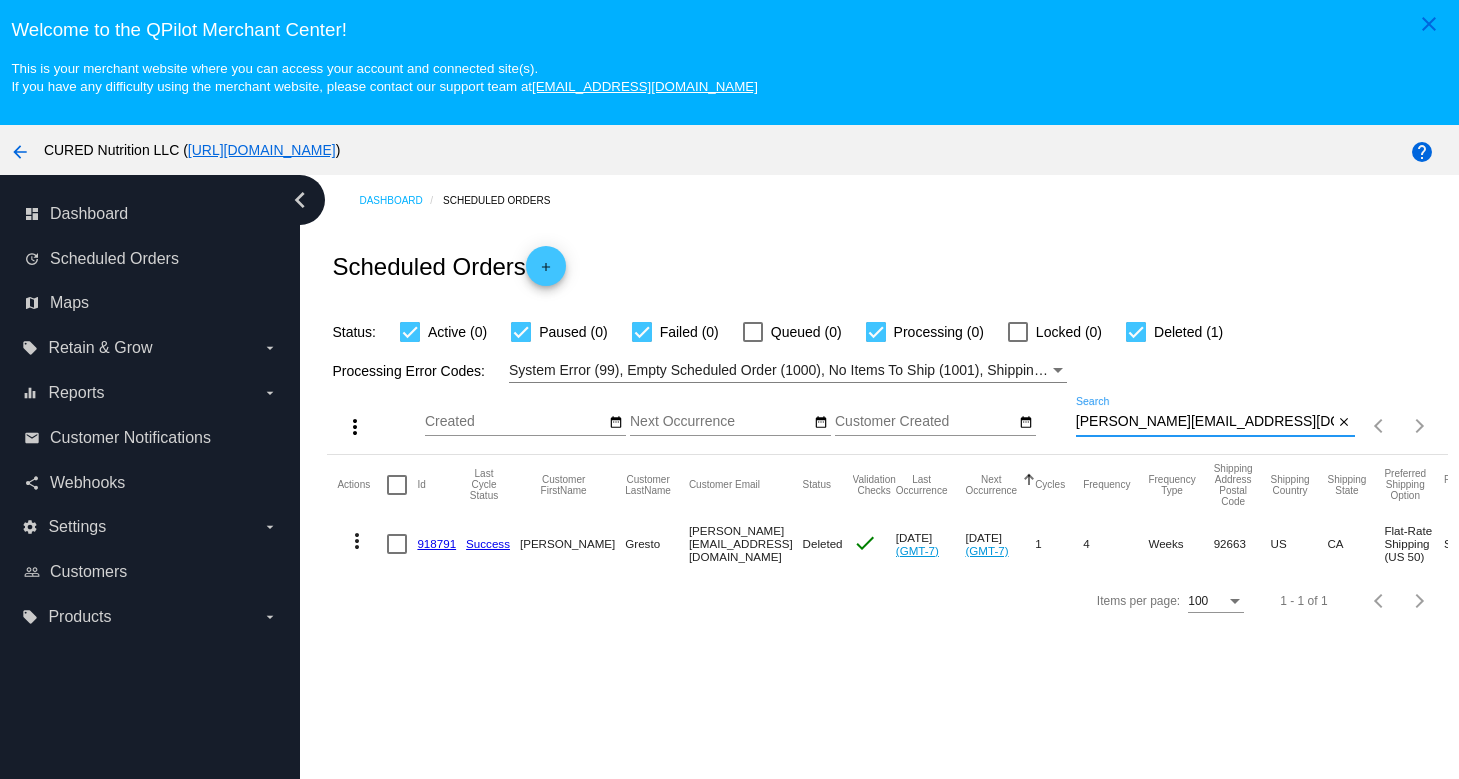 scroll, scrollTop: 0, scrollLeft: 0, axis: both 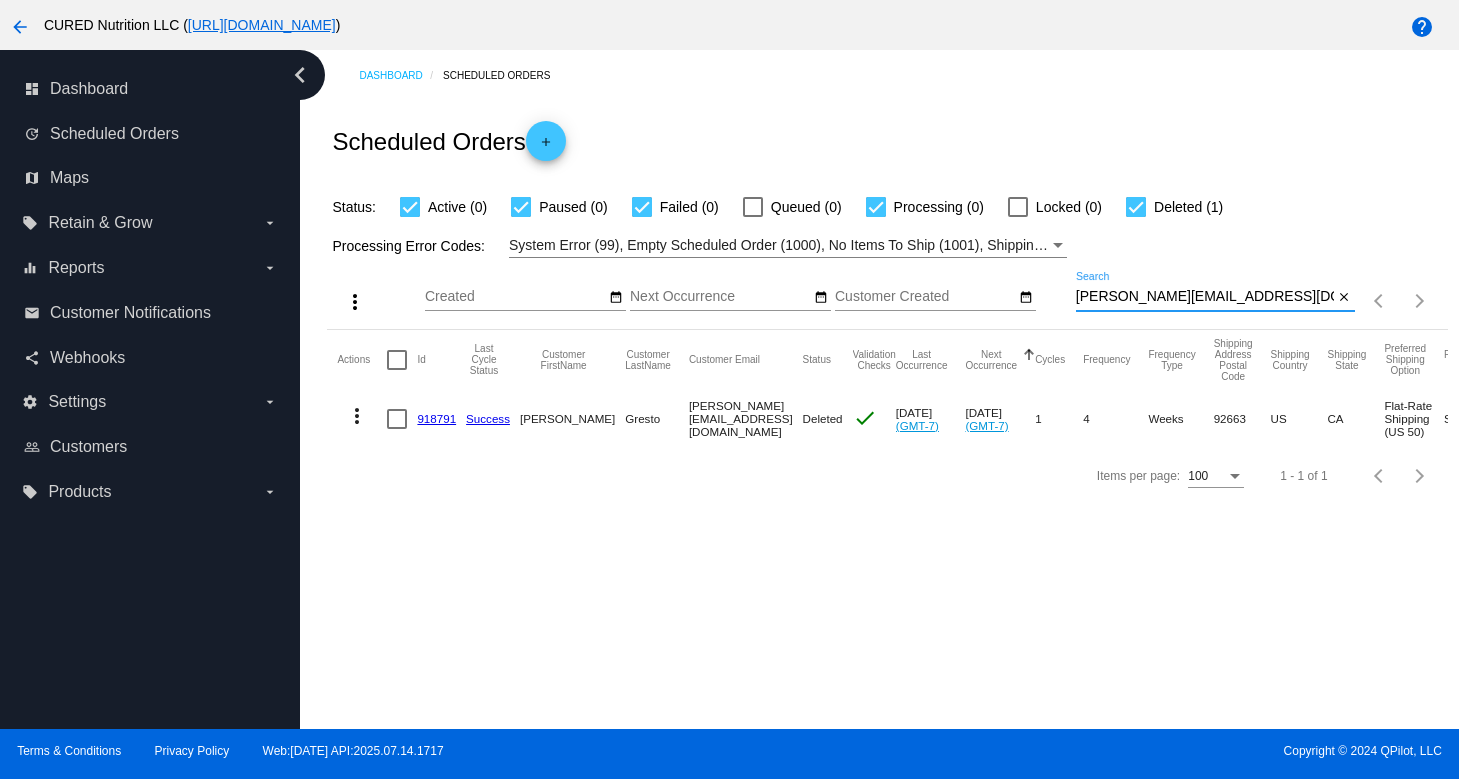click on "[PERSON_NAME][EMAIL_ADDRESS][DOMAIN_NAME]" at bounding box center (1205, 297) 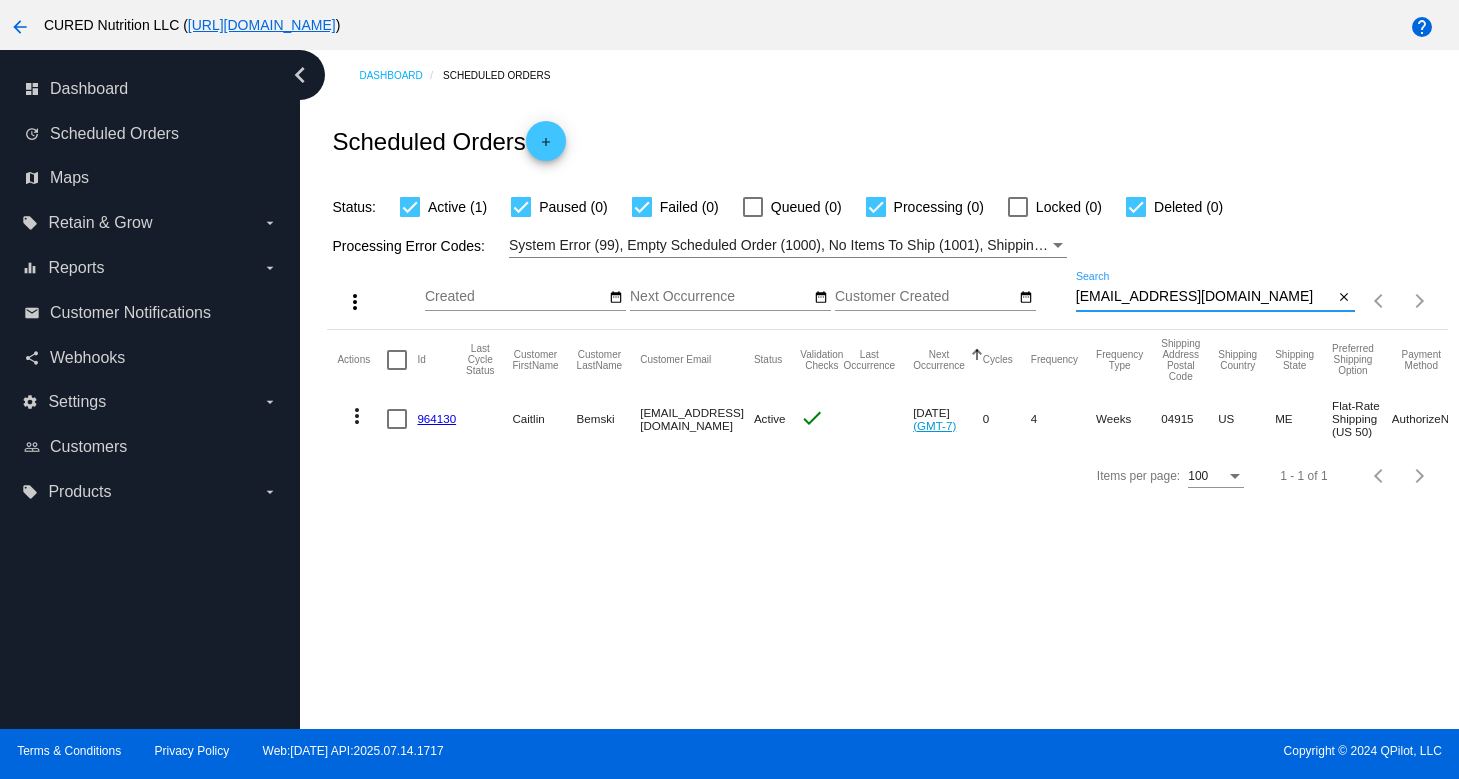 type on "[EMAIL_ADDRESS][DOMAIN_NAME]" 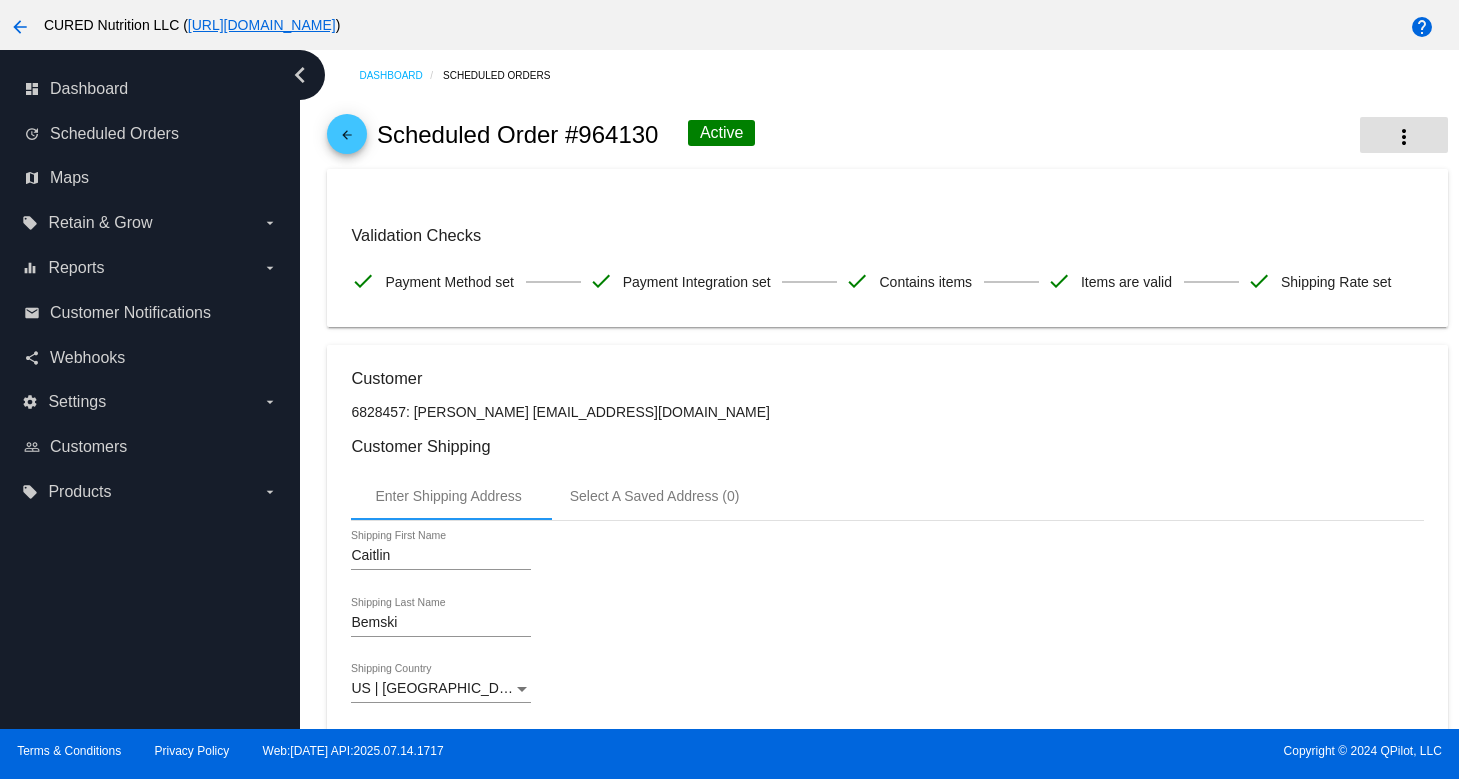 click on "more_vert" 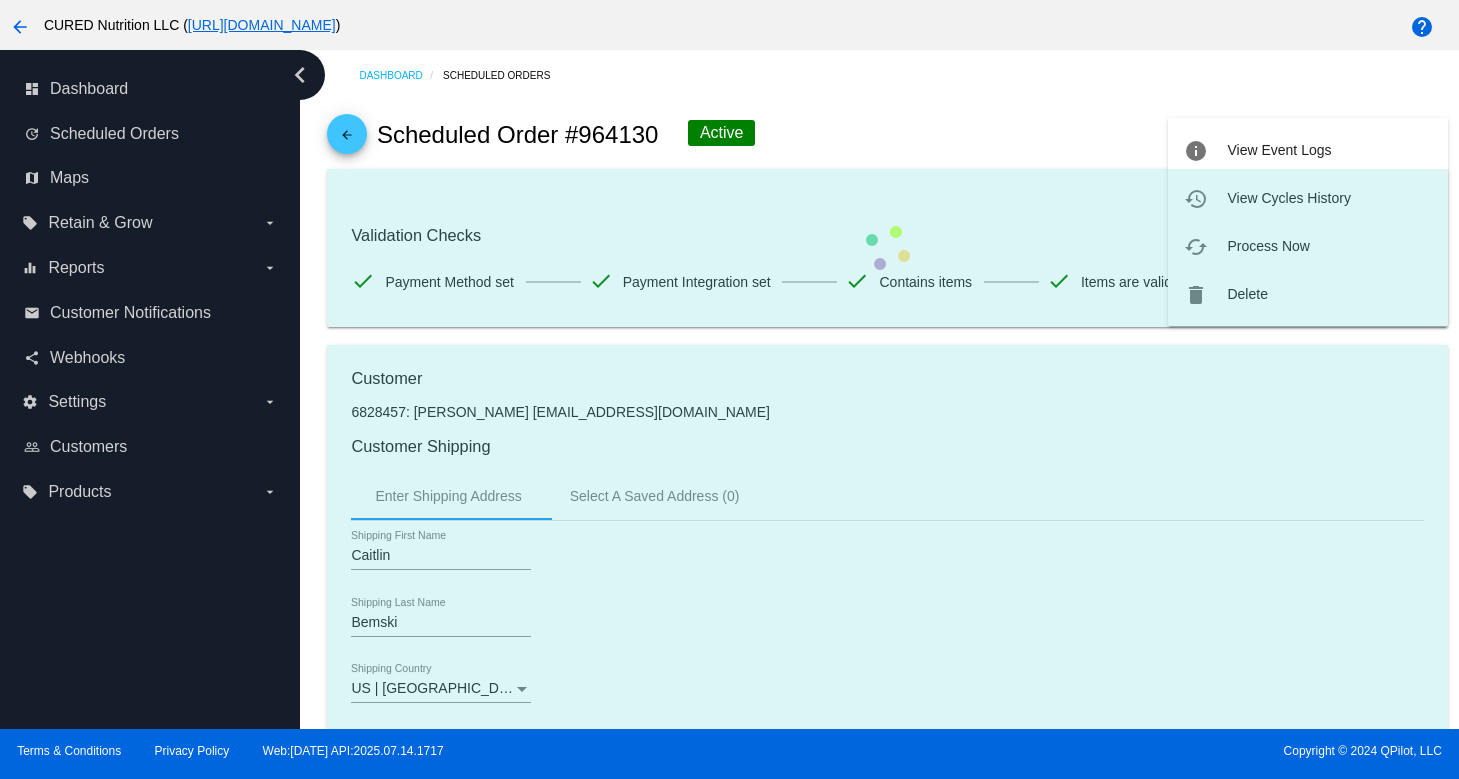 click on "Validation Checks
check
Payment Method set
check
Payment Integration set
check
Contains items
check
Items are valid
check
Shipping Rate set" 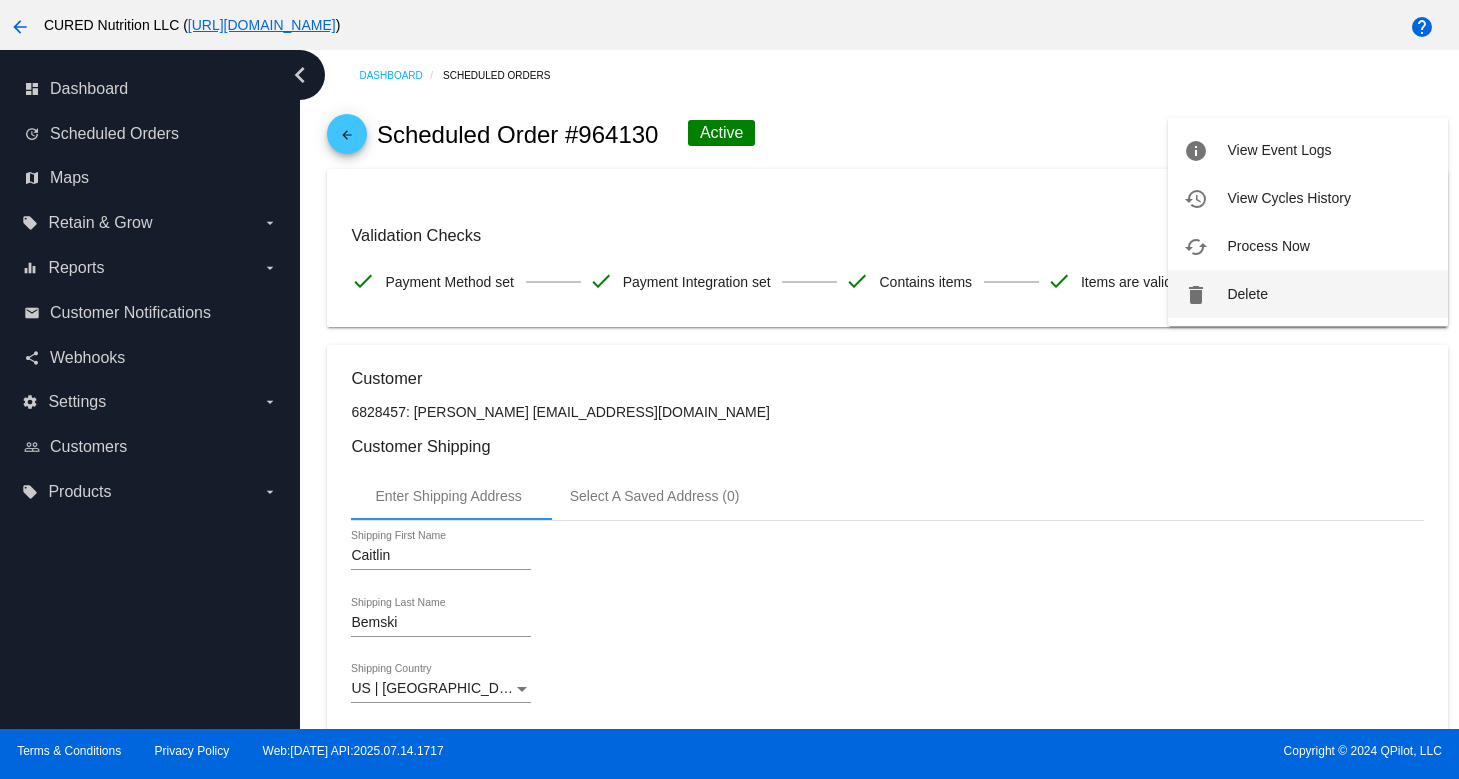 click on "delete
Delete" at bounding box center [1308, 294] 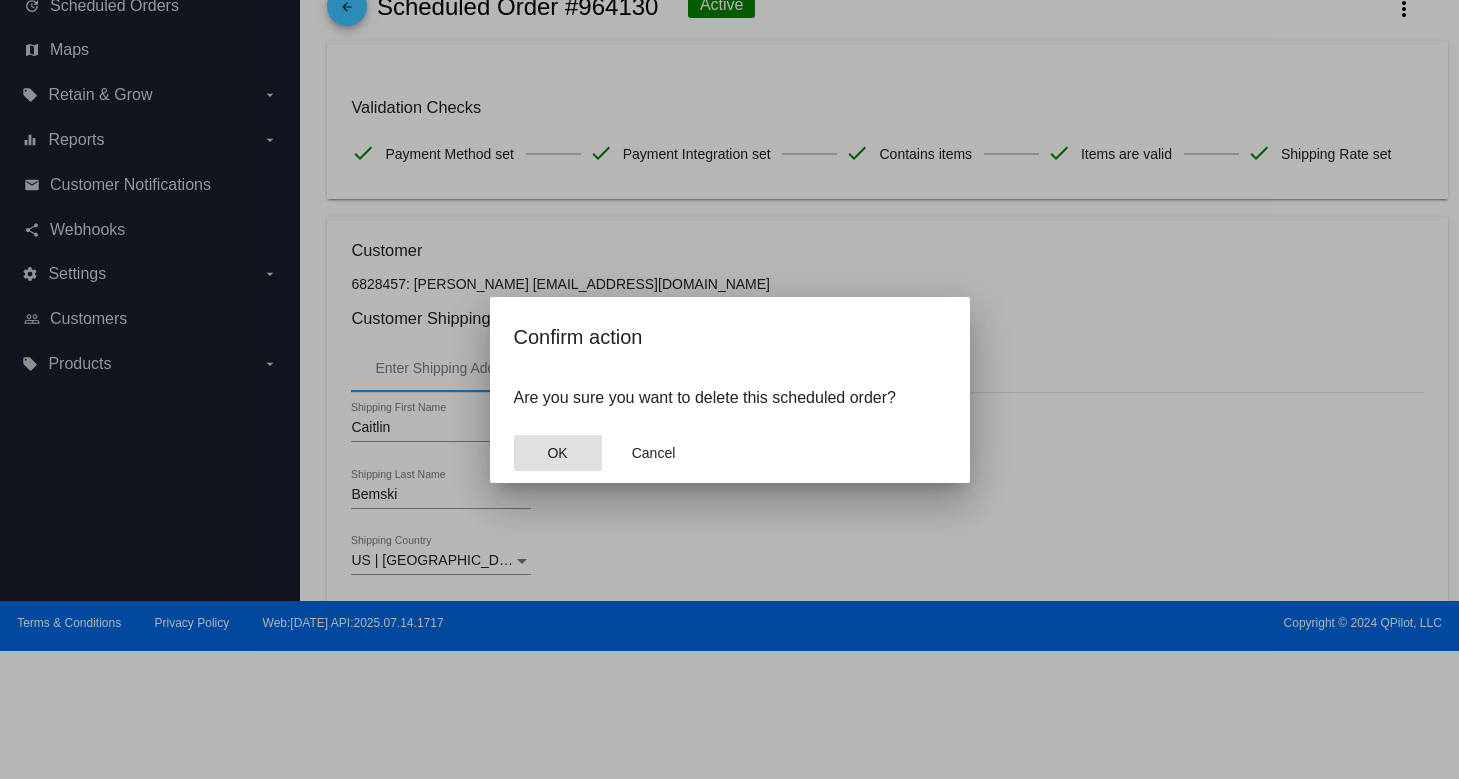 click on "OK" 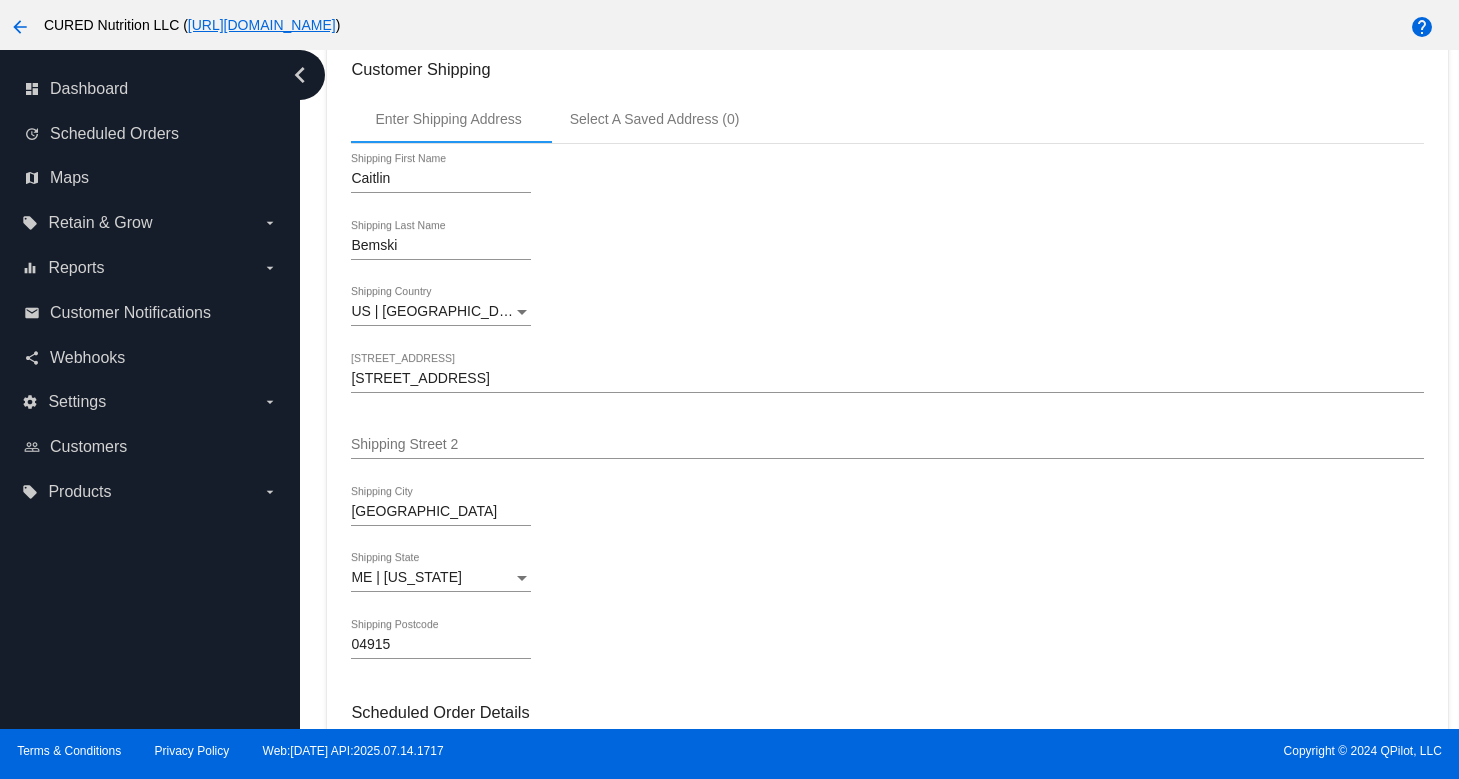 scroll, scrollTop: 689, scrollLeft: 0, axis: vertical 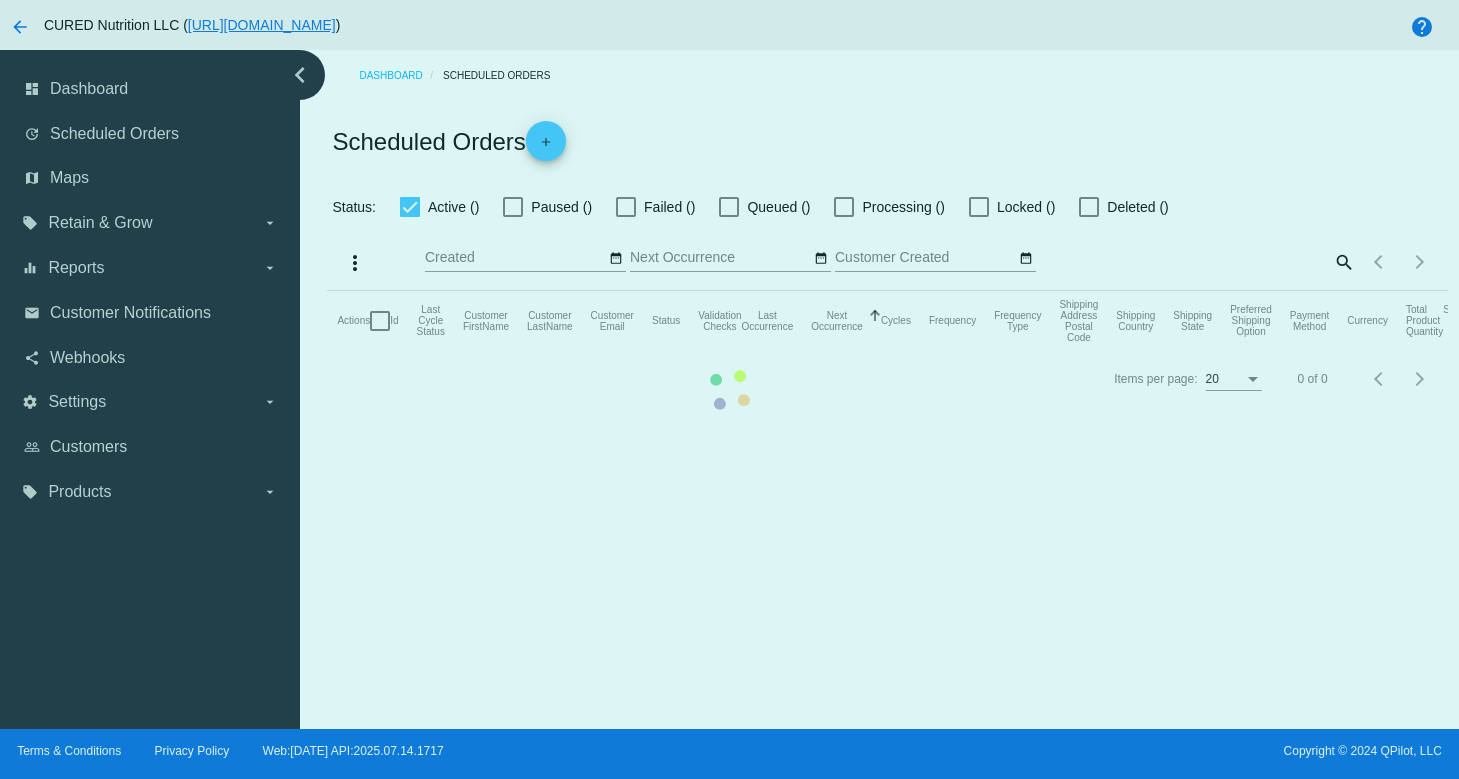 checkbox on "true" 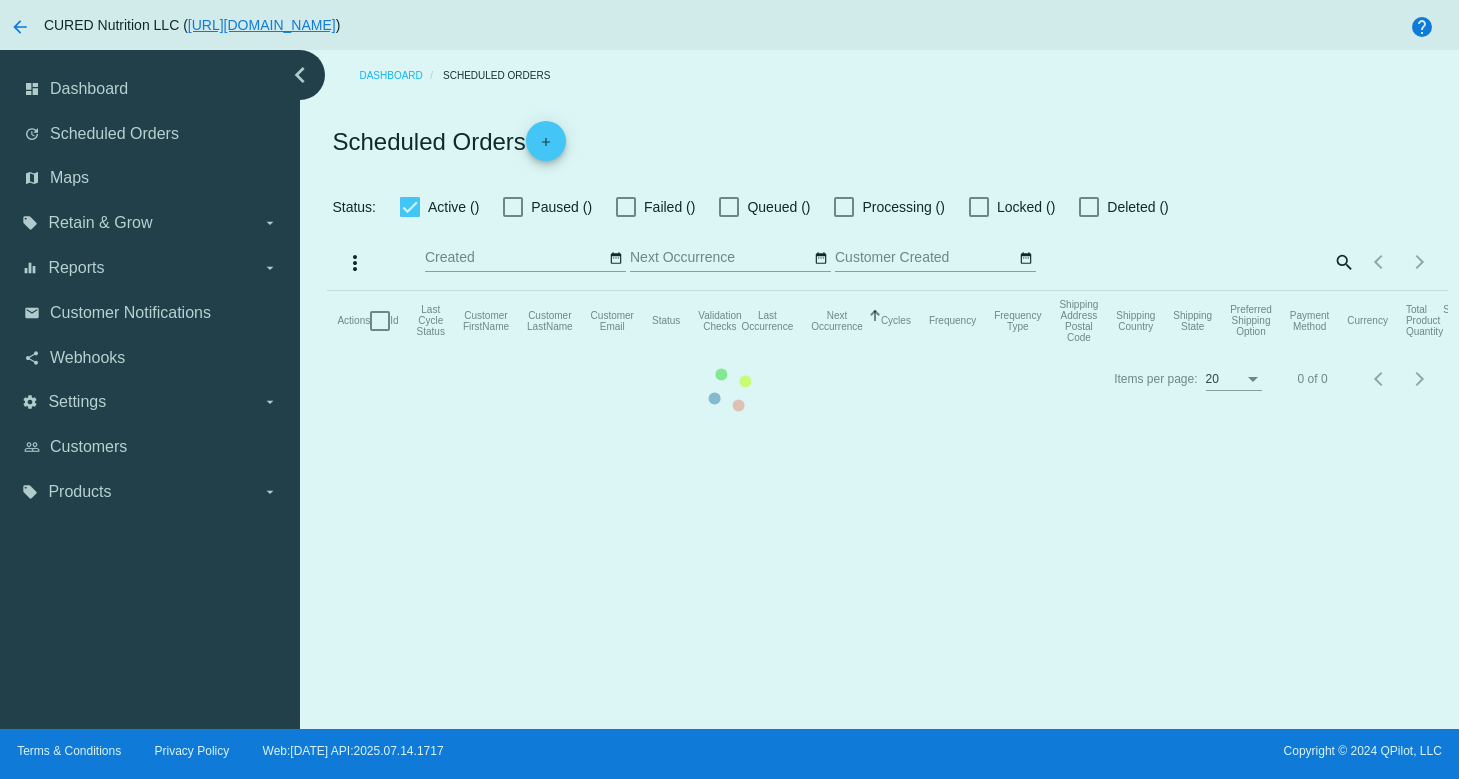 checkbox on "true" 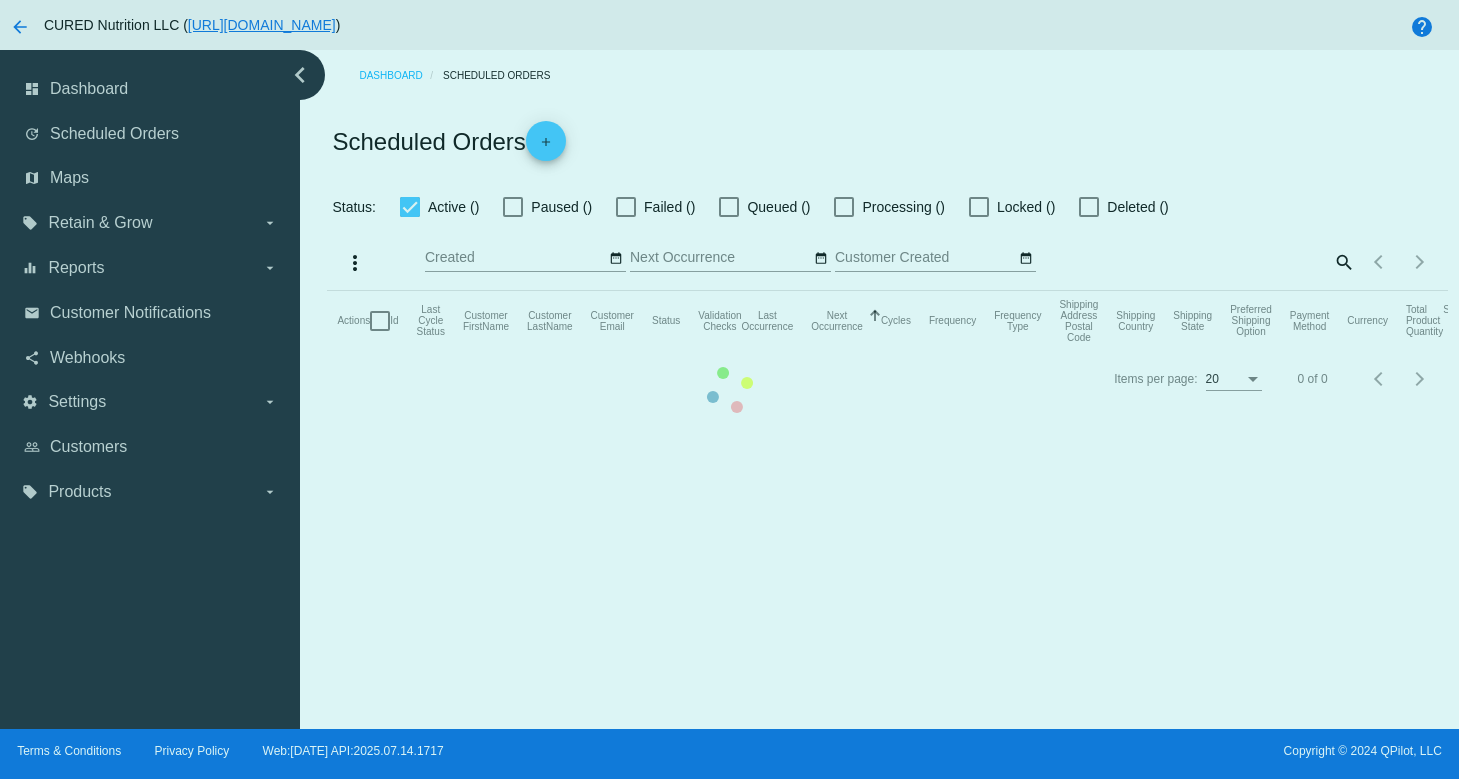 checkbox on "true" 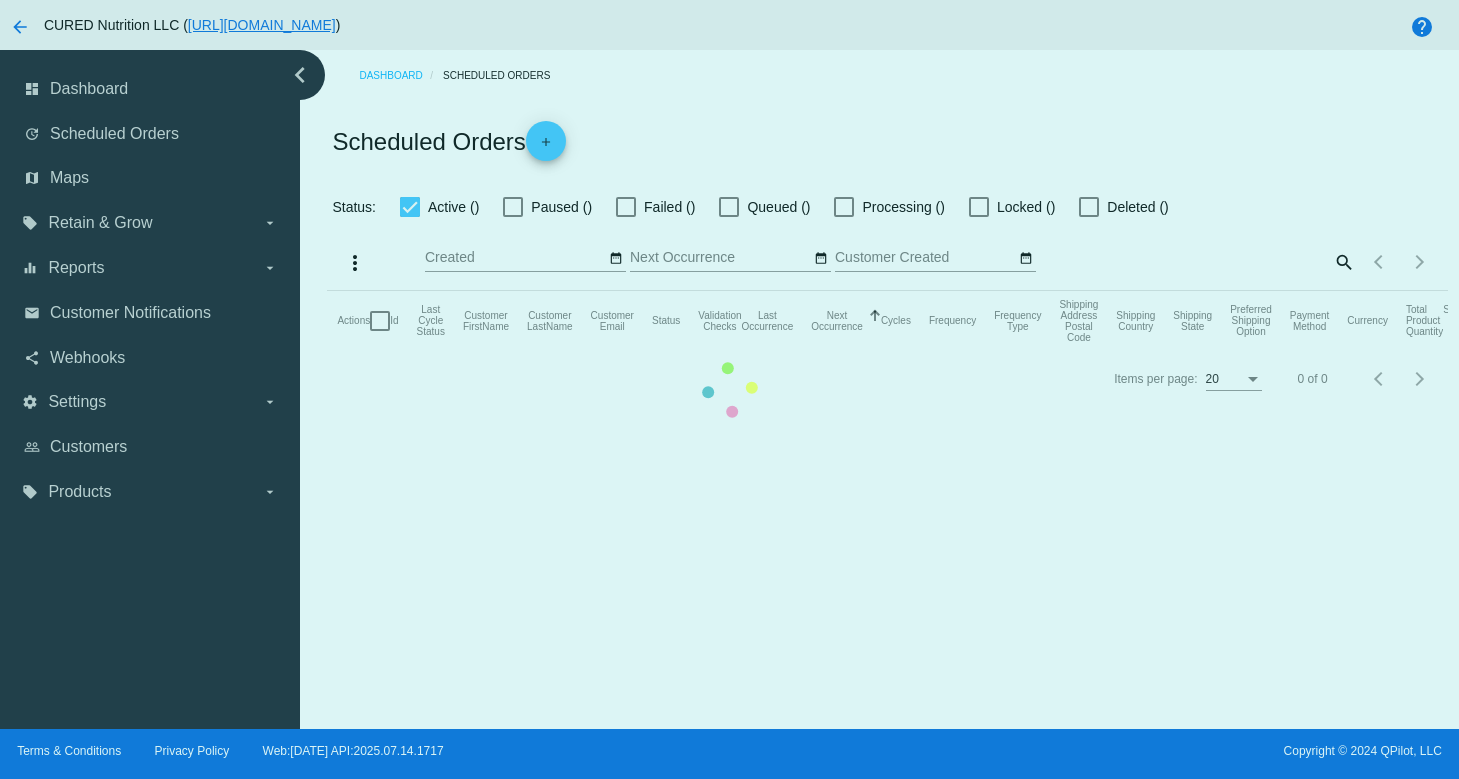 checkbox on "true" 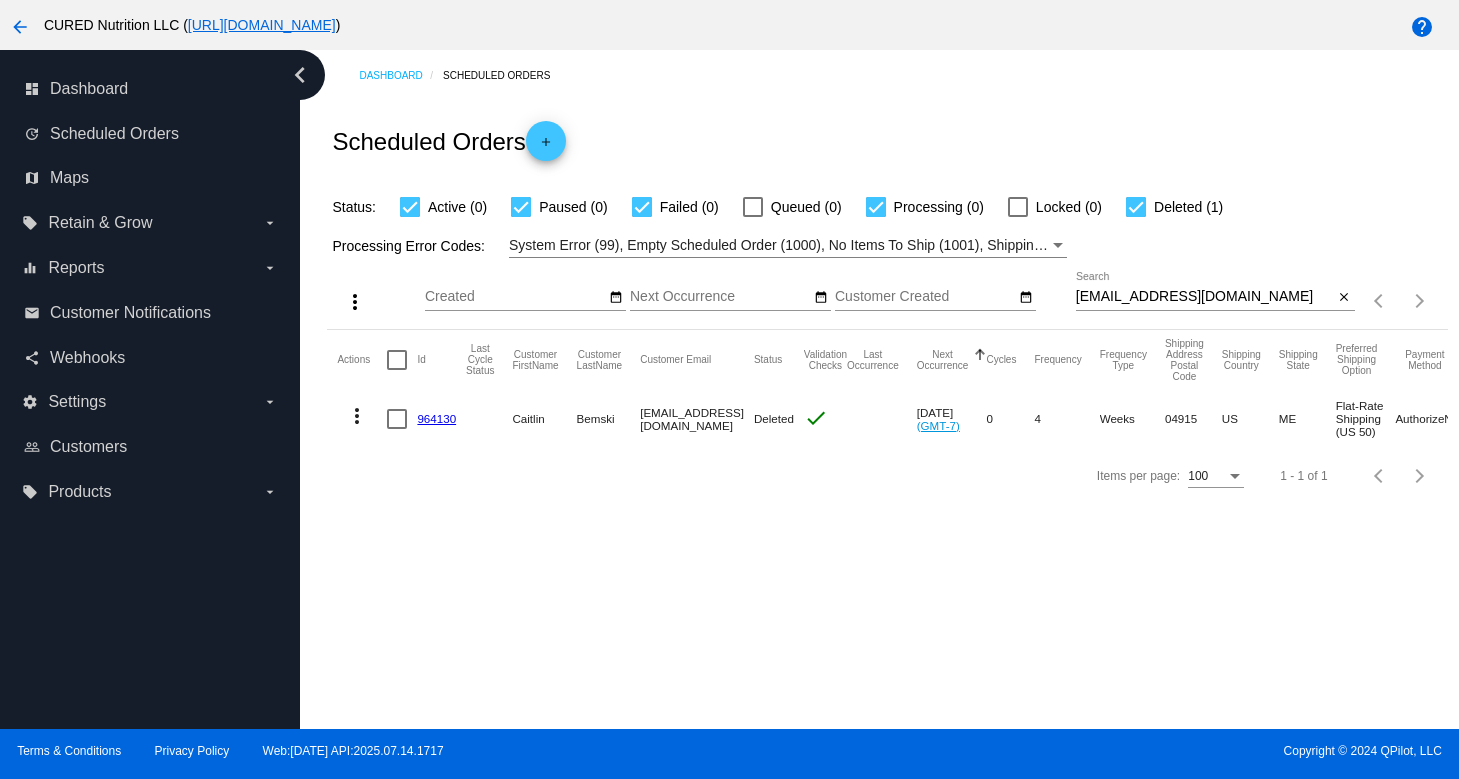 click on "[EMAIL_ADDRESS][DOMAIN_NAME]" at bounding box center (1205, 297) 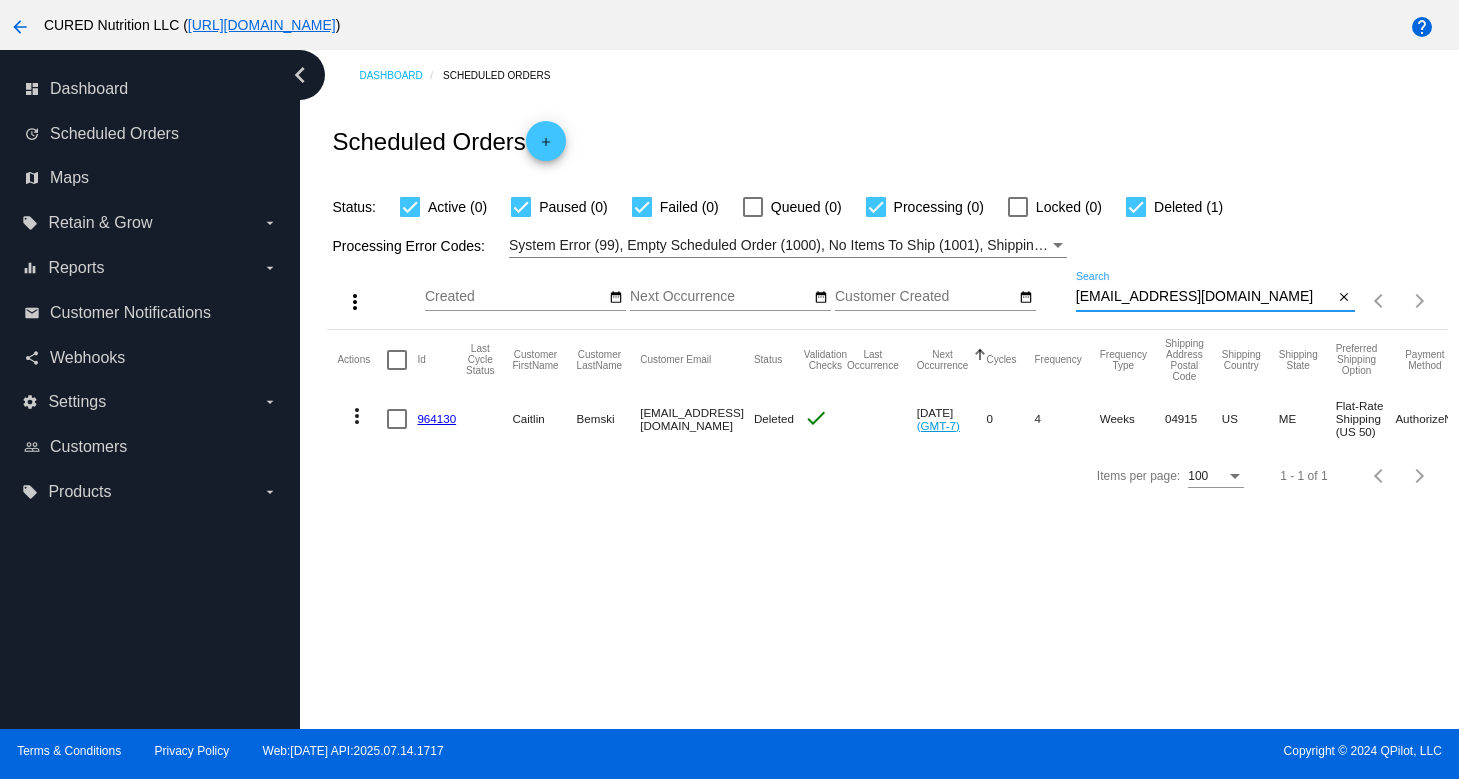 click on "[EMAIL_ADDRESS][DOMAIN_NAME]" at bounding box center (1205, 297) 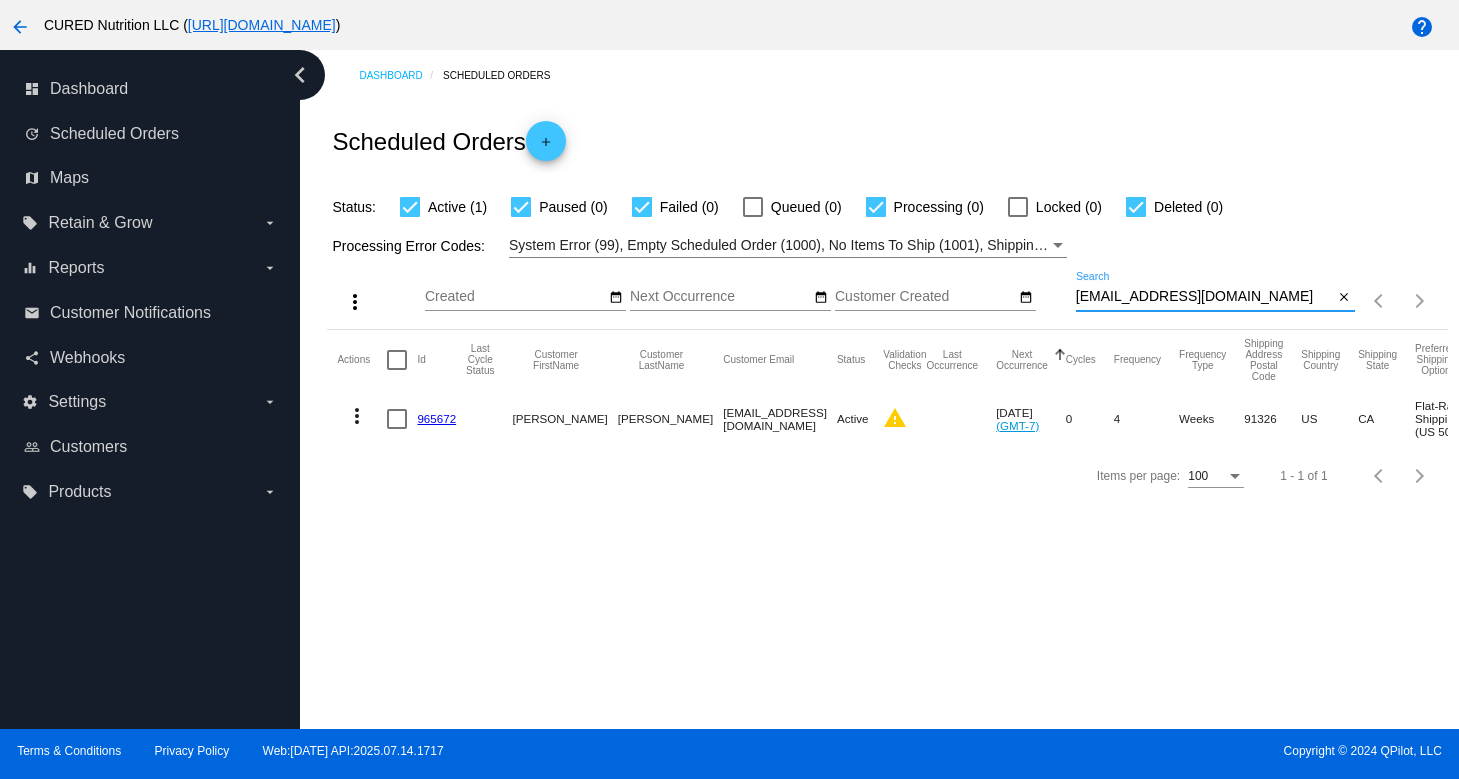 type on "[EMAIL_ADDRESS][DOMAIN_NAME]" 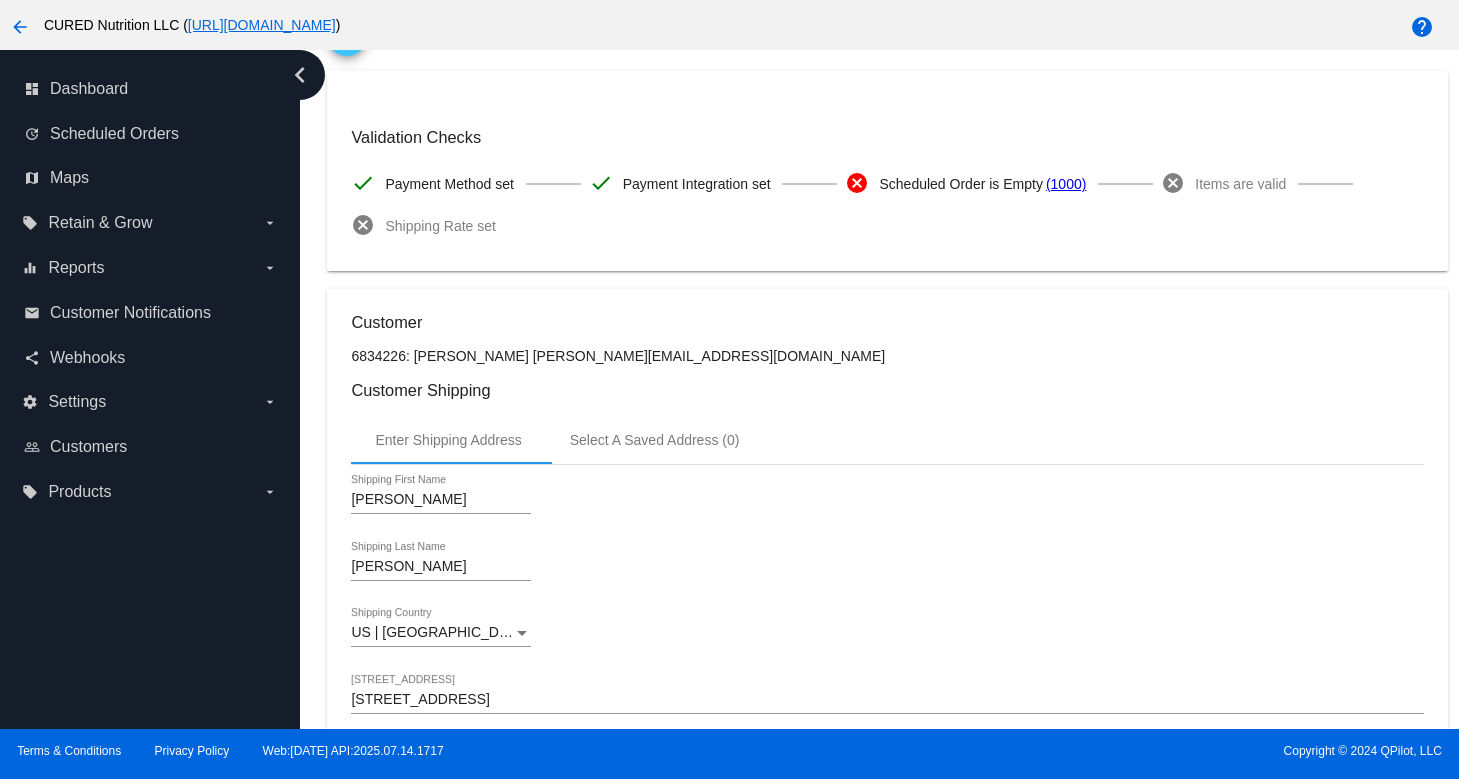 scroll, scrollTop: 0, scrollLeft: 0, axis: both 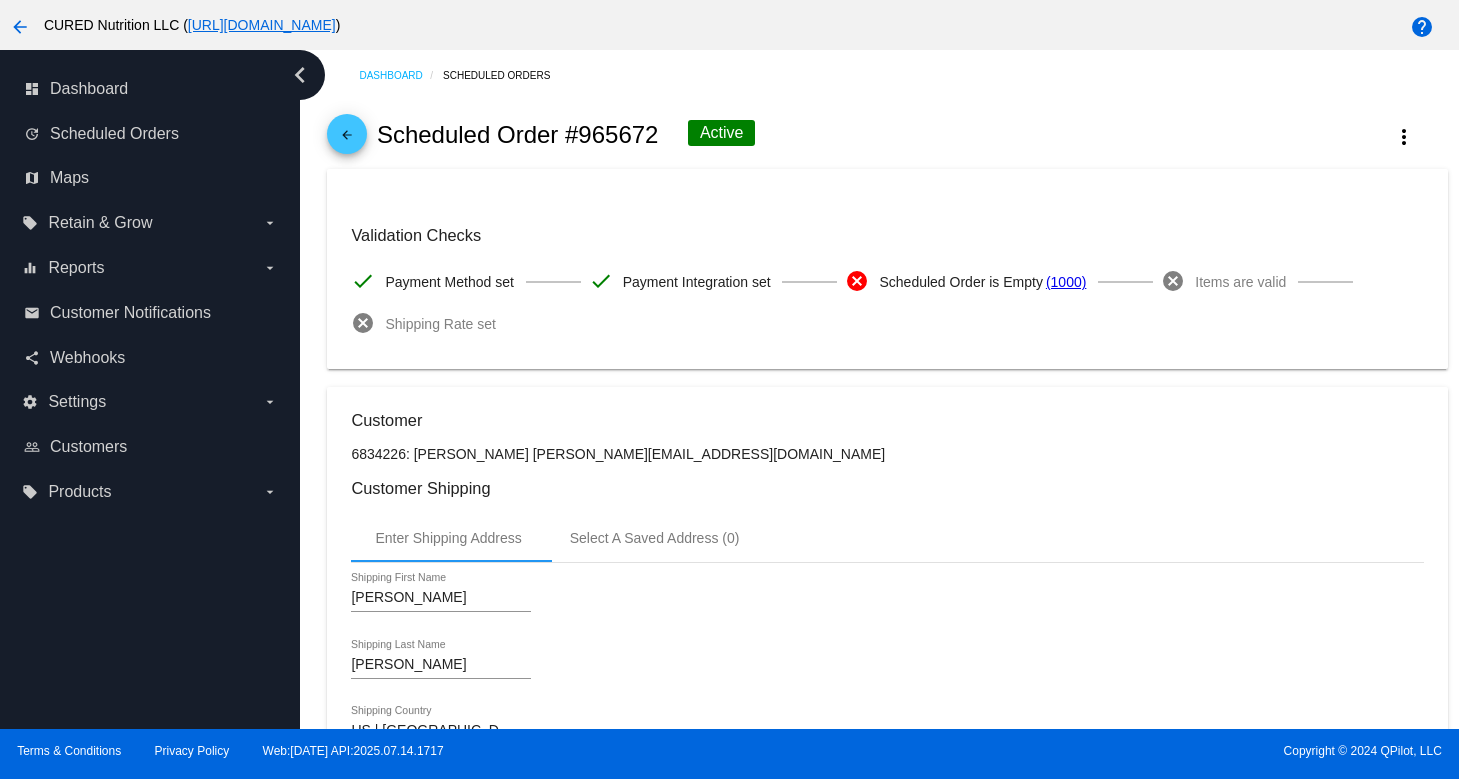 click on "arrow_back
Scheduled Order #965672
Active
more_vert" 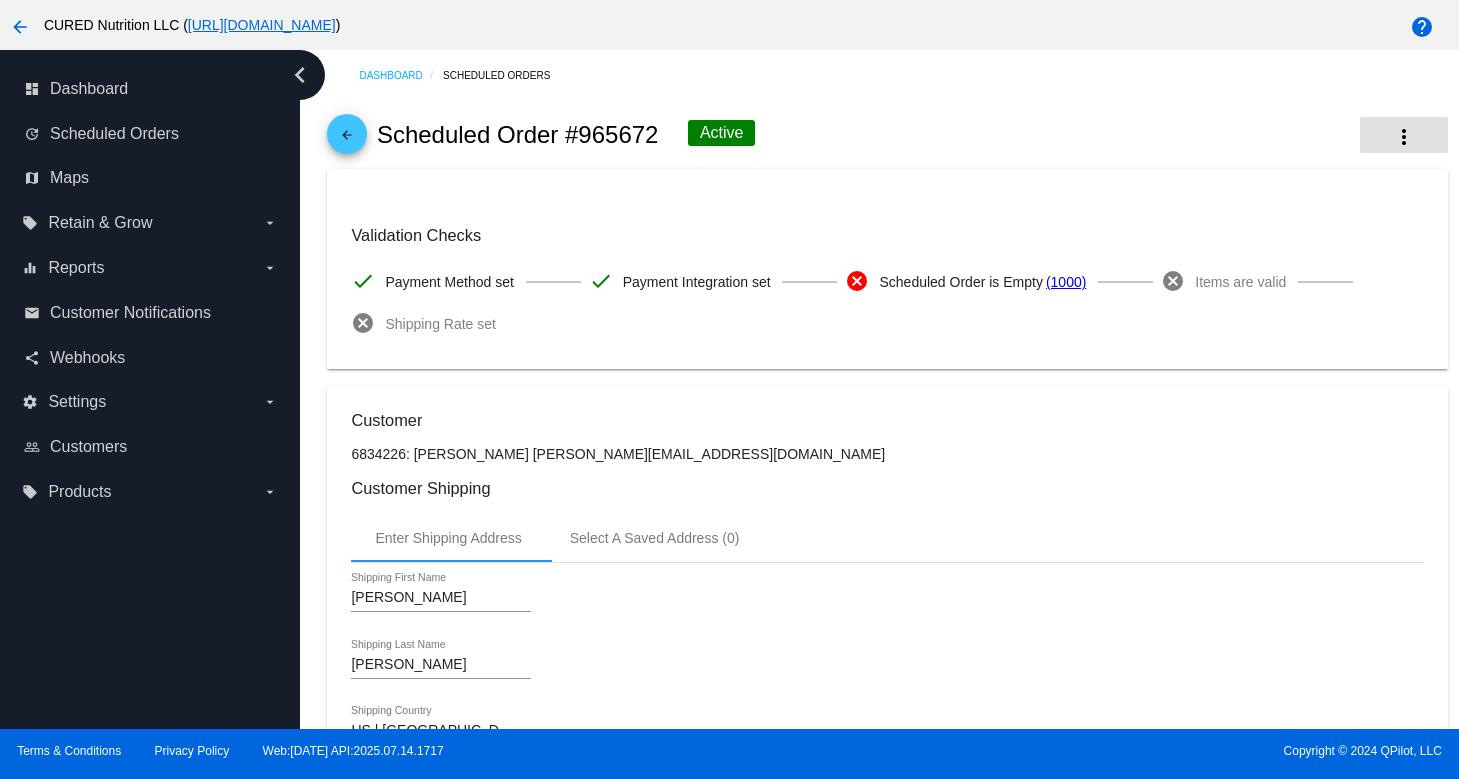 click on "more_vert" 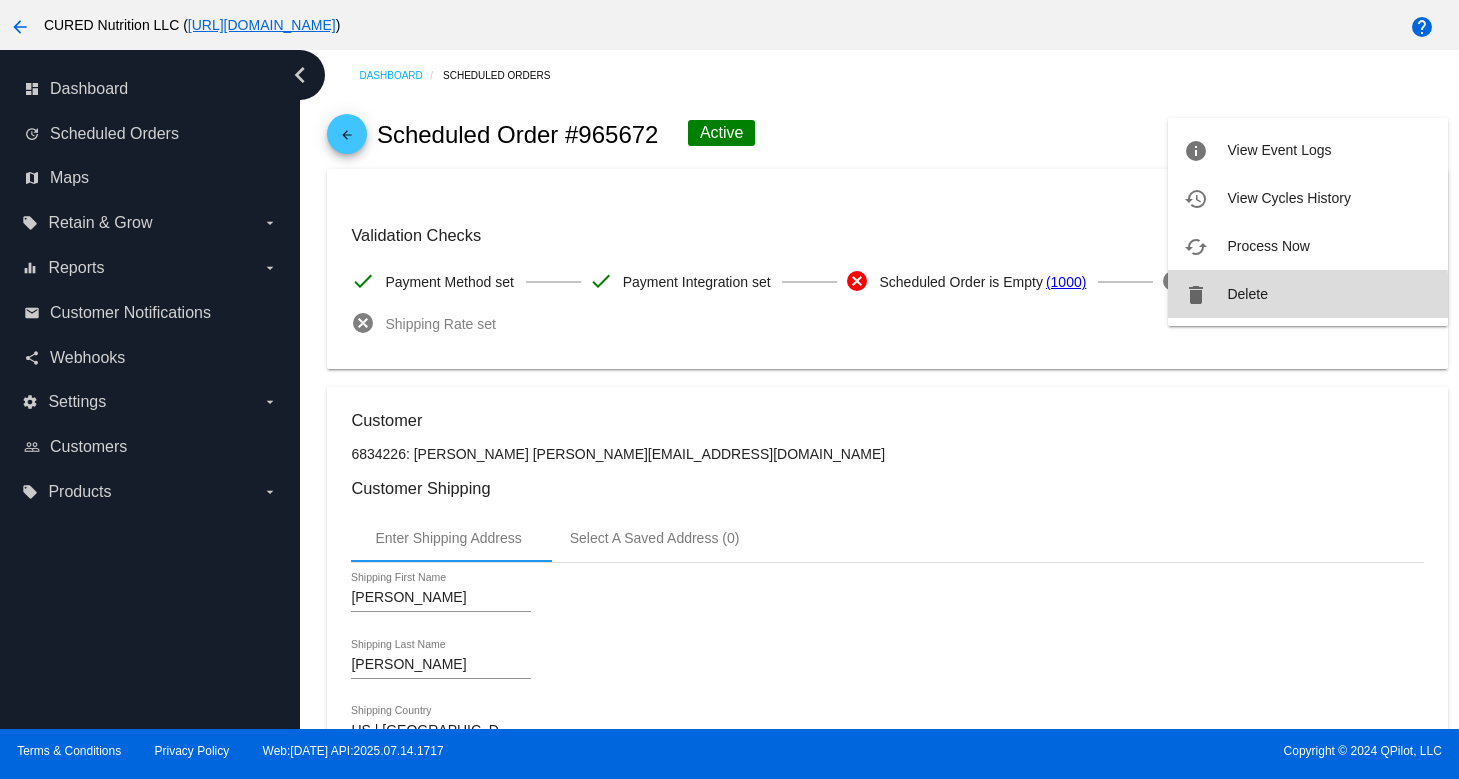 click on "delete
Delete" at bounding box center [1308, 294] 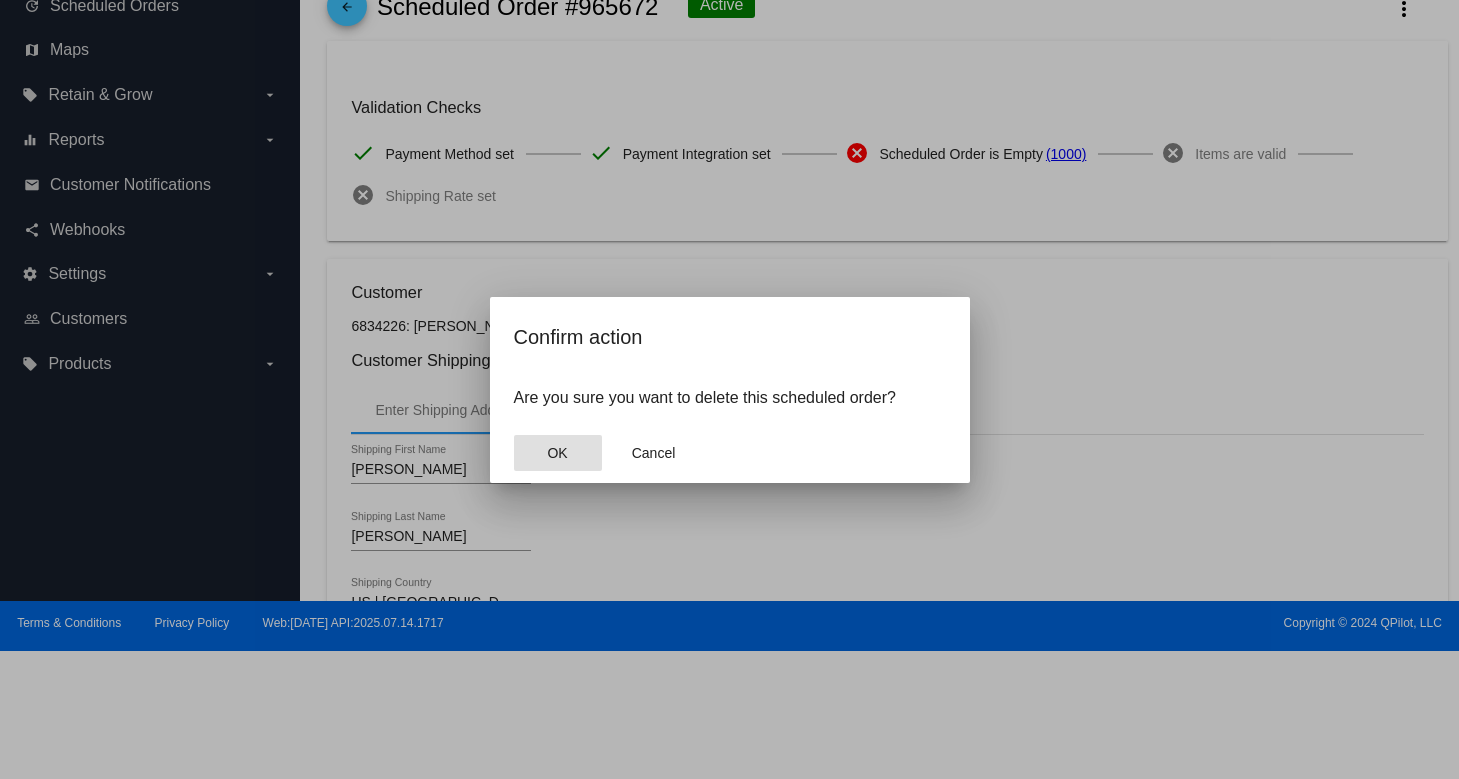 click on "OK" 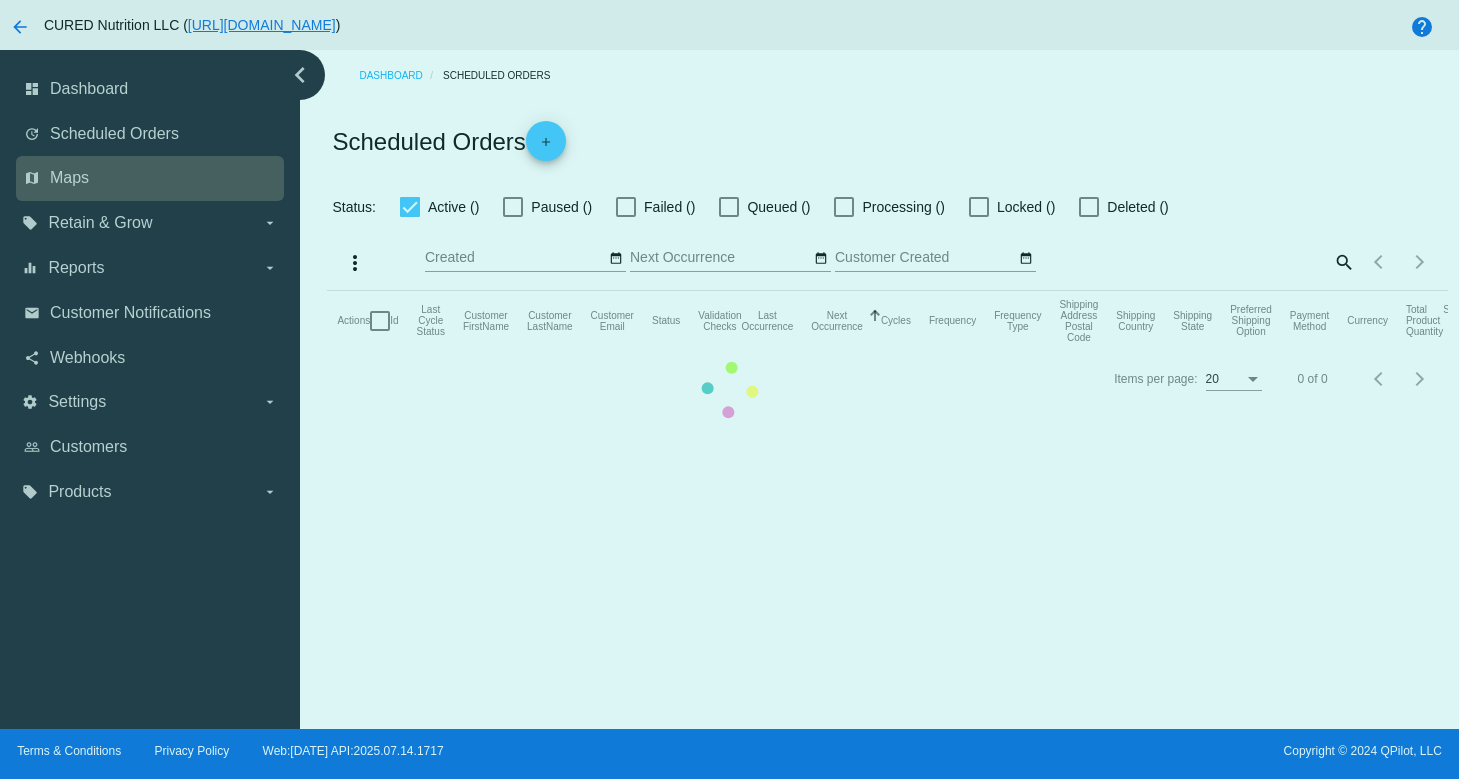 checkbox on "true" 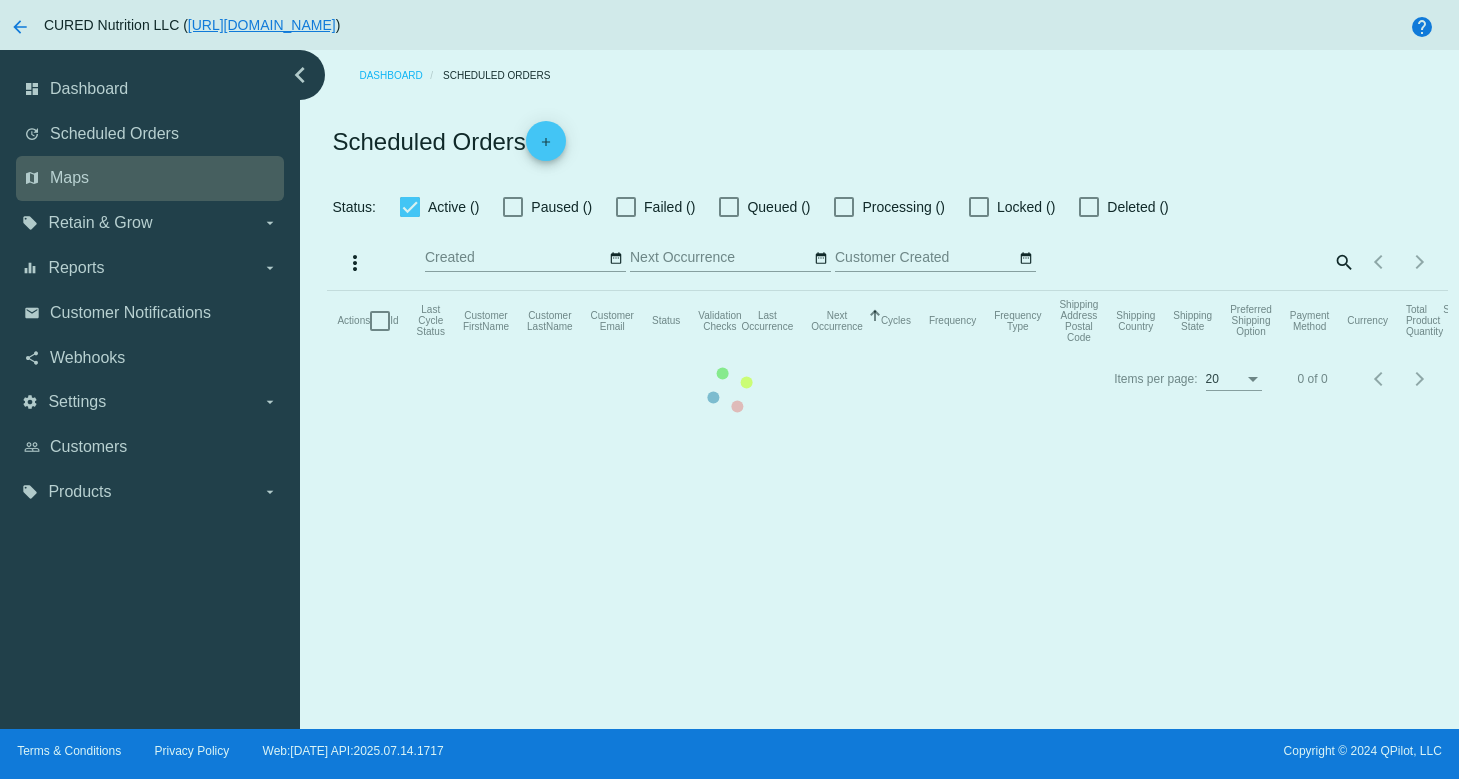 checkbox on "true" 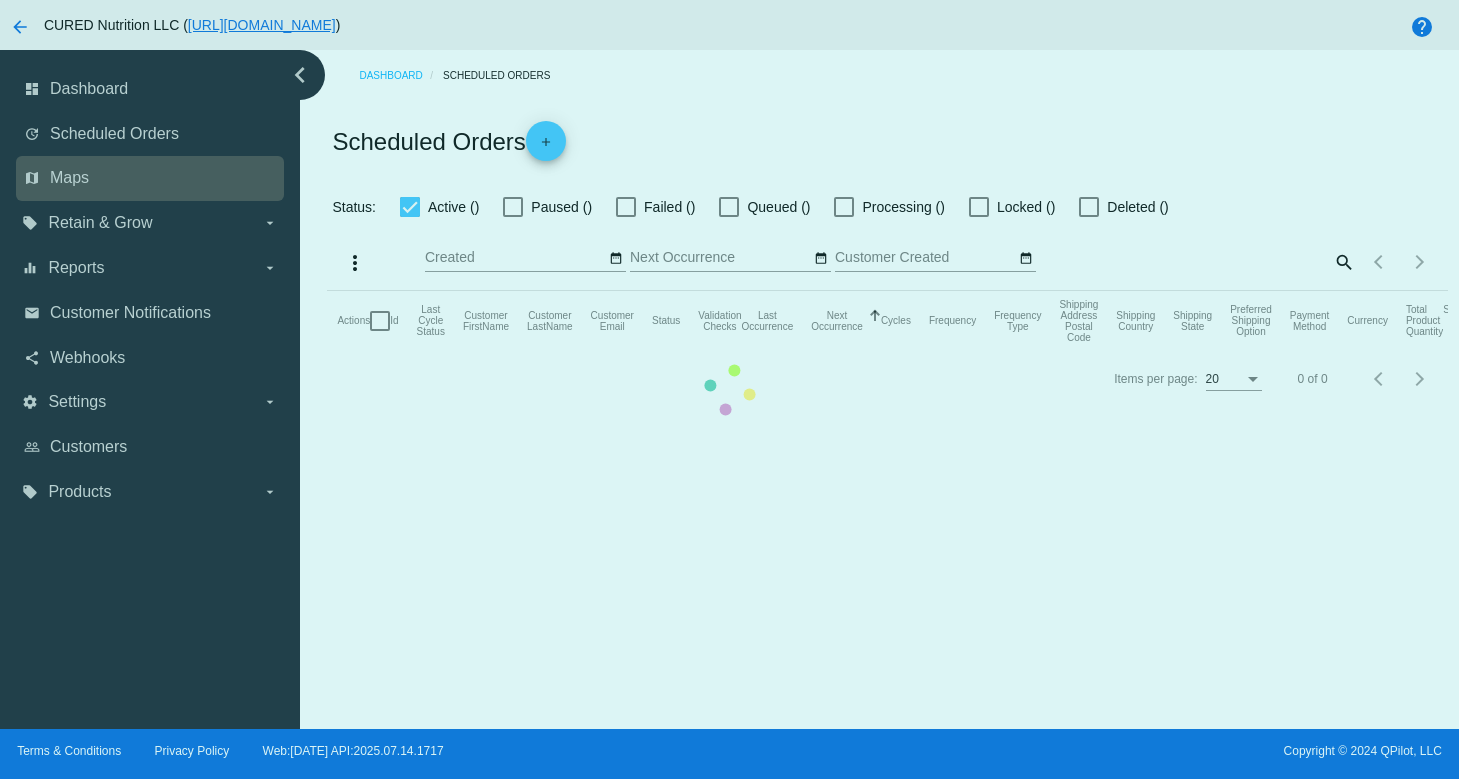 checkbox on "true" 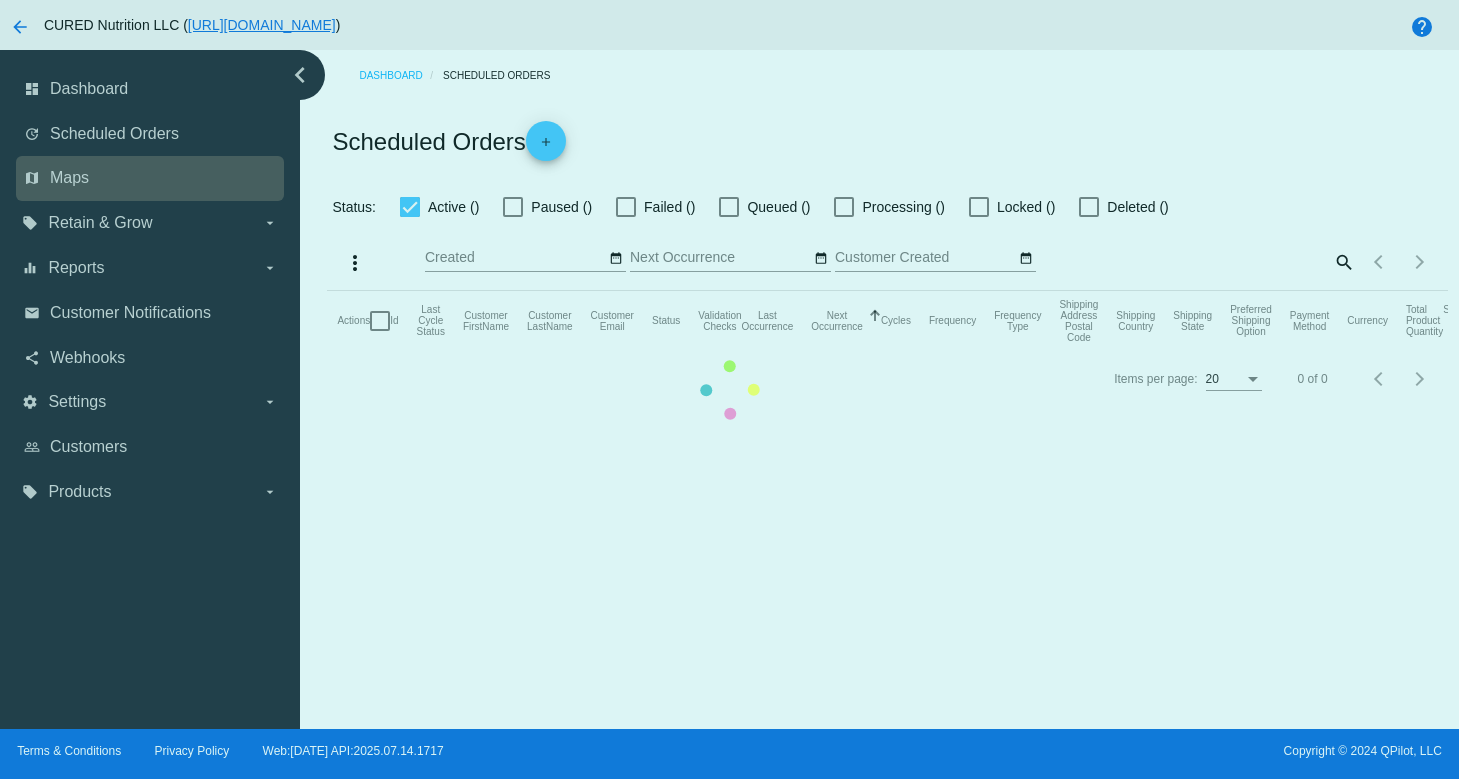 checkbox on "true" 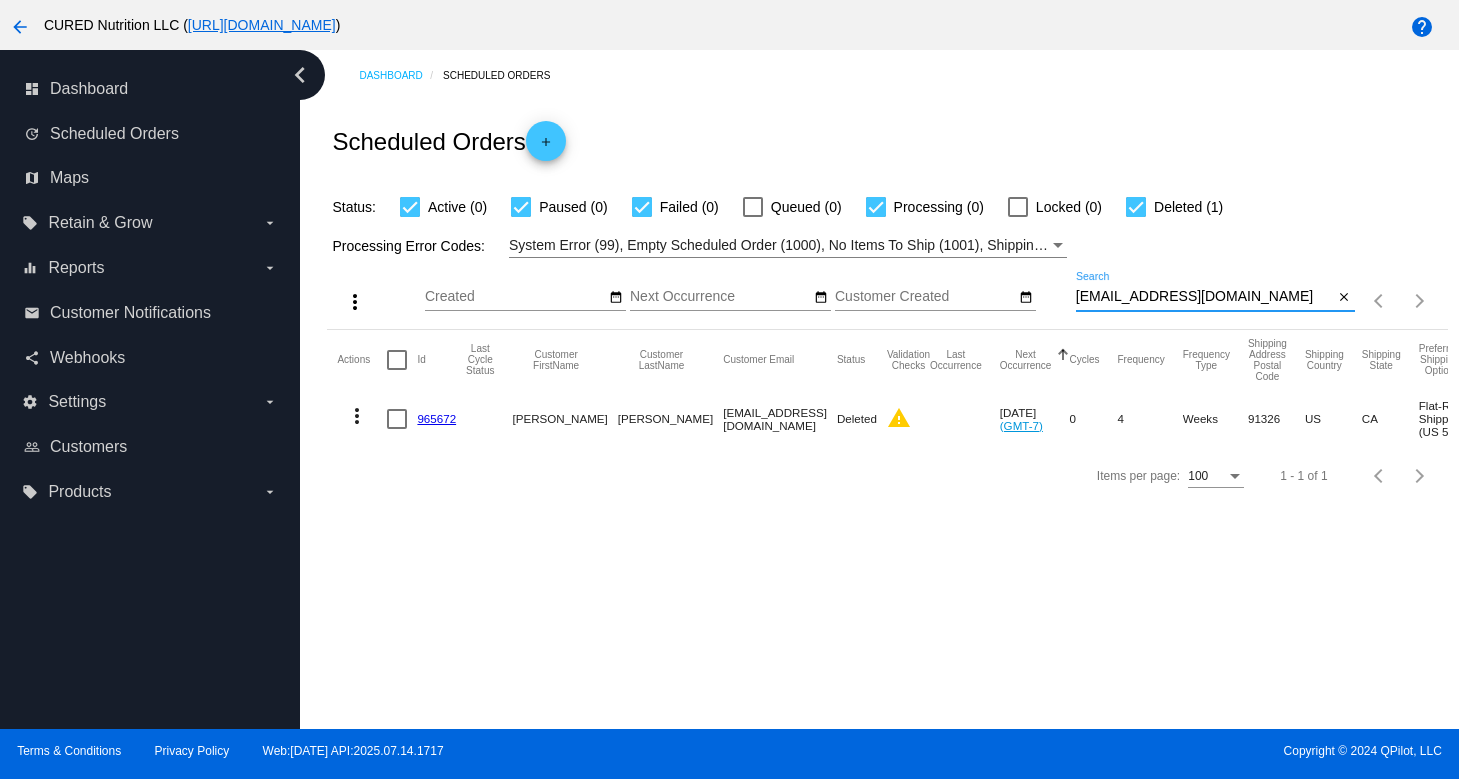 click on "[EMAIL_ADDRESS][DOMAIN_NAME]" at bounding box center [1205, 297] 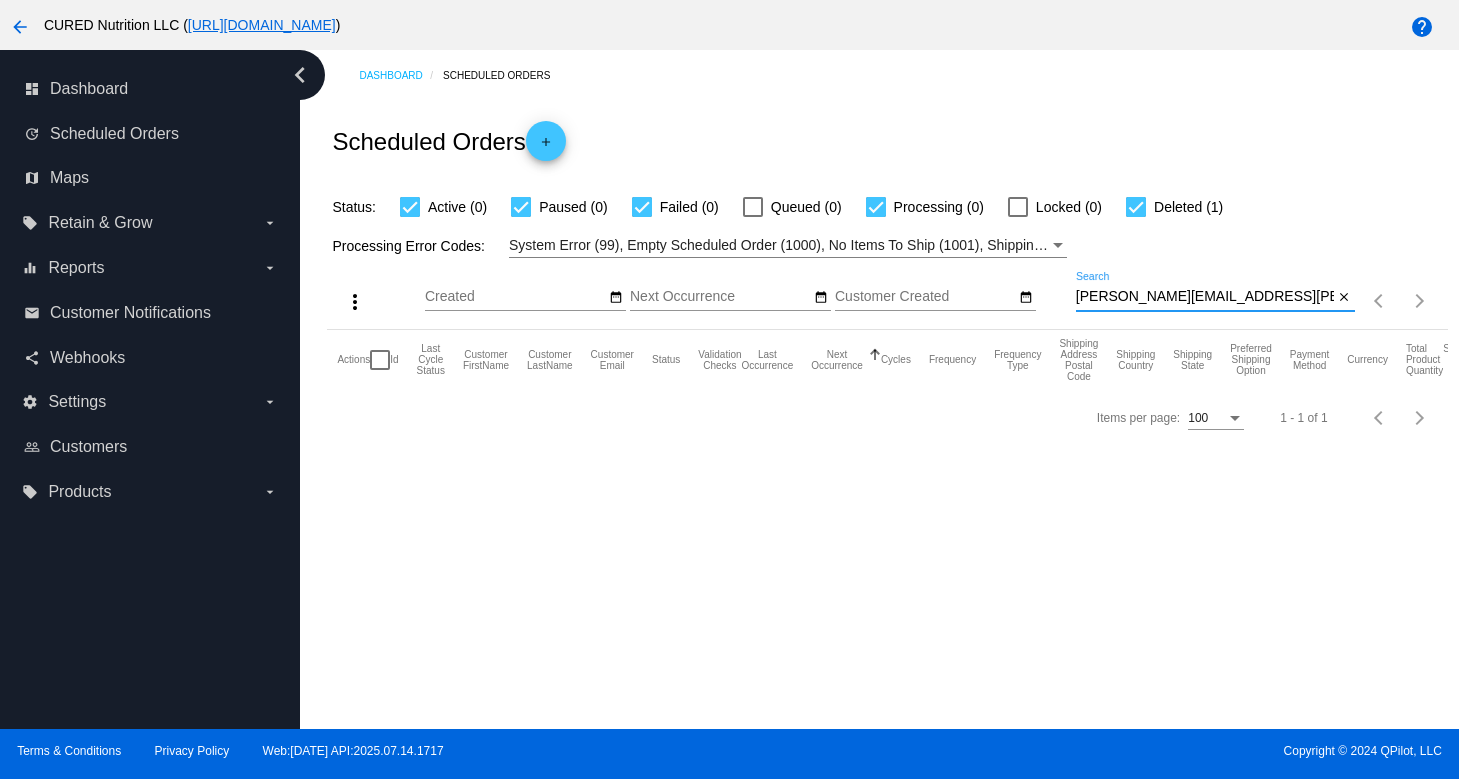 click on "[PERSON_NAME][EMAIL_ADDRESS][PERSON_NAME][DOMAIN_NAME]" at bounding box center (1205, 297) 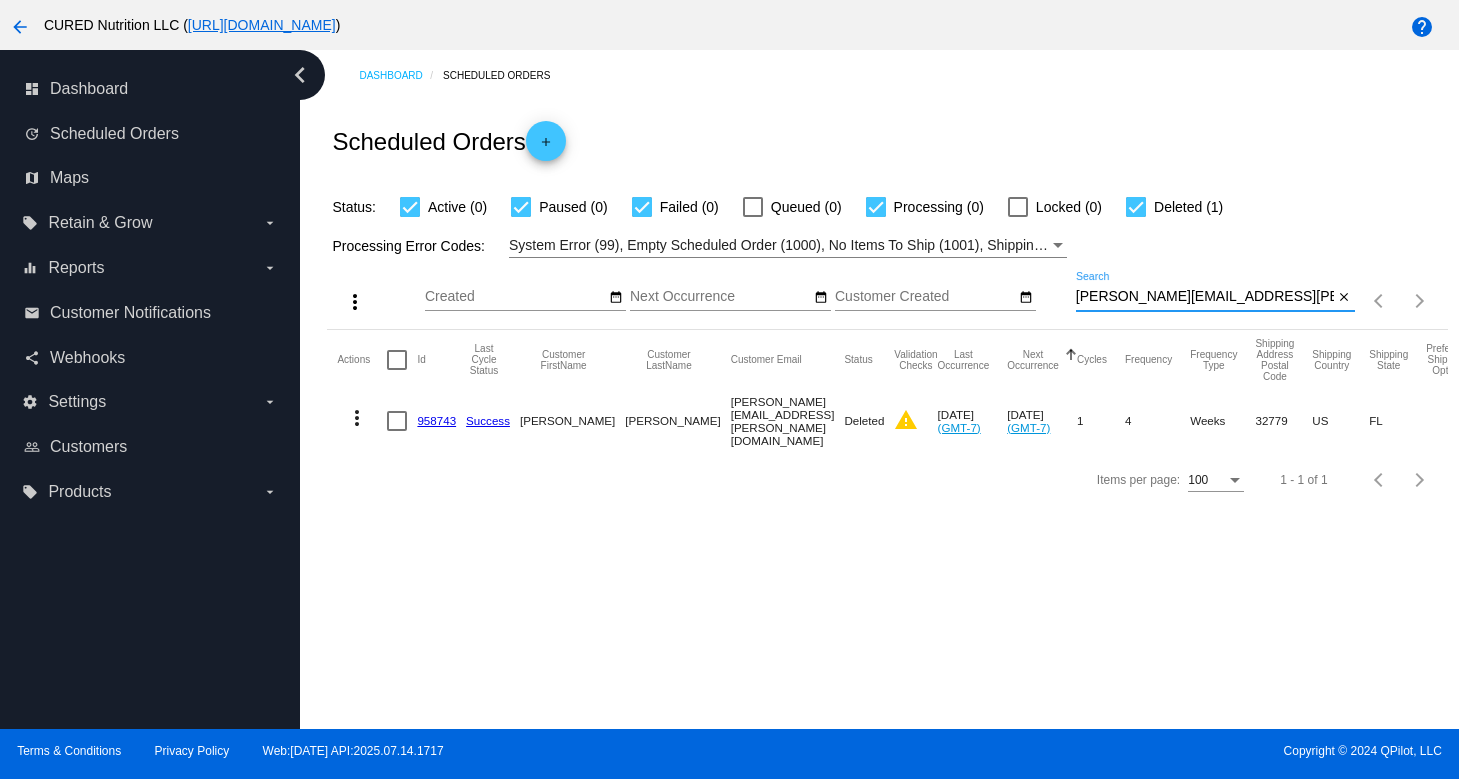 click on "[PERSON_NAME][EMAIL_ADDRESS][PERSON_NAME][DOMAIN_NAME]
Search" 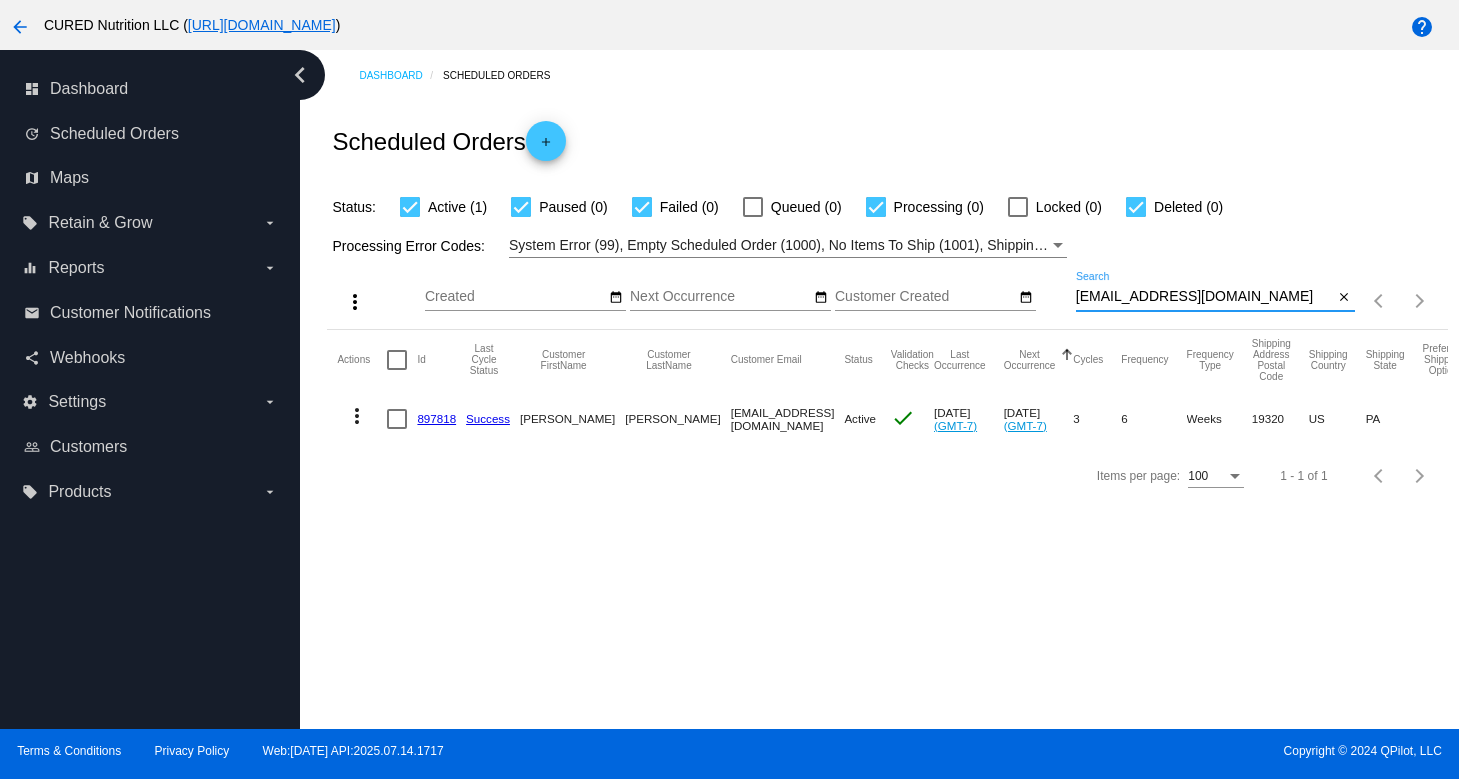 type on "[EMAIL_ADDRESS][DOMAIN_NAME]" 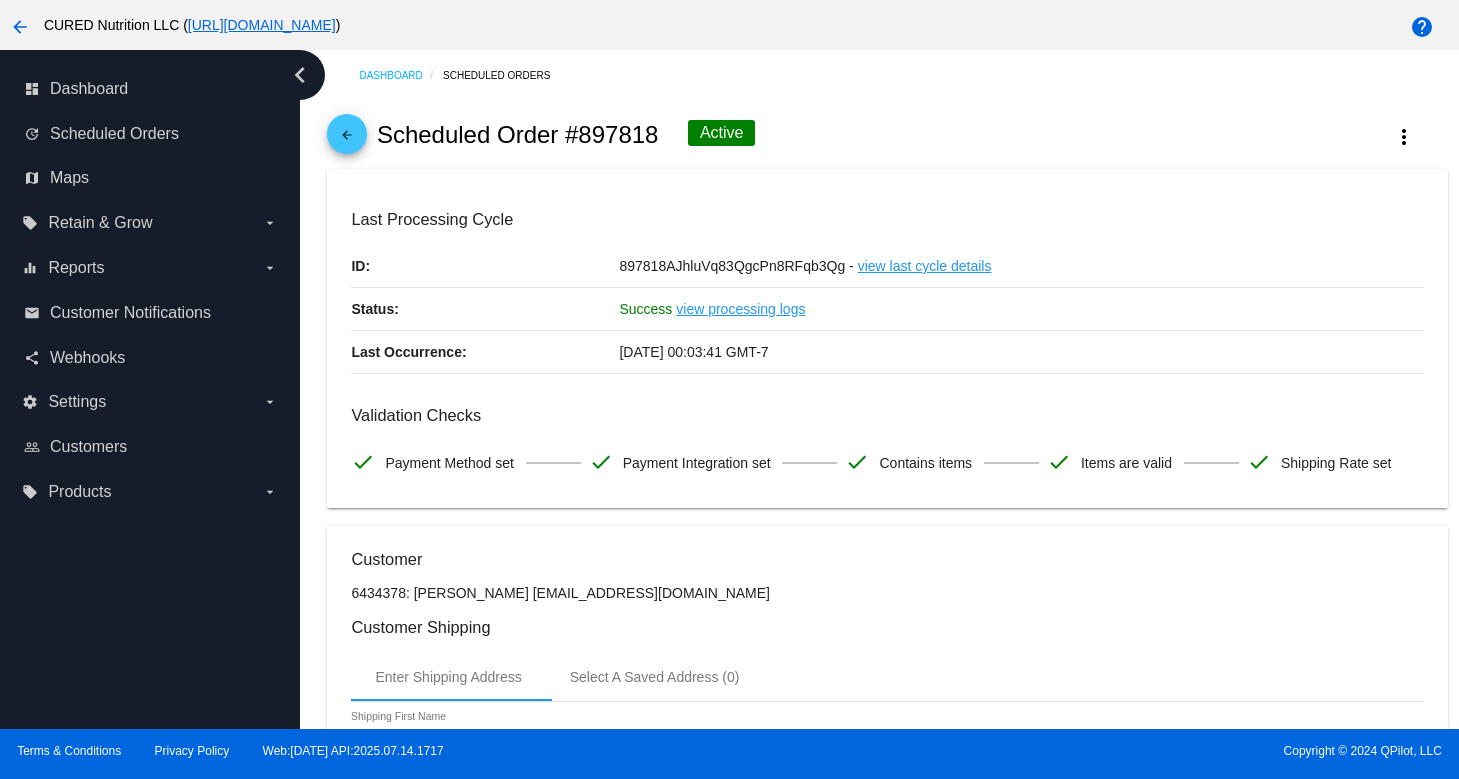 click on "arrow_back
Scheduled Order #897818
Active
more_vert" 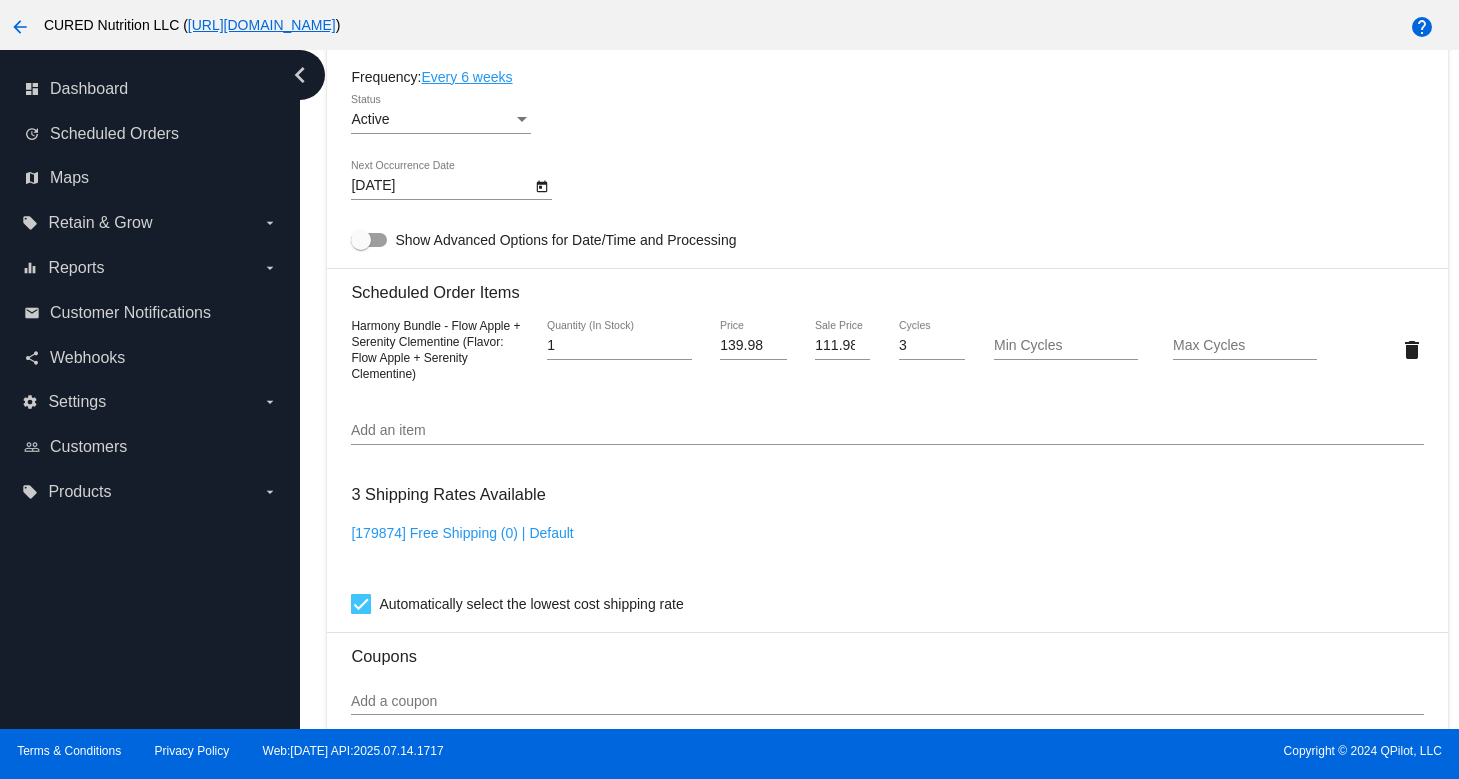 scroll, scrollTop: 1219, scrollLeft: 0, axis: vertical 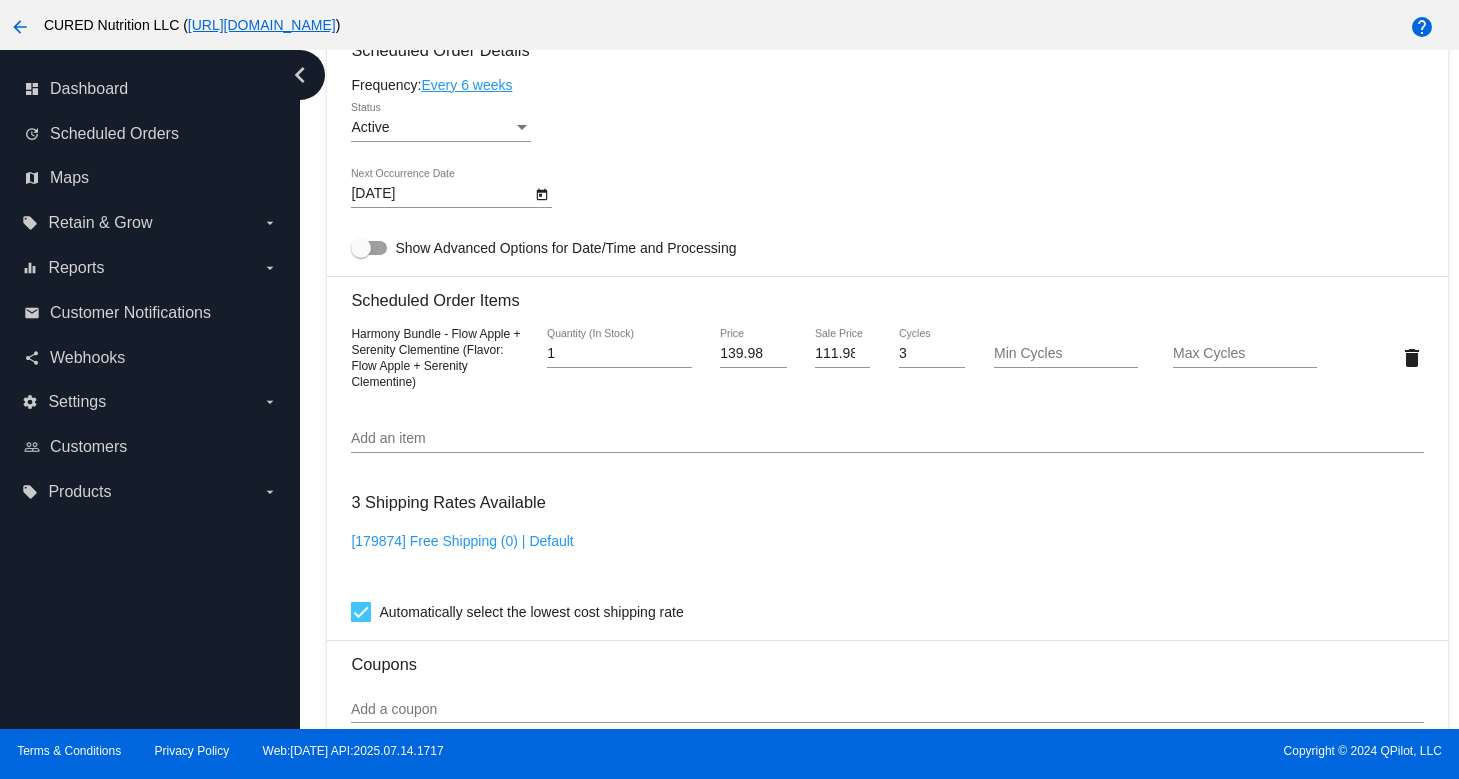 click on "Active" at bounding box center [432, 128] 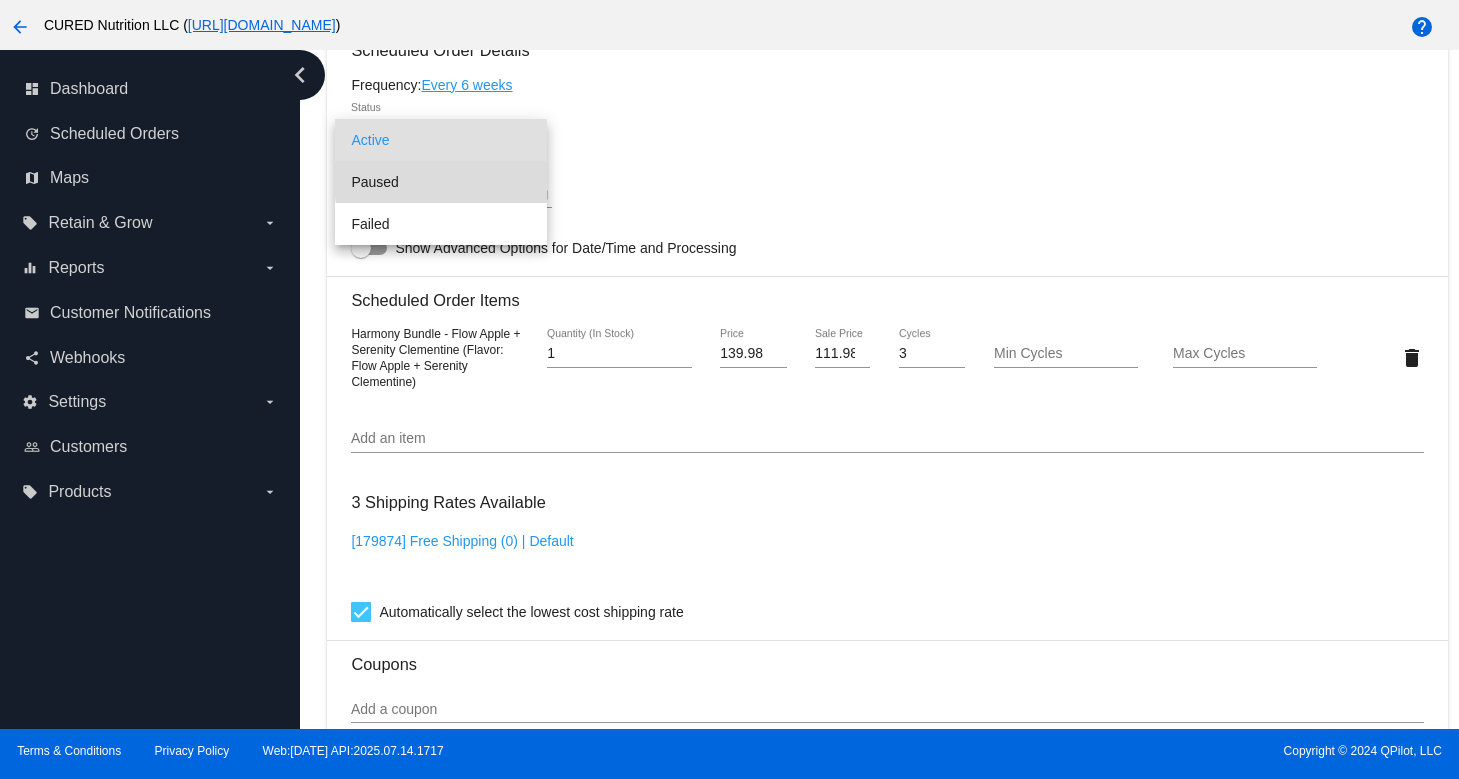 click on "Paused" at bounding box center (441, 182) 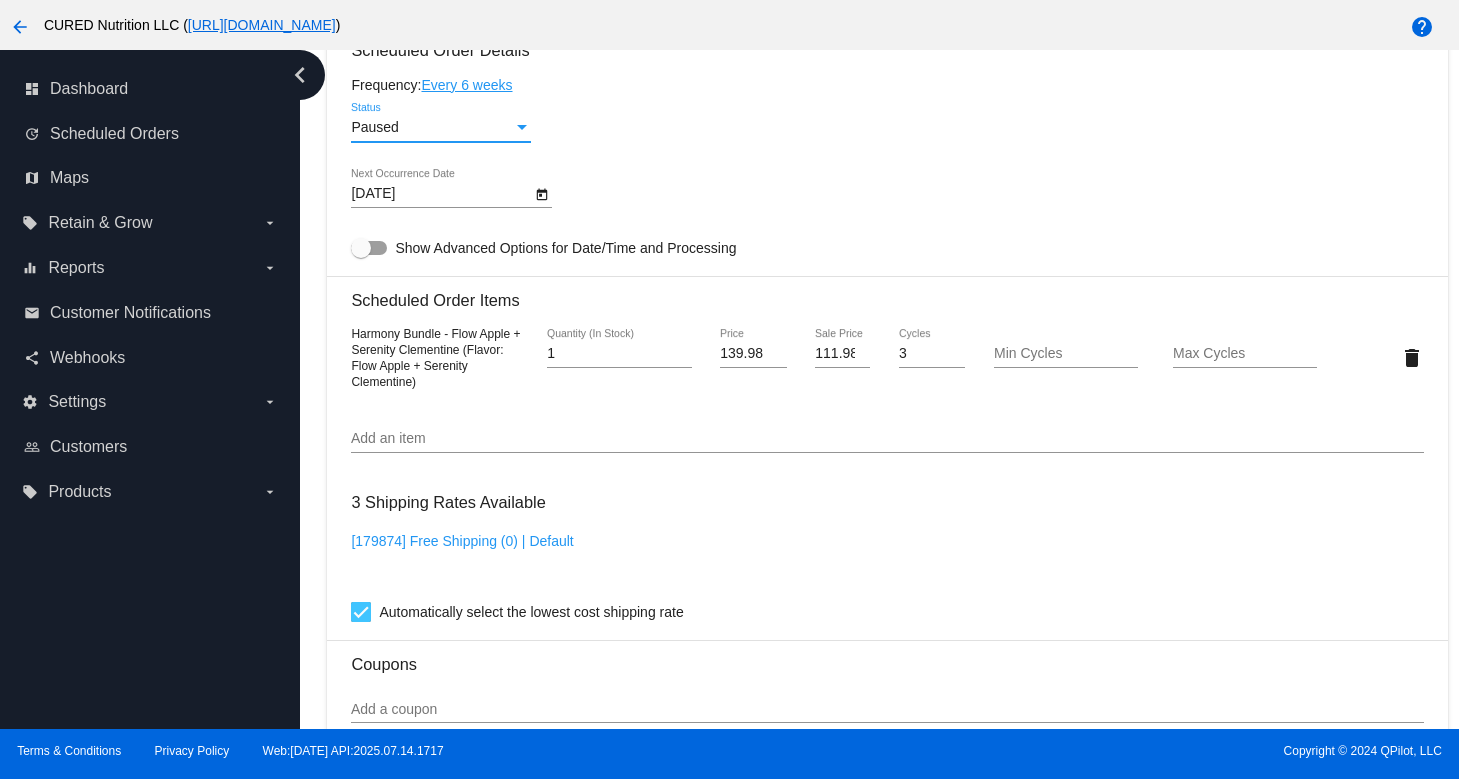 click on "dashboard
Dashboard
update
Scheduled Orders
map
Maps
local_offer
Retain & Grow
arrow_drop_down
equalizer
Reports
arrow_drop_down
email
Customer Notifications
share
Webhooks" at bounding box center [150, 290] 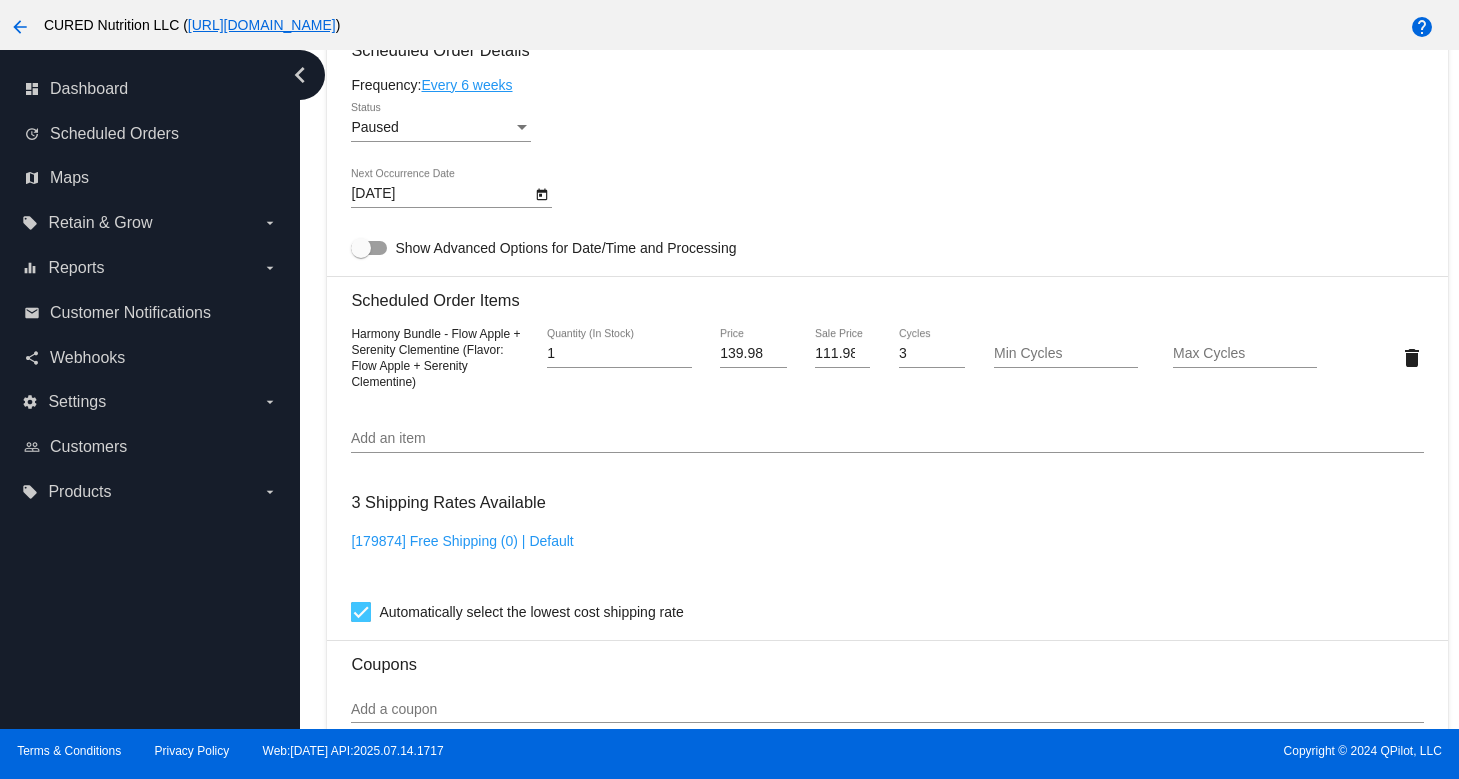 click on "Dashboard
Scheduled Orders
arrow_back
Scheduled Order #897818
Paused
more_vert
Last Processing Cycle
ID:
897818AJhluVq83QgcPn8RFqb3Qg -
view last cycle details
Status:
Success
view processing logs
Last Occurrence:
[DATE] 00:03:41 GMT-7
Validation Checks" at bounding box center (887, 72) 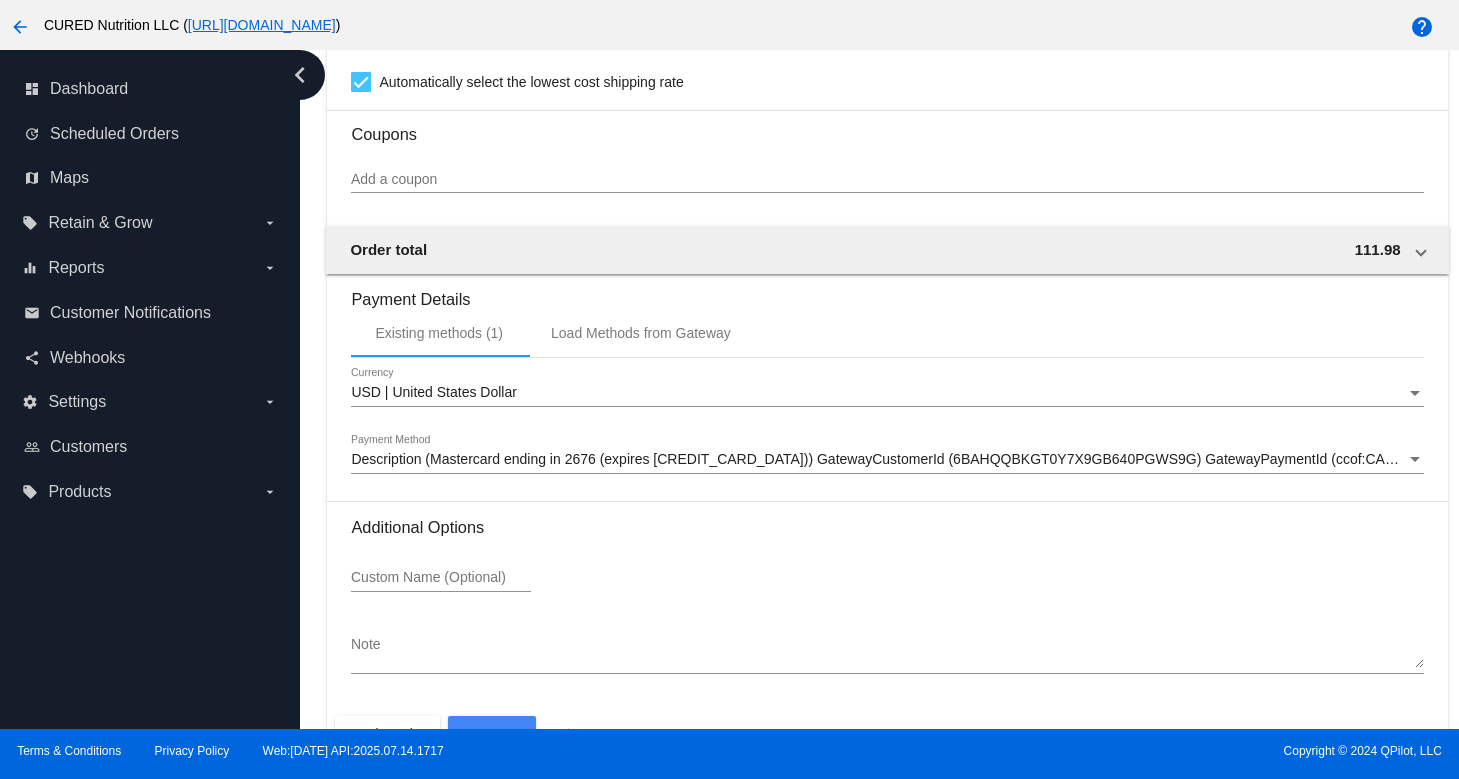 scroll, scrollTop: 1825, scrollLeft: 0, axis: vertical 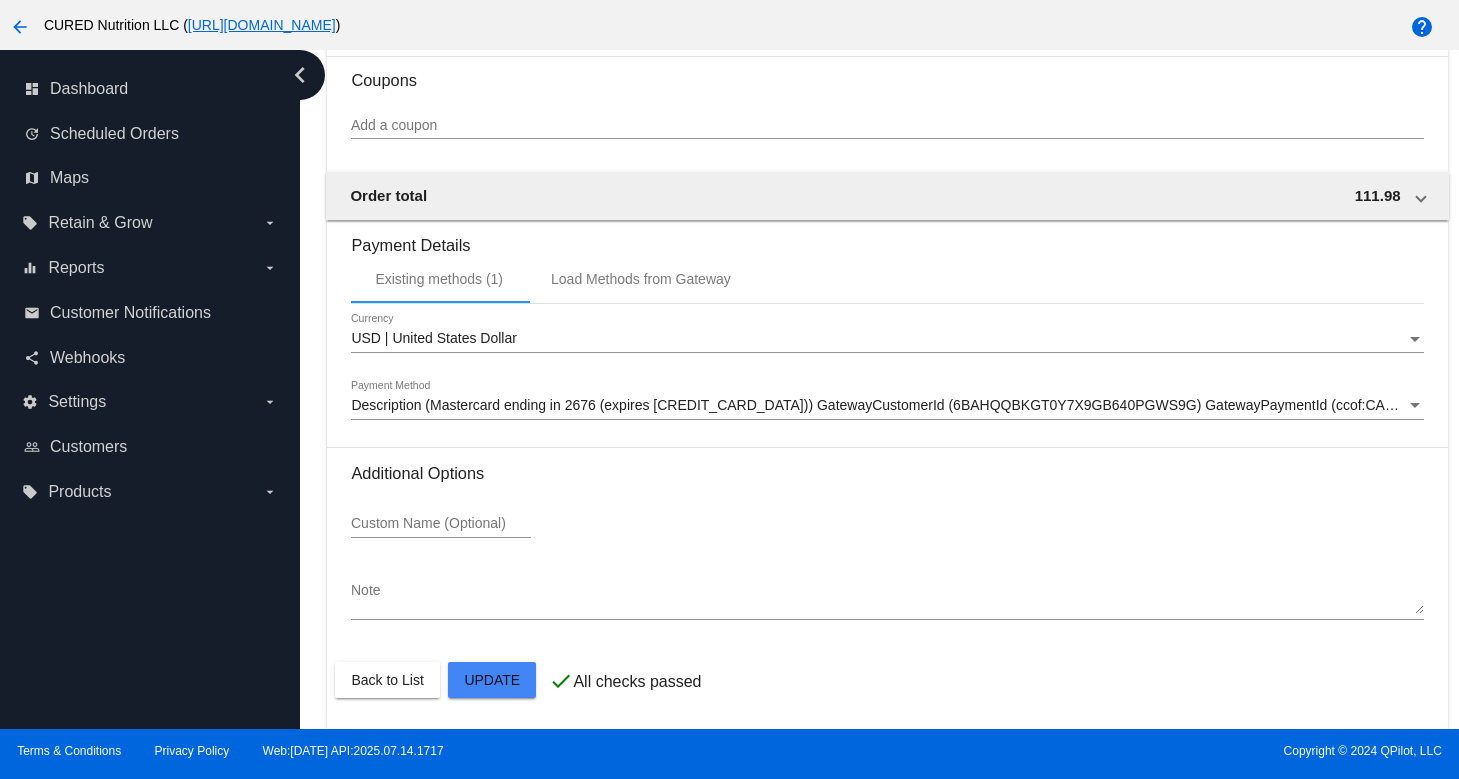 click on "Customer
6434378: [PERSON_NAME]
[EMAIL_ADDRESS][DOMAIN_NAME]
Customer Shipping
Enter Shipping Address Select A Saved Address (0)
[PERSON_NAME]
Shipping First Name
[PERSON_NAME]
Shipping Last Name
[GEOGRAPHIC_DATA] | [GEOGRAPHIC_DATA]
Shipping Country
[STREET_ADDRESS][PERSON_NAME]
[STREET_ADDRESS]
Coatesville
[GEOGRAPHIC_DATA]
[GEOGRAPHIC_DATA] | [US_STATE]
Shipping State
19320
Shipping Postcode
Scheduled Order Details
Frequency:
Every 6 weeks
Paused
1" 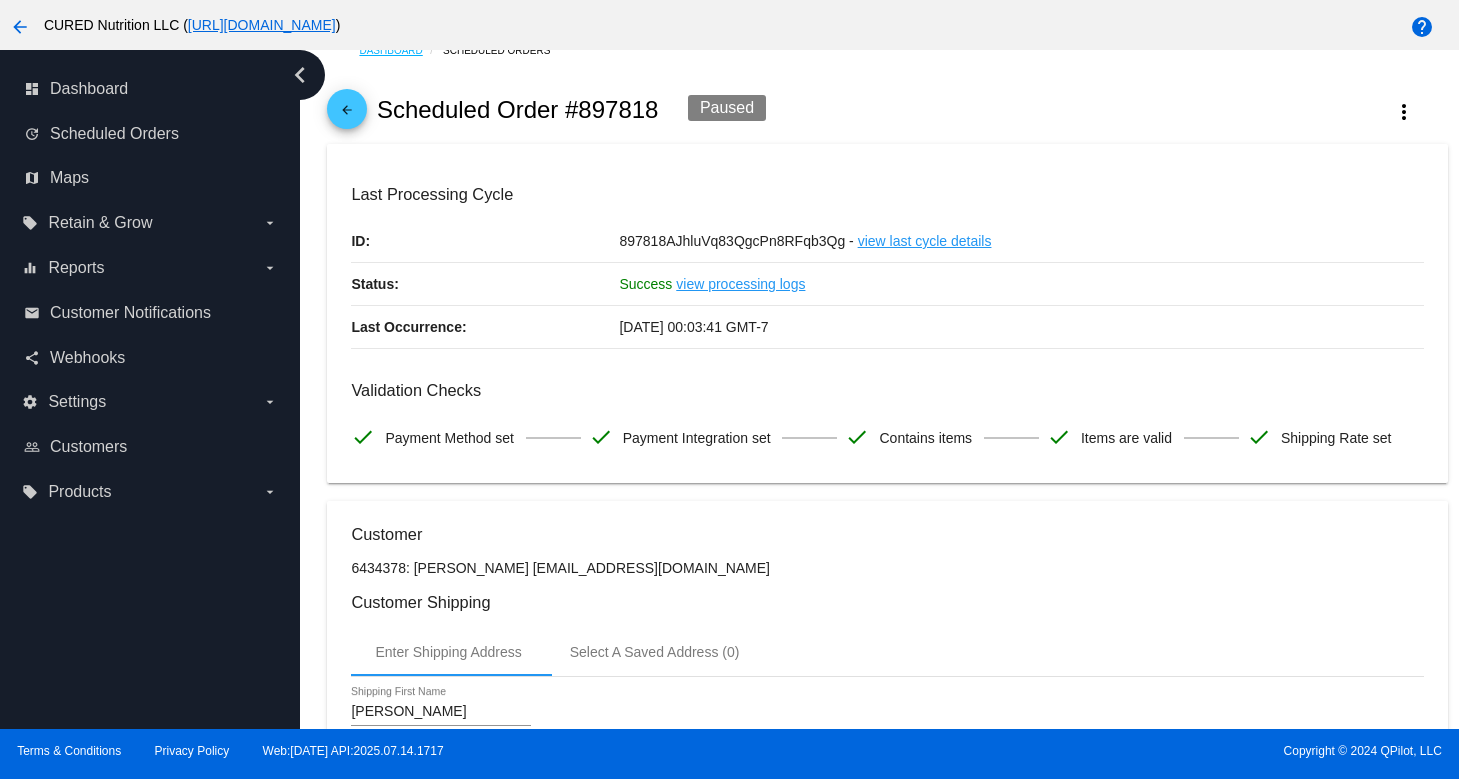 scroll, scrollTop: 0, scrollLeft: 0, axis: both 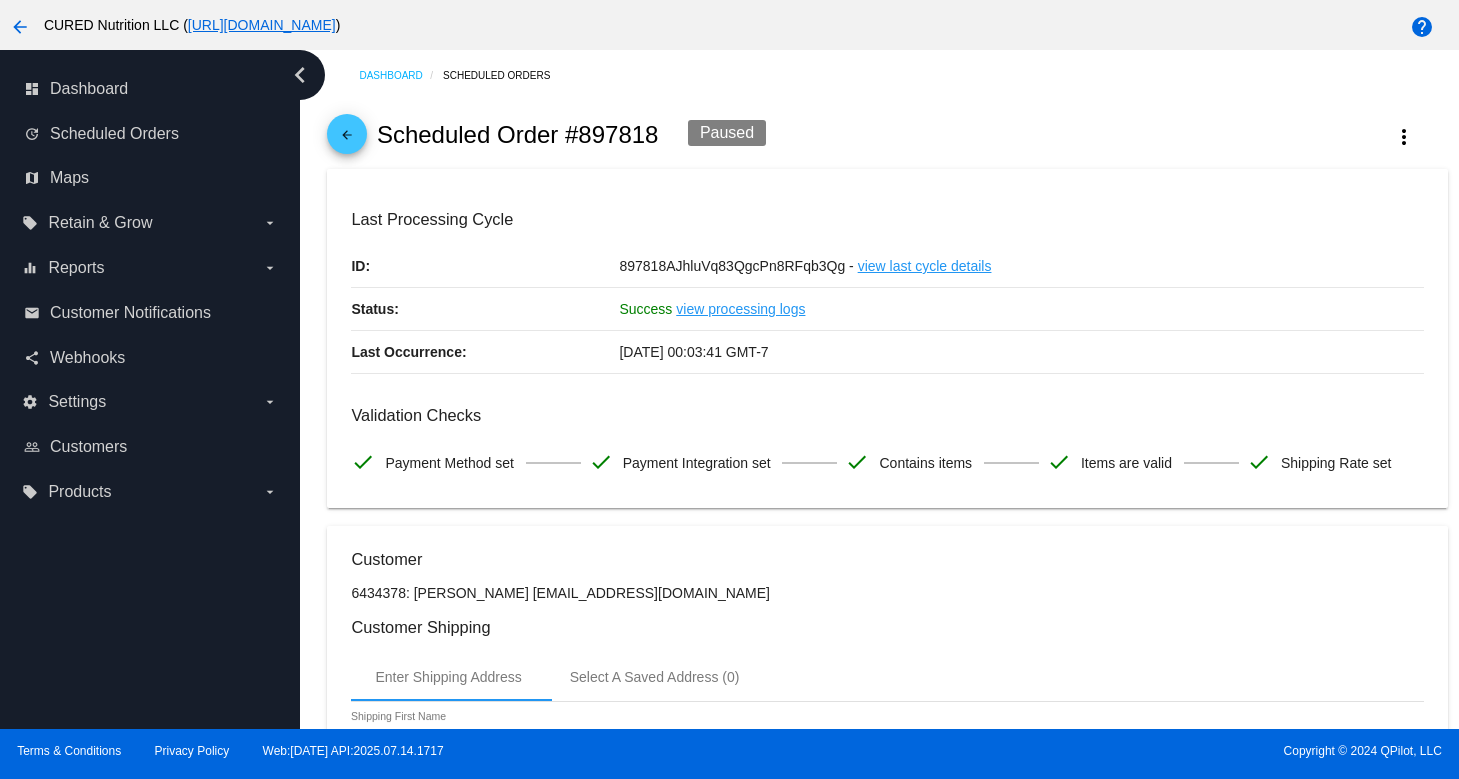 click on "arrow_back
Scheduled Order #897818
Paused
more_vert" 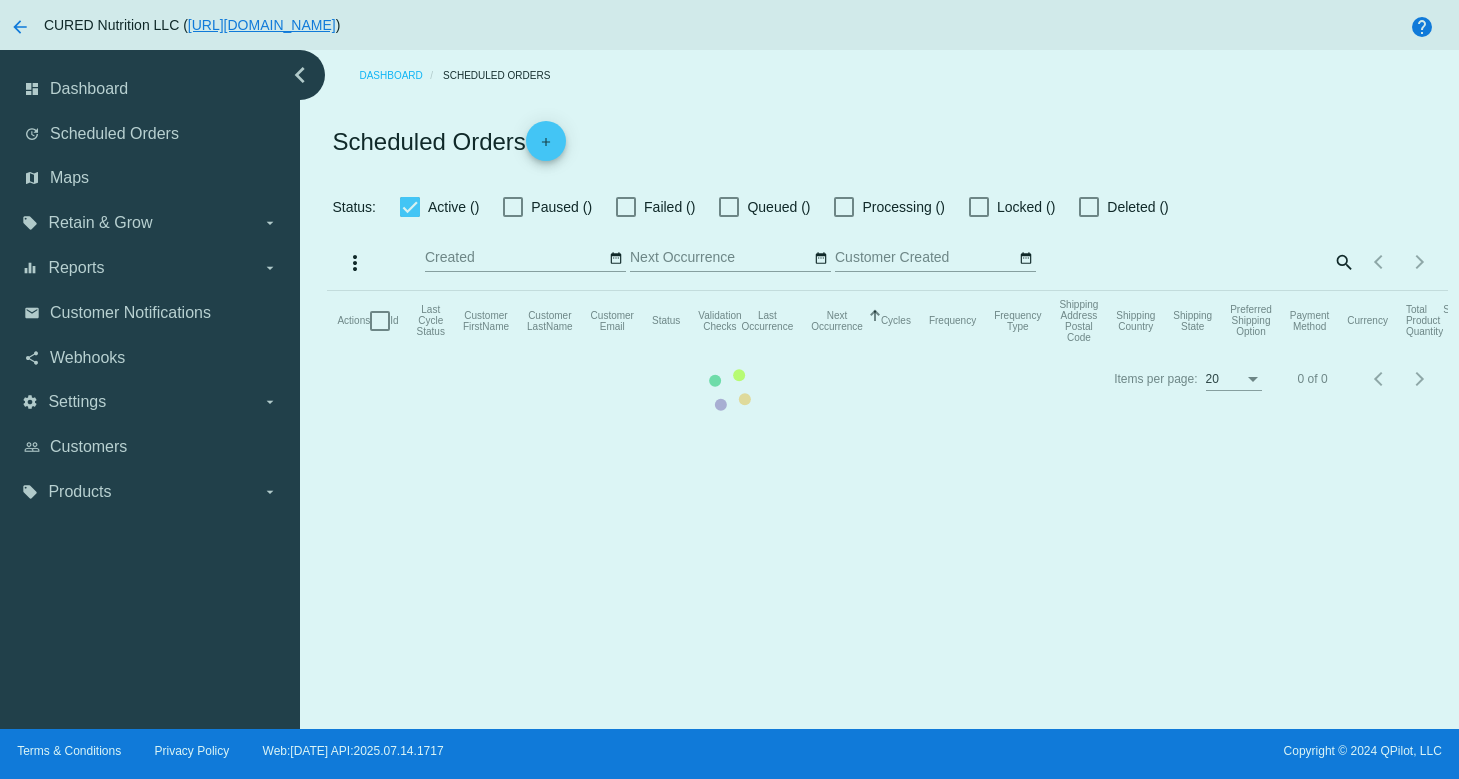 checkbox on "true" 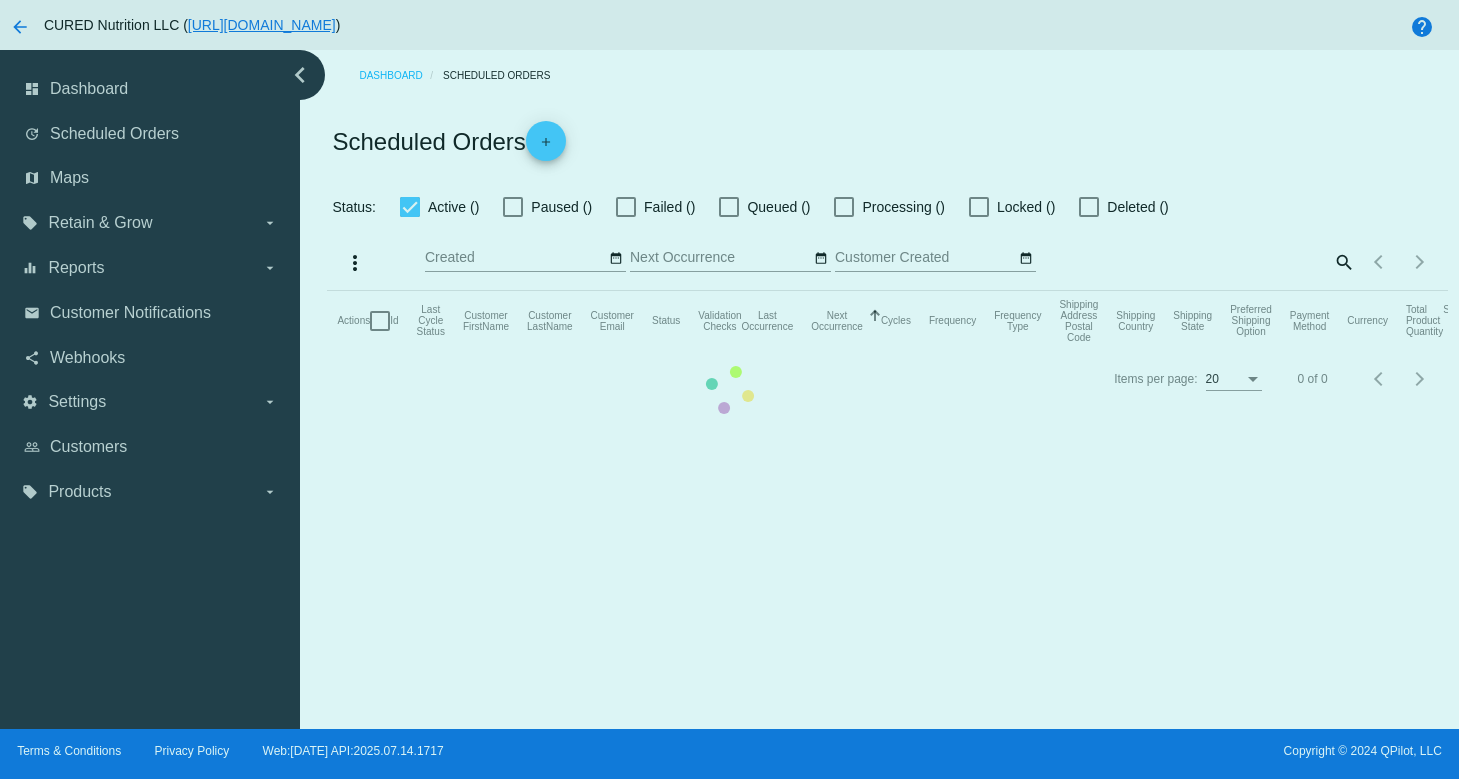 checkbox on "true" 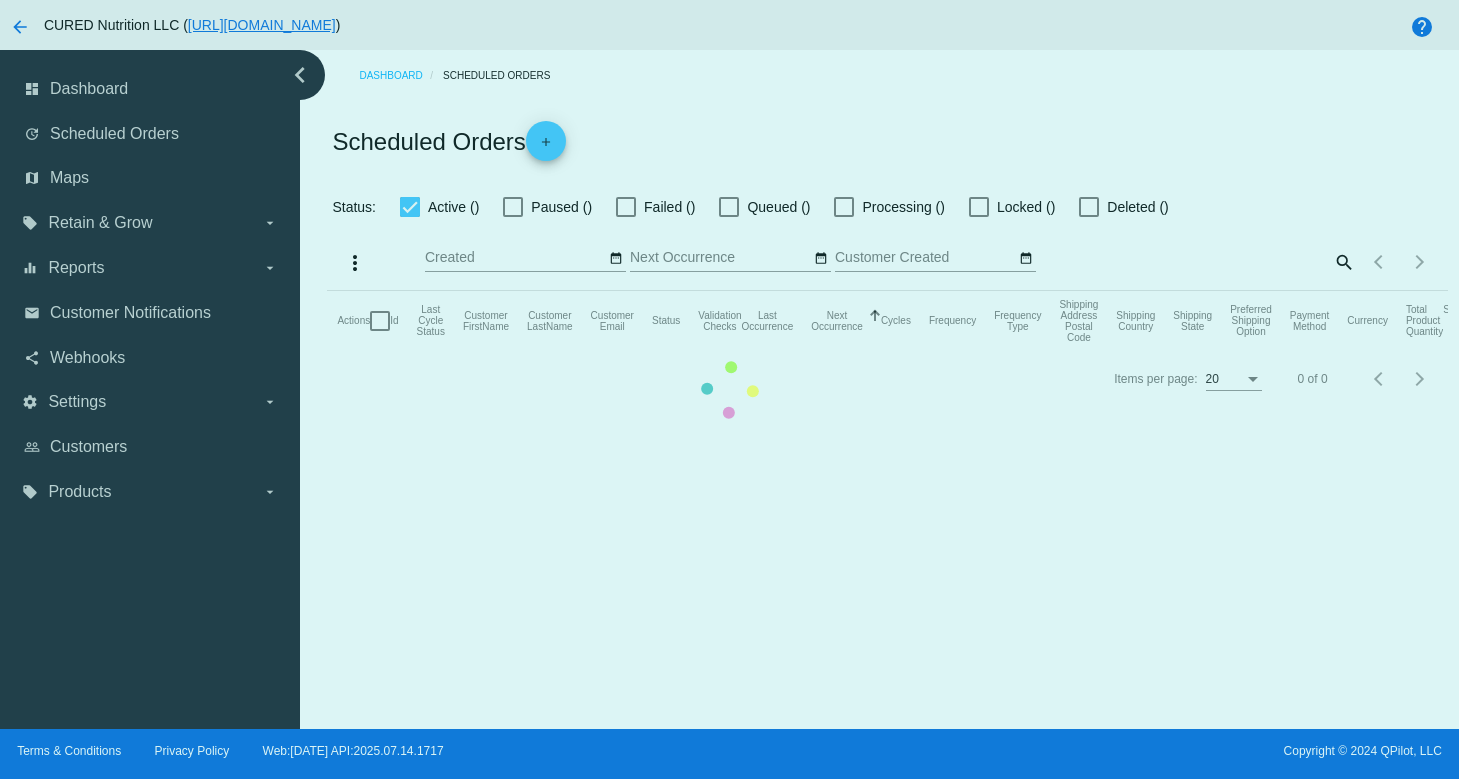 checkbox on "true" 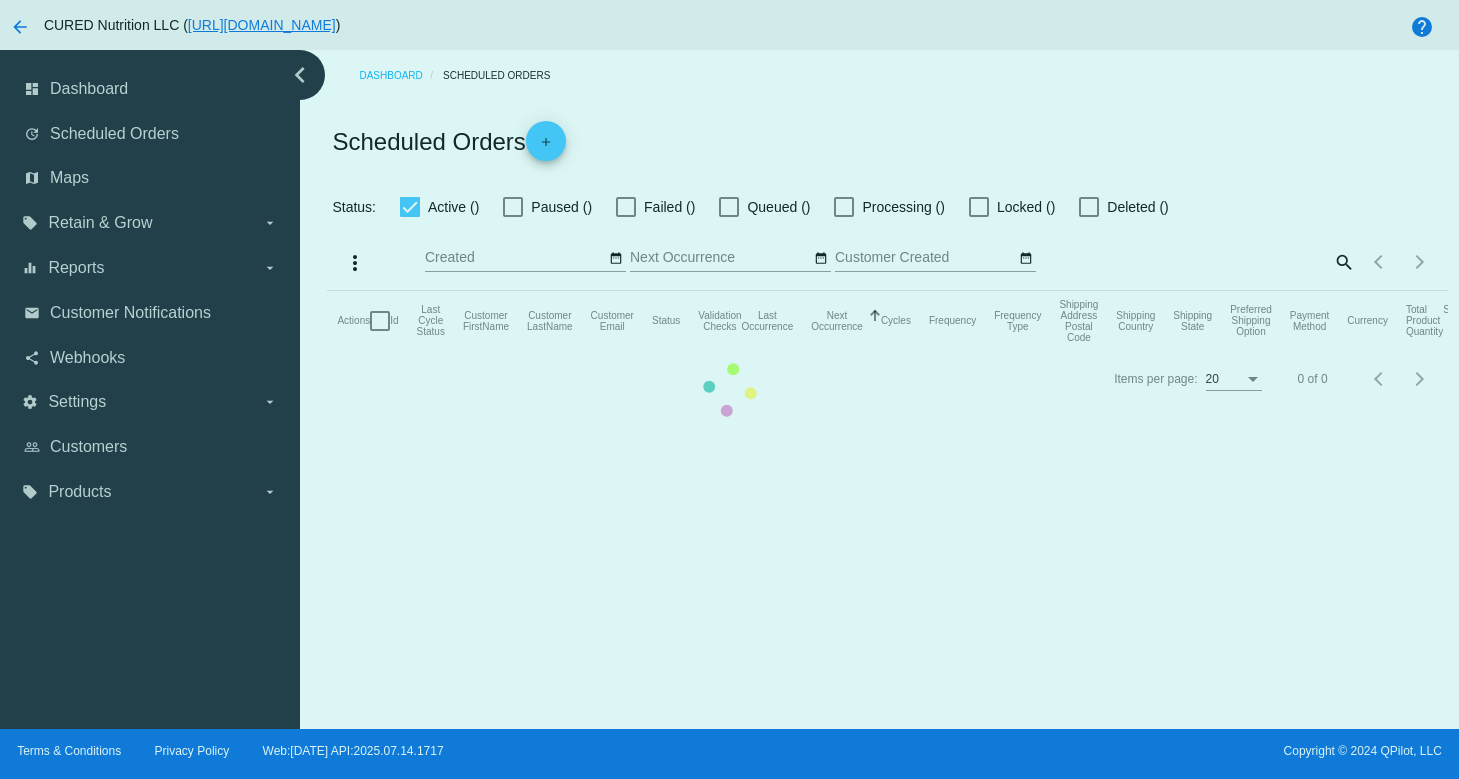 checkbox on "true" 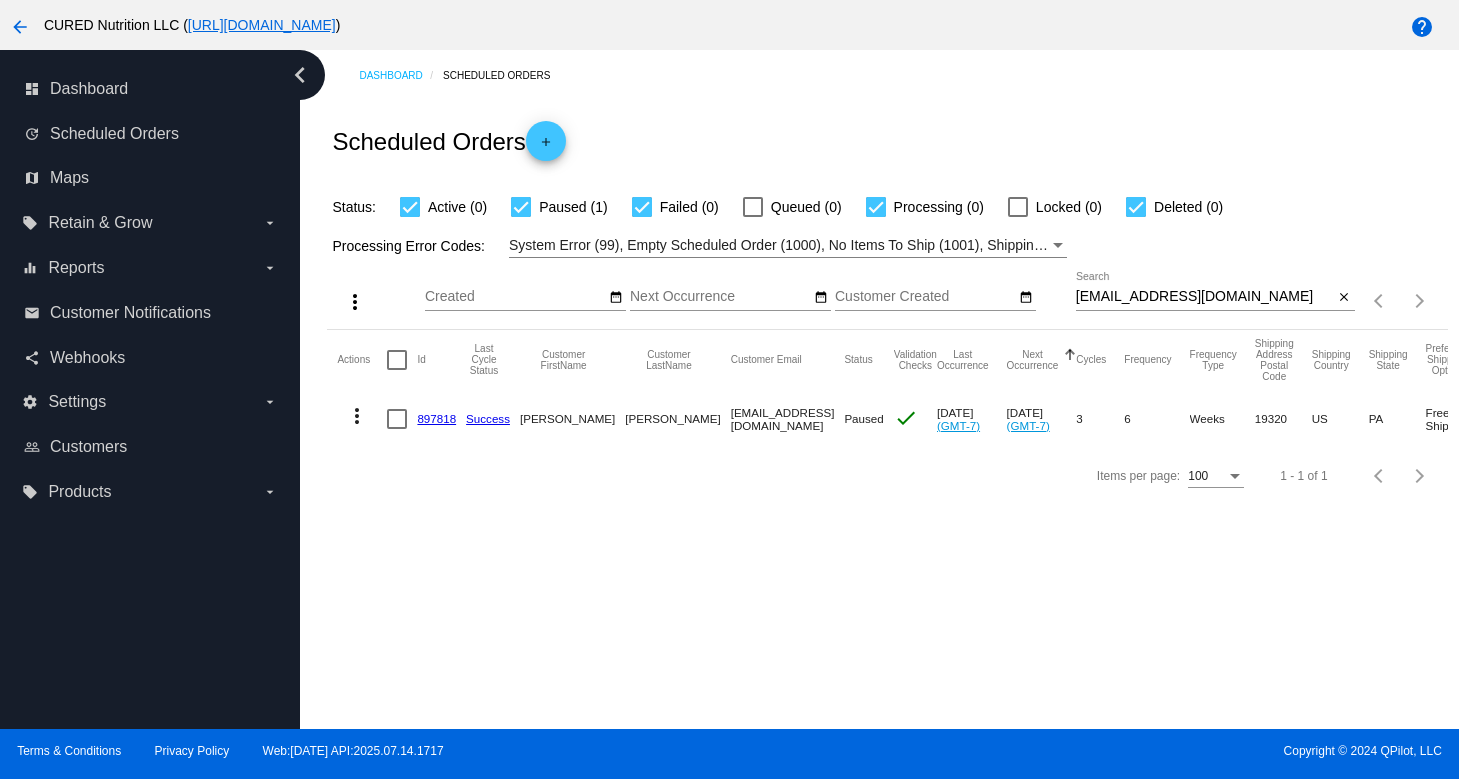 click on "[EMAIL_ADDRESS][DOMAIN_NAME]" at bounding box center (1205, 297) 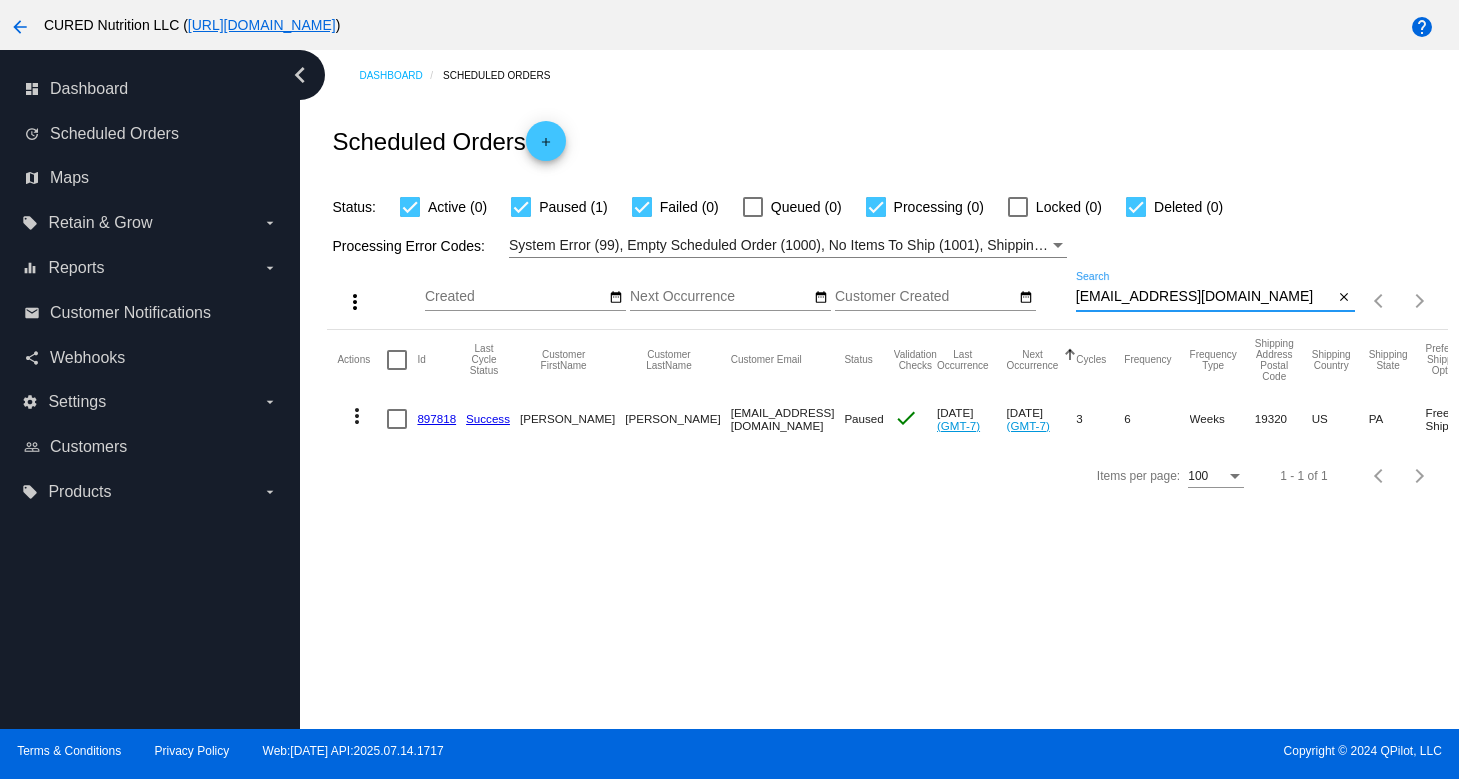click on "[EMAIL_ADDRESS][DOMAIN_NAME]" at bounding box center [1205, 297] 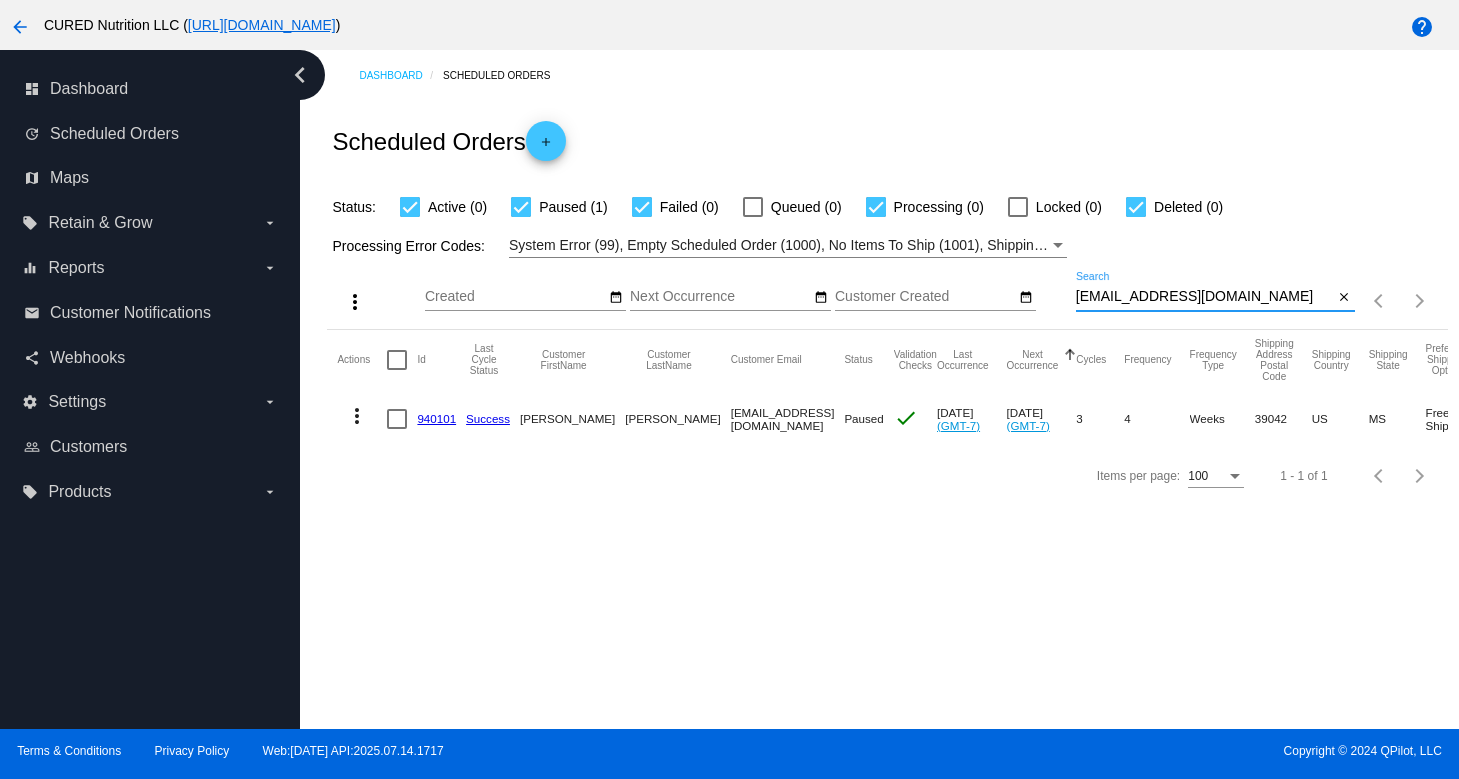 click on "[EMAIL_ADDRESS][DOMAIN_NAME]" at bounding box center [1205, 297] 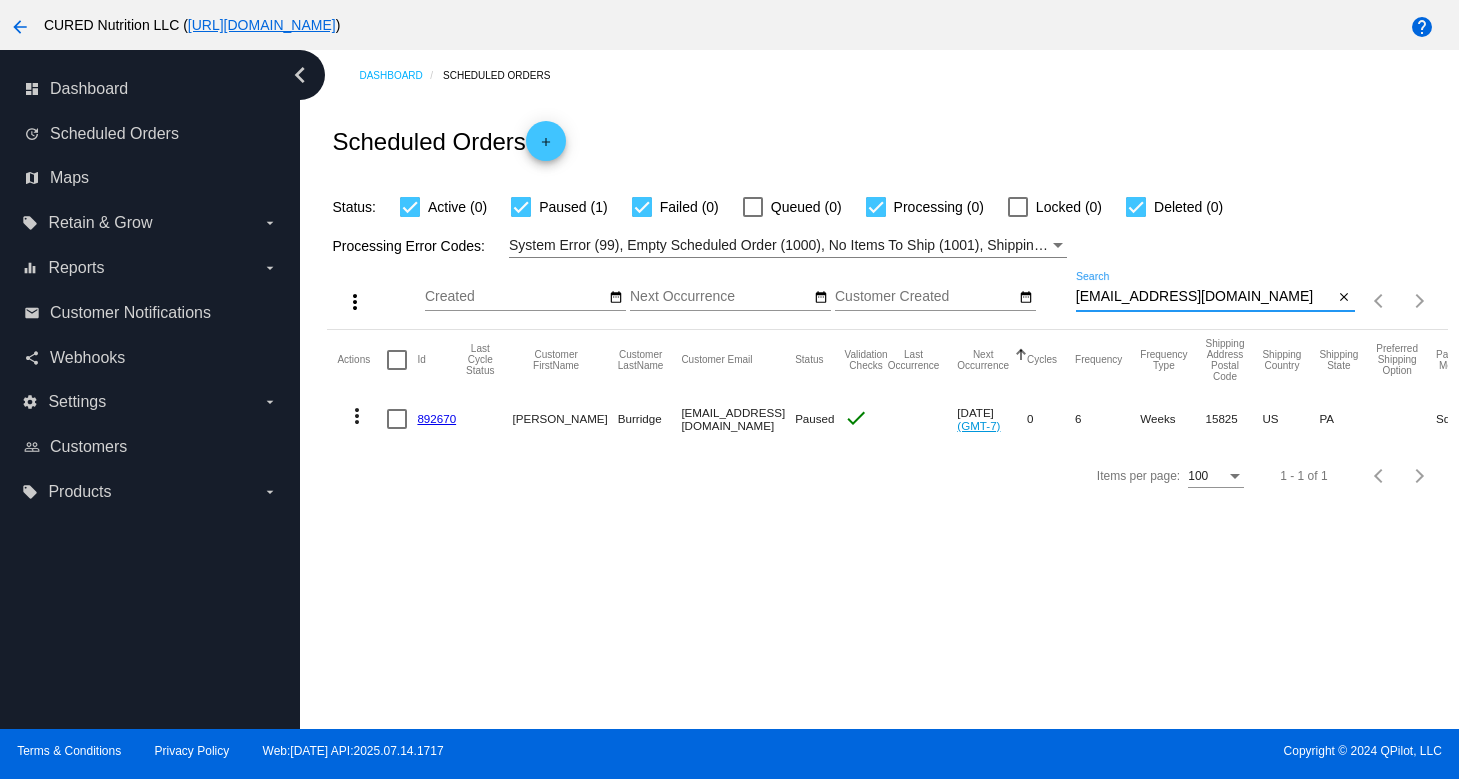 click on "[EMAIL_ADDRESS][DOMAIN_NAME]" at bounding box center [1205, 297] 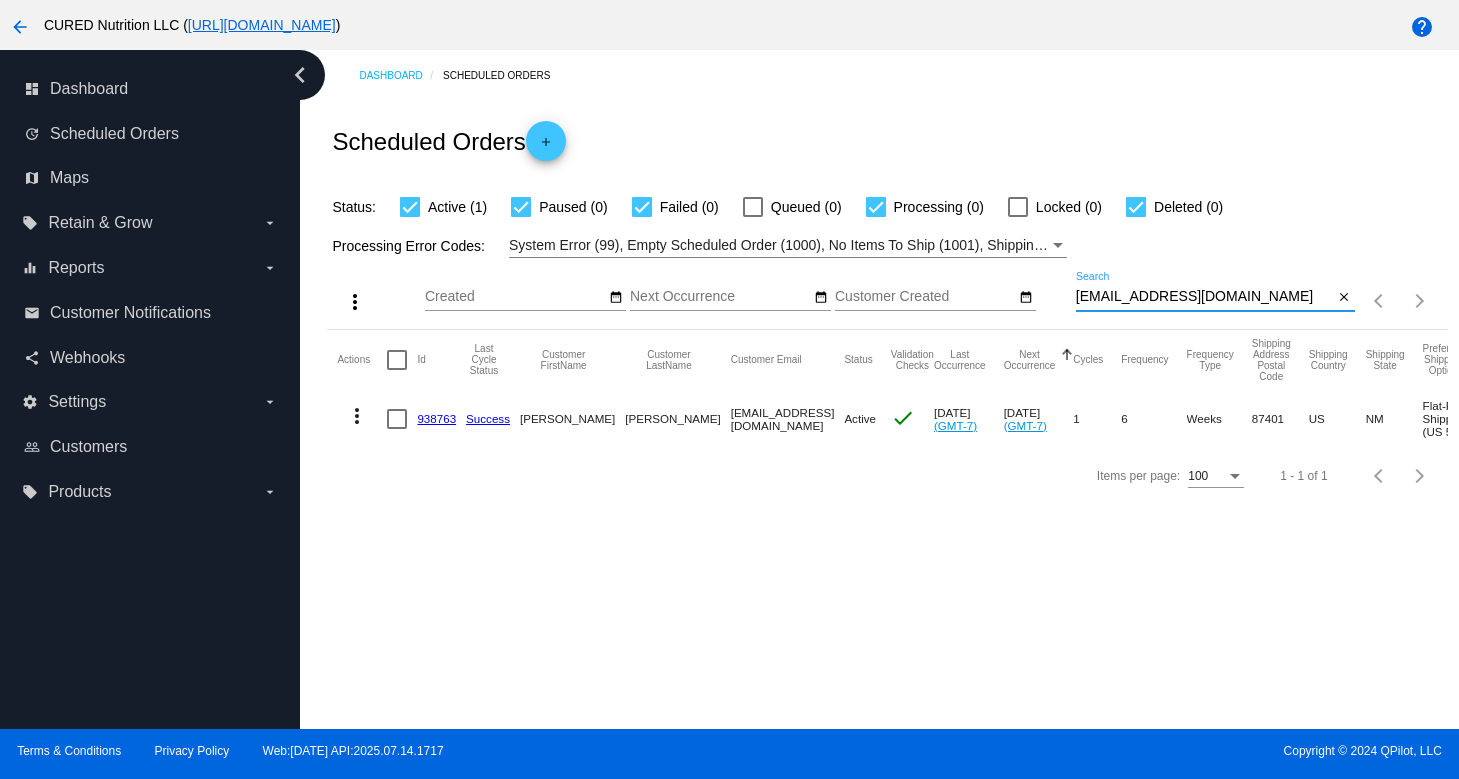 type on "[EMAIL_ADDRESS][DOMAIN_NAME]" 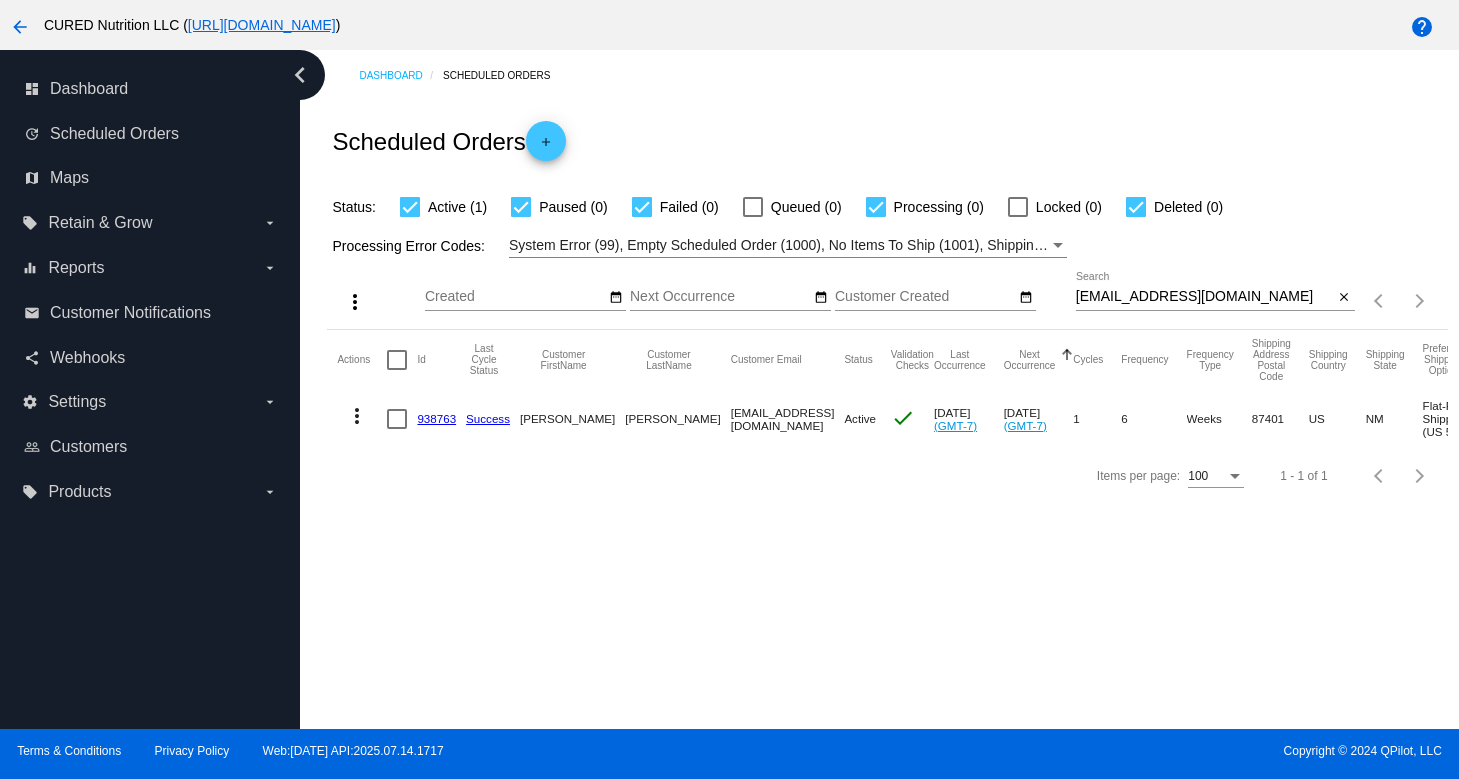 click on "938763" 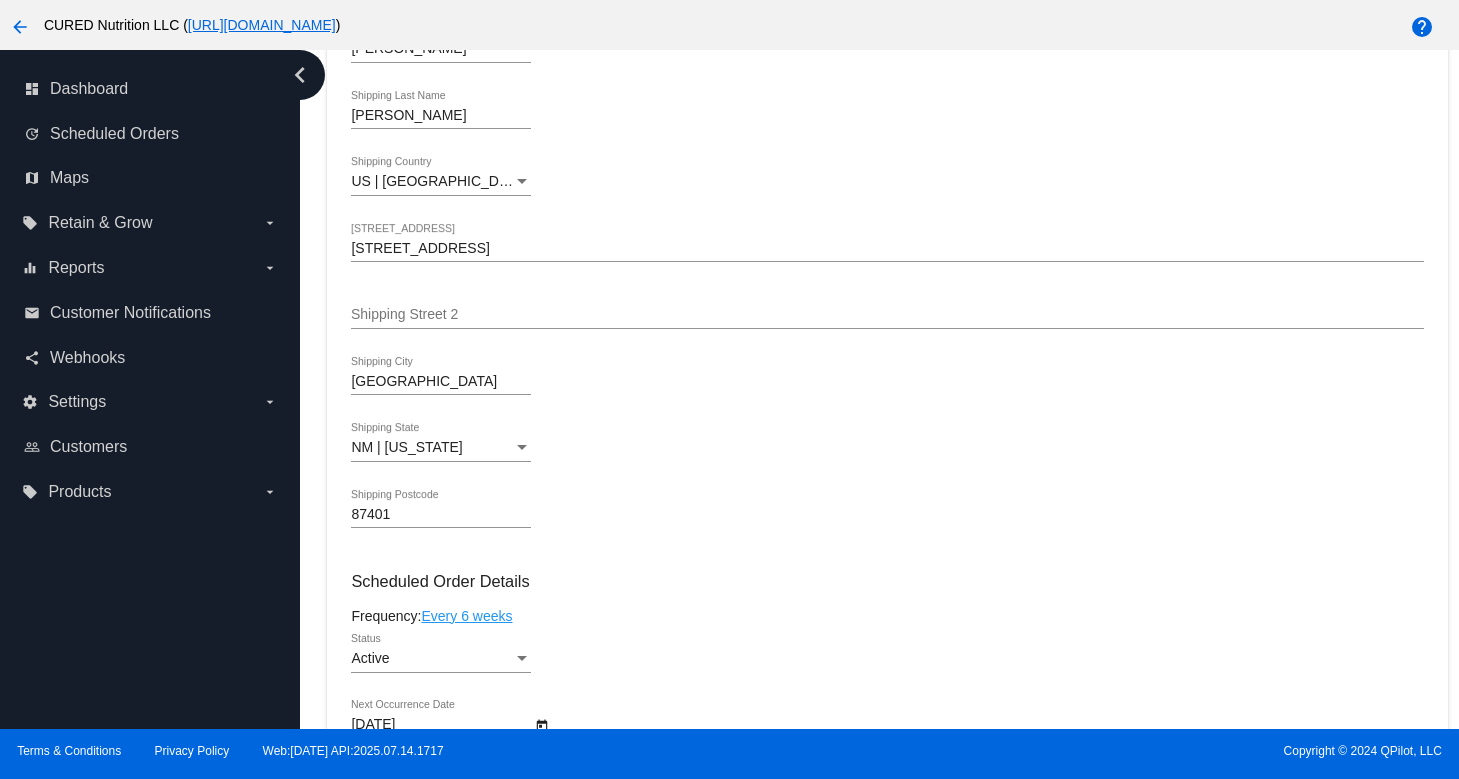 scroll, scrollTop: 981, scrollLeft: 0, axis: vertical 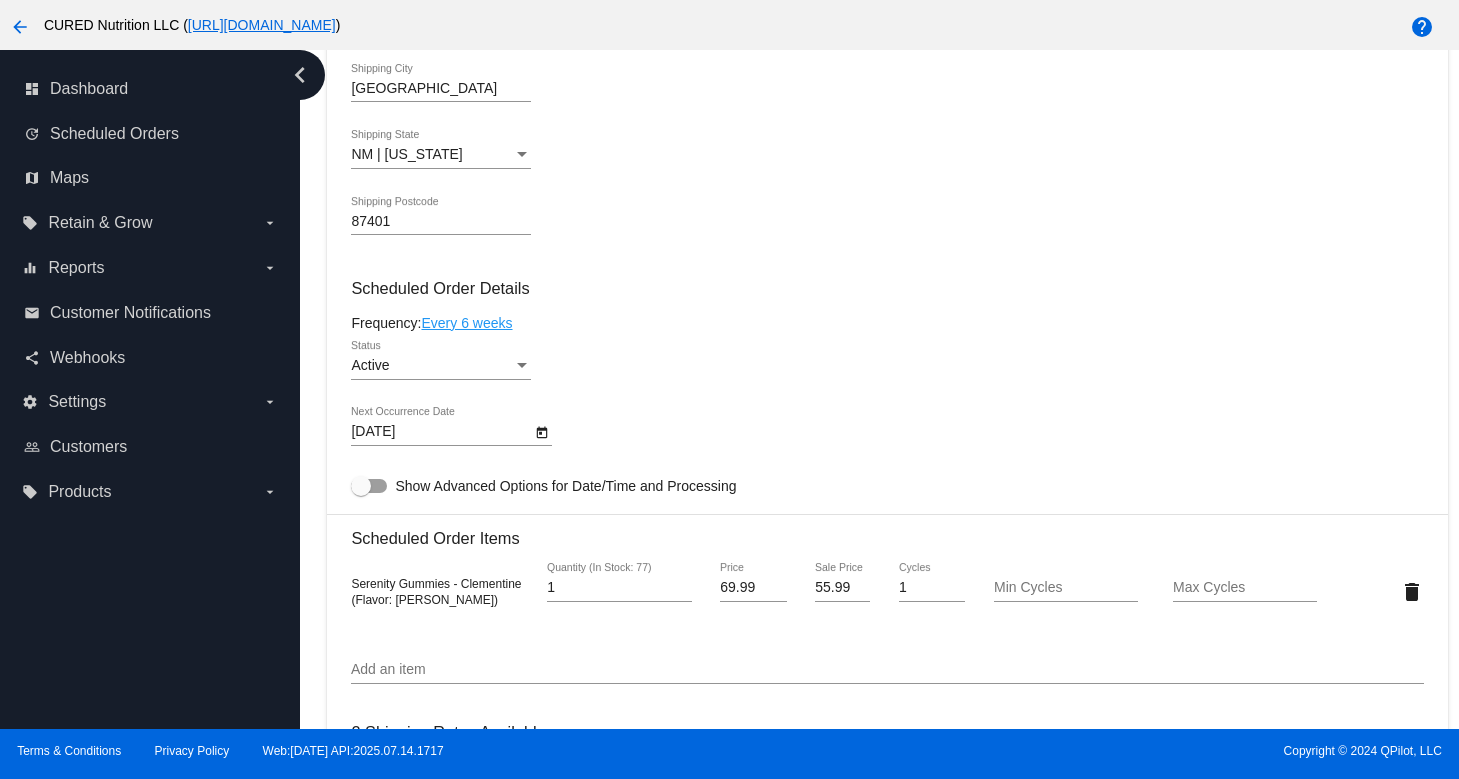 click on "Active" at bounding box center [432, 366] 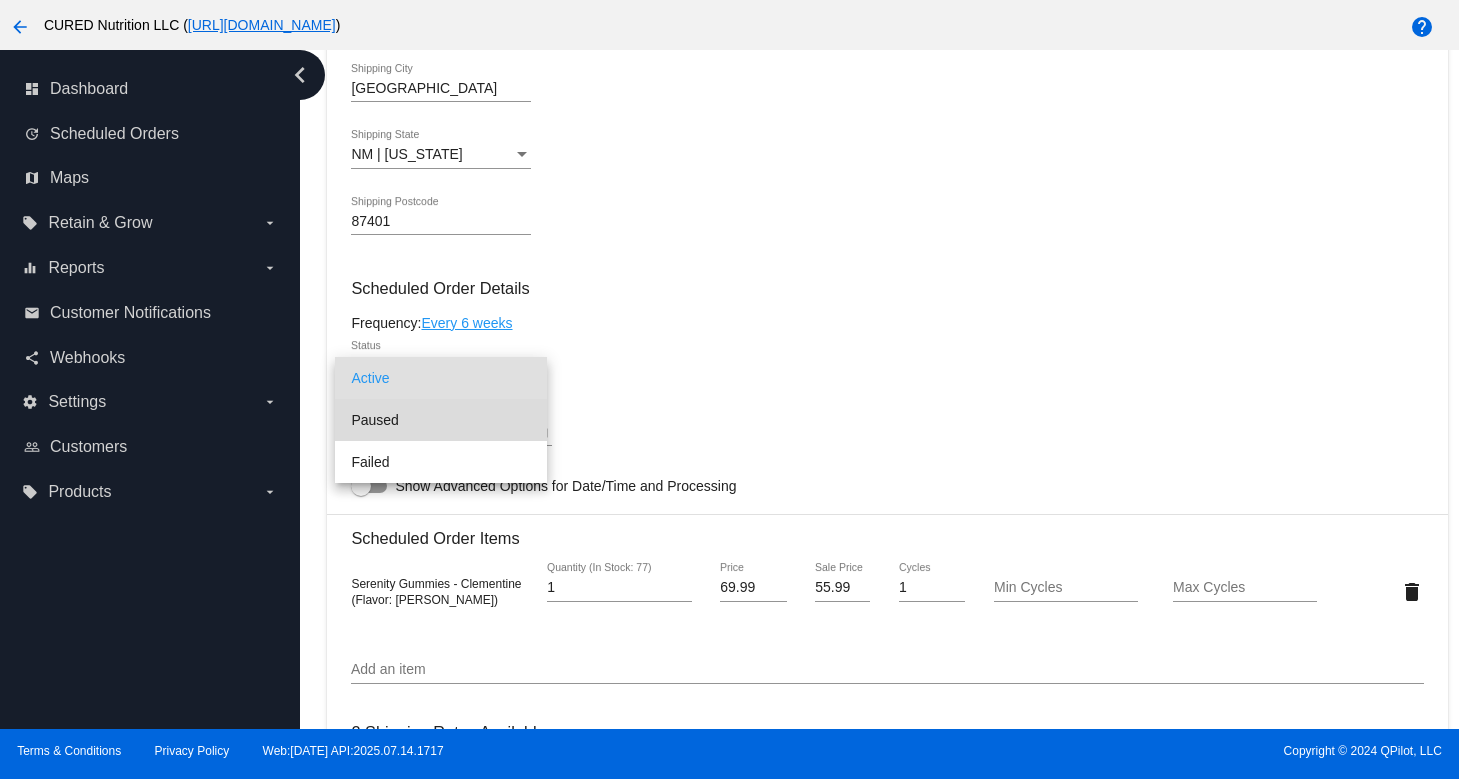 click on "Paused" at bounding box center (441, 420) 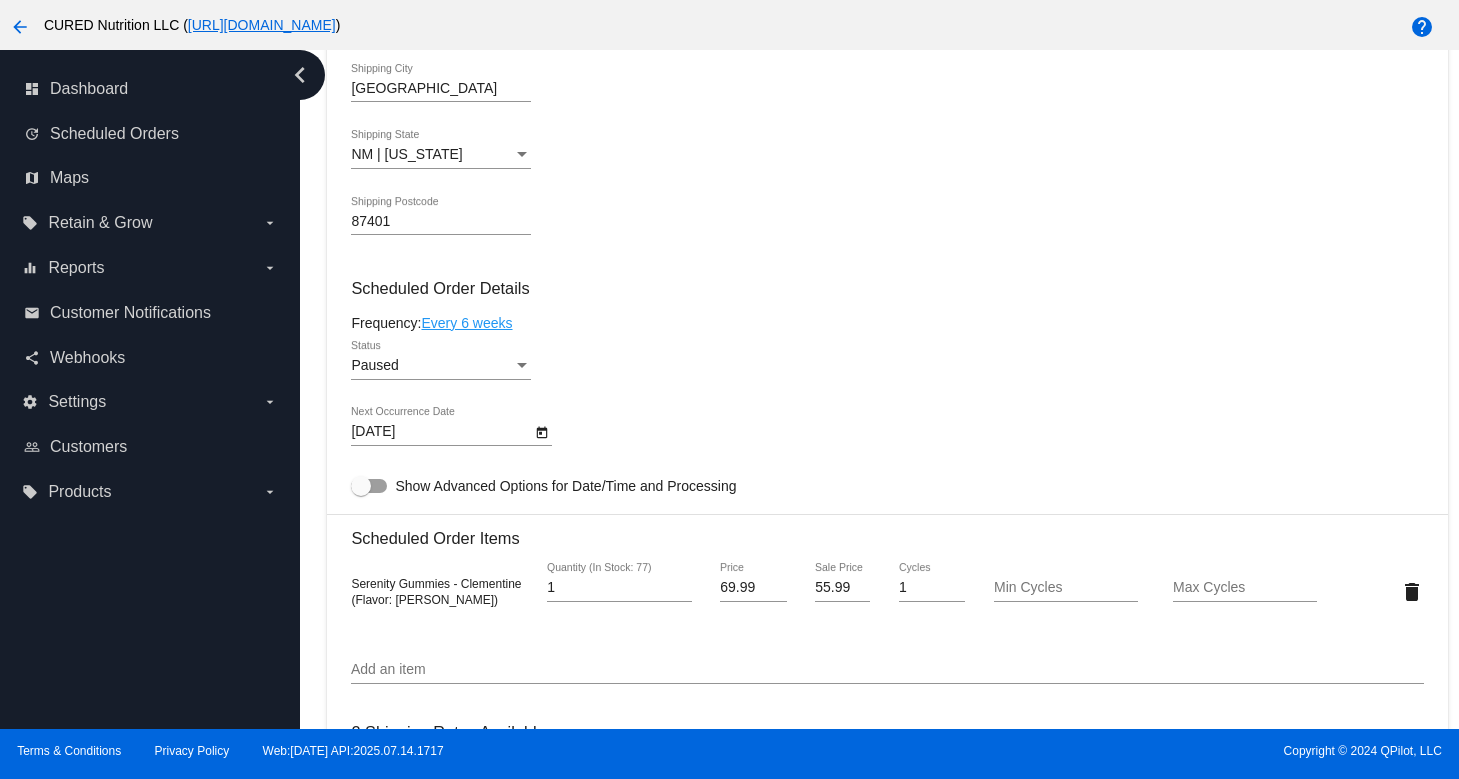 click on "Paused
Status" 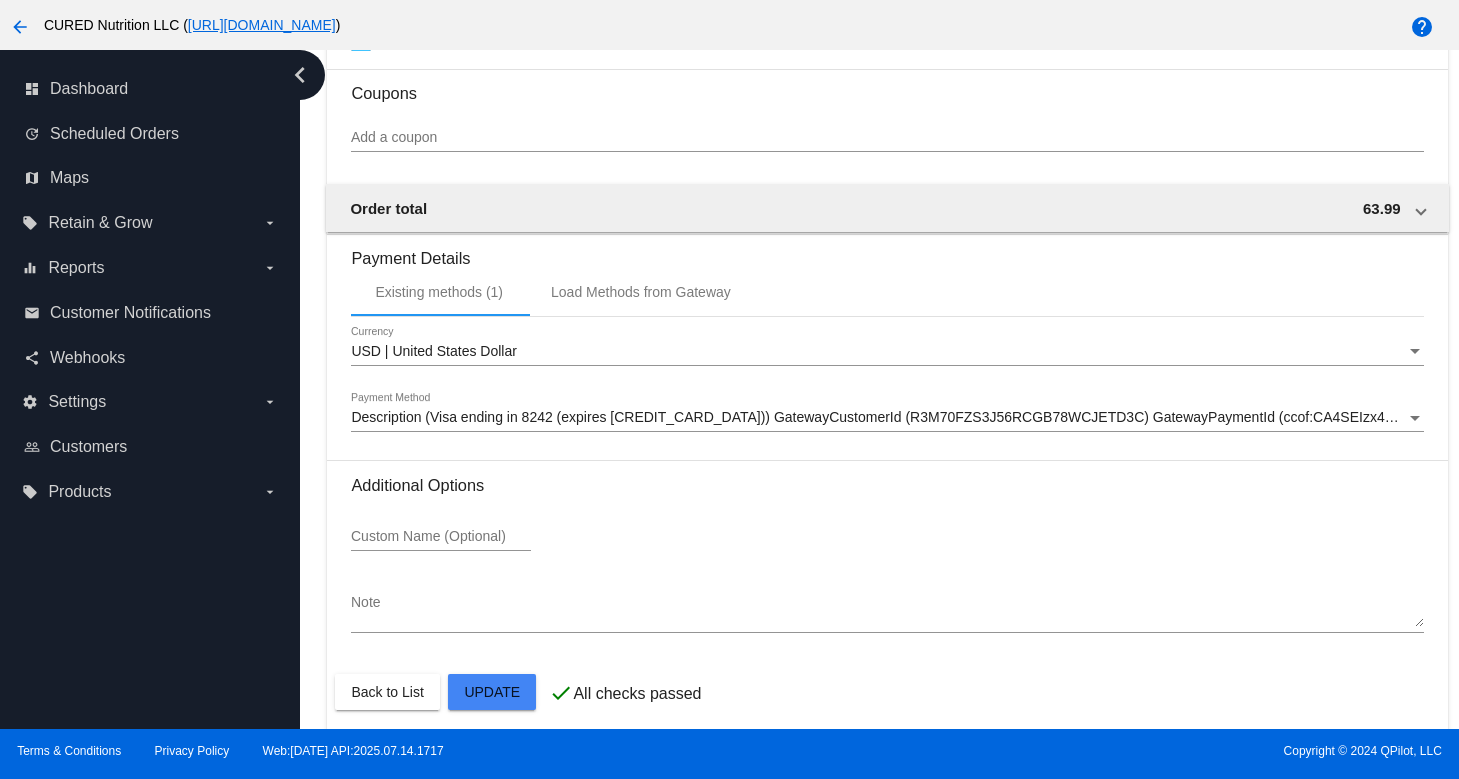 scroll, scrollTop: 1814, scrollLeft: 0, axis: vertical 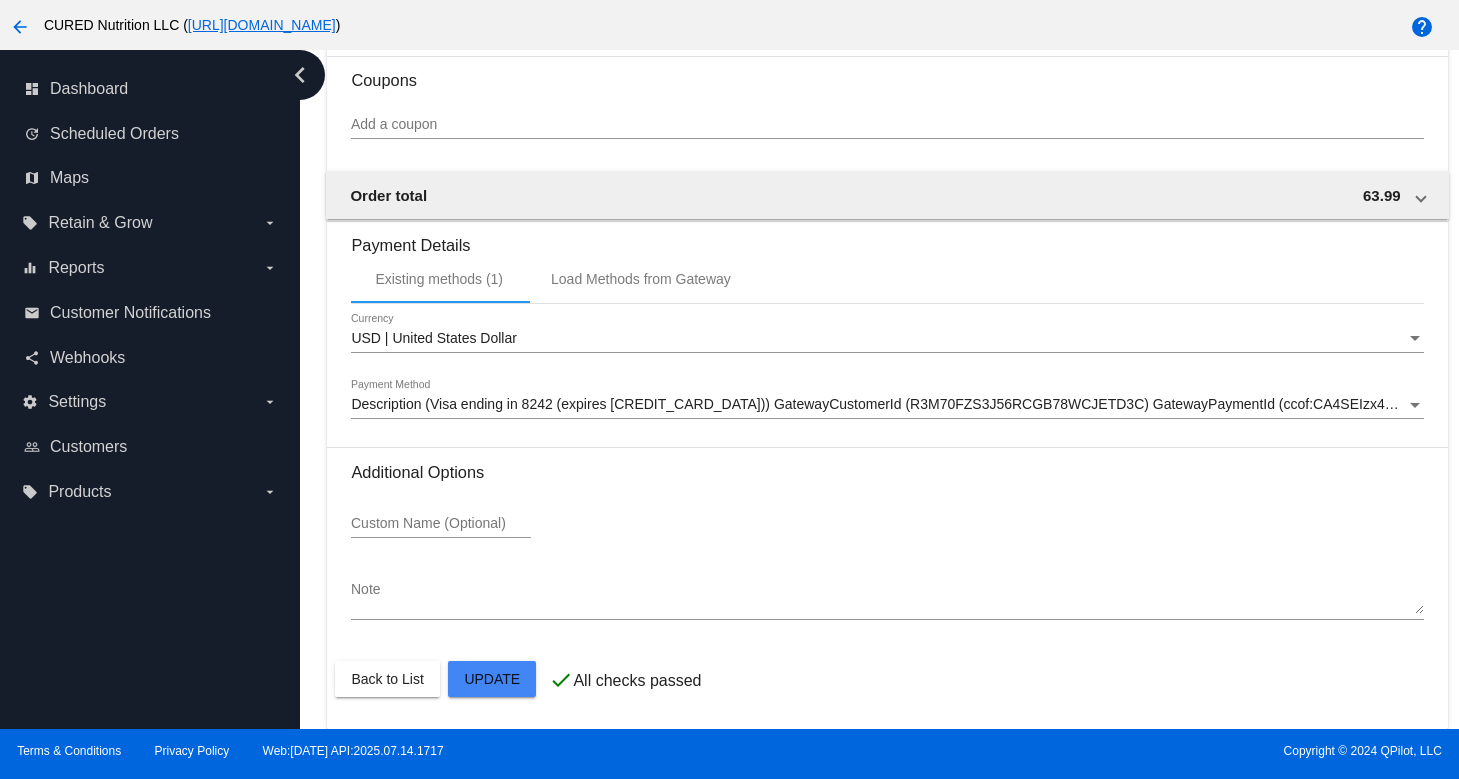 click on "Customer
6707189: [PERSON_NAME]
[EMAIL_ADDRESS][DOMAIN_NAME]
Customer Shipping
Enter Shipping Address Select A Saved Address (0)
[PERSON_NAME]
Shipping First Name
[PERSON_NAME]
Shipping Last Name
[GEOGRAPHIC_DATA] | [GEOGRAPHIC_DATA]
Shipping Country
[STREET_ADDRESS]
[STREET_ADDRESS]
[GEOGRAPHIC_DATA]
[GEOGRAPHIC_DATA] | [US_STATE]
Shipping State
87401
Shipping Postcode
Scheduled Order Details
Frequency:
Every 6 weeks
Paused
Status" 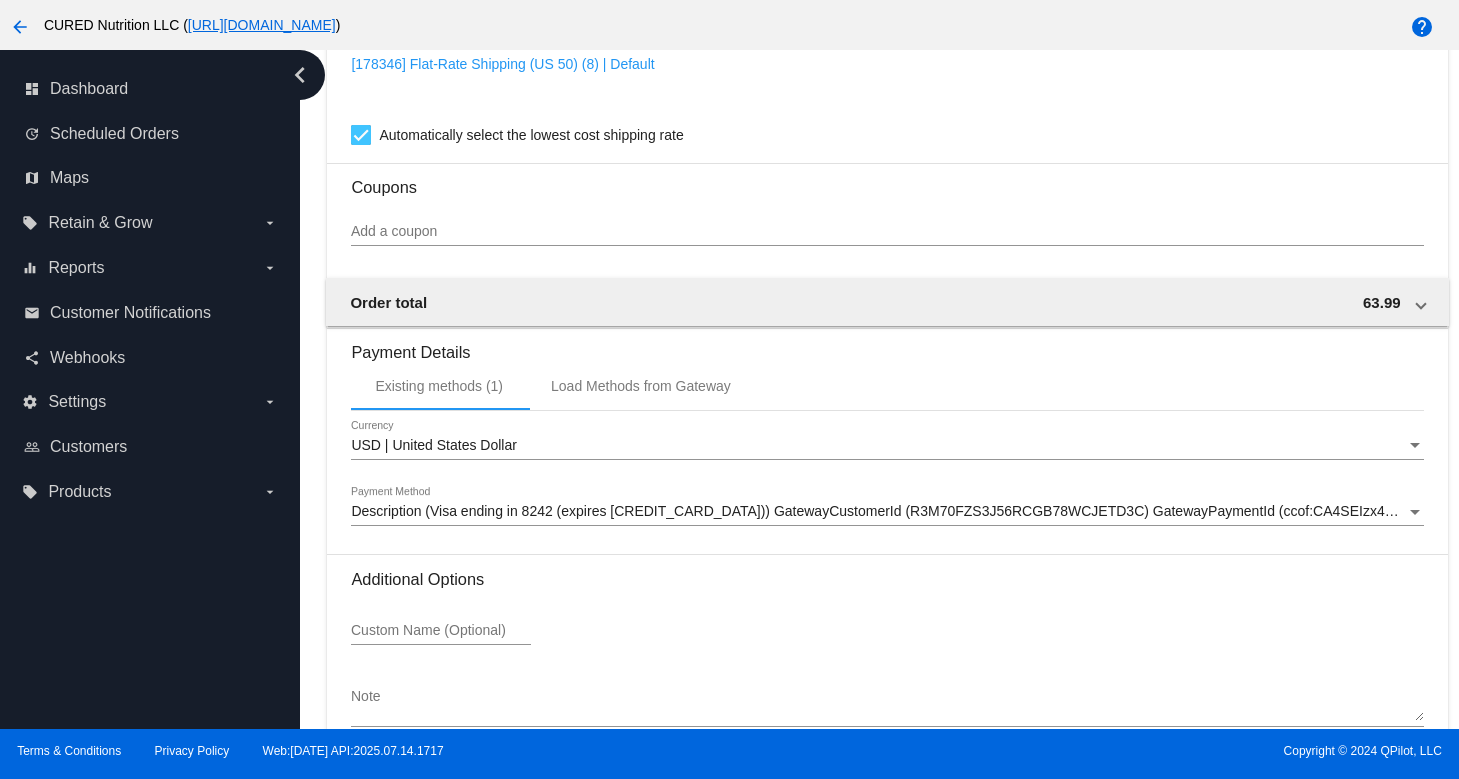 scroll, scrollTop: 1814, scrollLeft: 0, axis: vertical 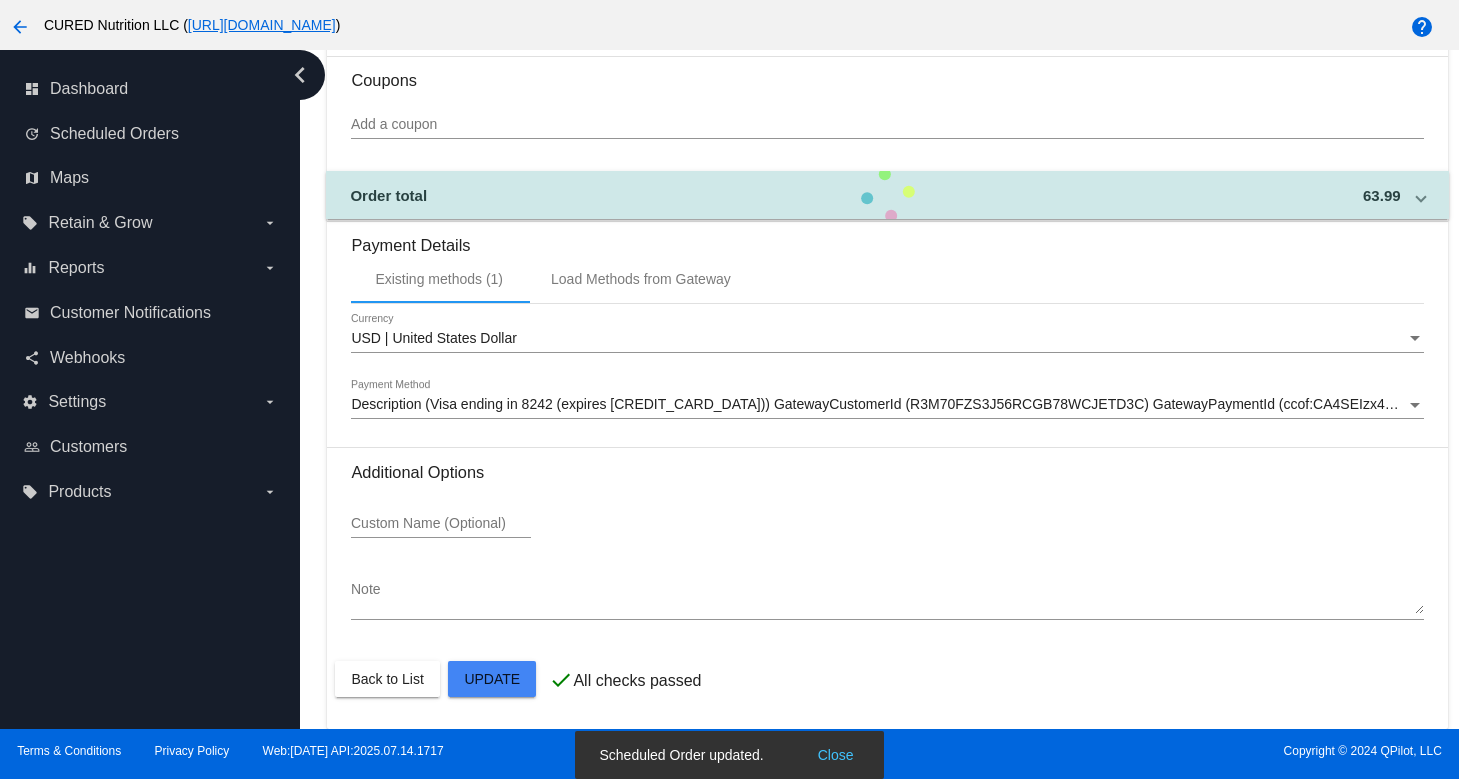 click on "Customer
6707189: [PERSON_NAME]
[EMAIL_ADDRESS][DOMAIN_NAME]
Customer Shipping
Enter Shipping Address Select A Saved Address (0)
[PERSON_NAME]
Shipping First Name
[PERSON_NAME]
Shipping Last Name
[GEOGRAPHIC_DATA] | [GEOGRAPHIC_DATA]
Shipping Country
[STREET_ADDRESS]
[STREET_ADDRESS]
[GEOGRAPHIC_DATA]
[GEOGRAPHIC_DATA] | [US_STATE]
Shipping State
87401
Shipping Postcode
Scheduled Order Details
Frequency:
Every 6 weeks
Paused
Status" 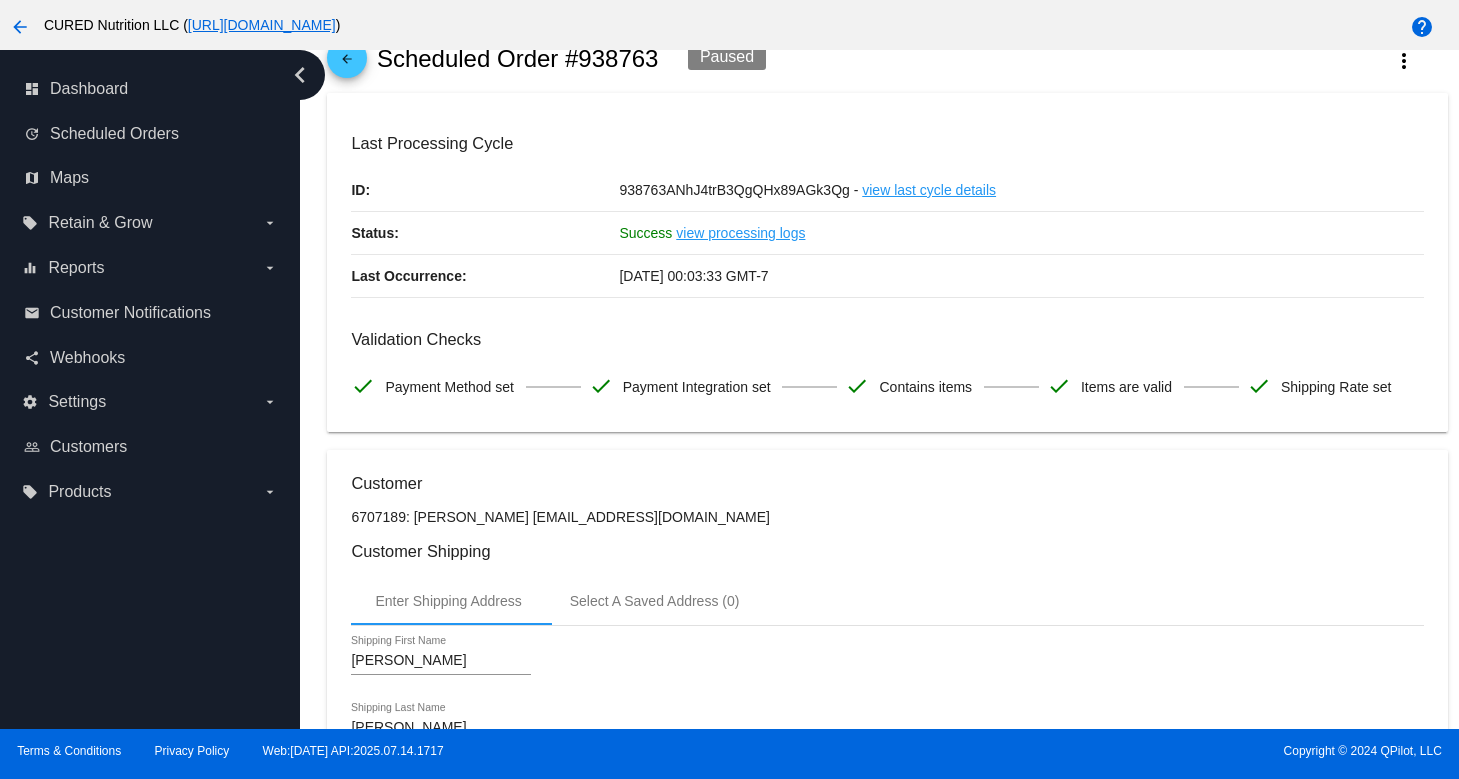 scroll, scrollTop: 84, scrollLeft: 0, axis: vertical 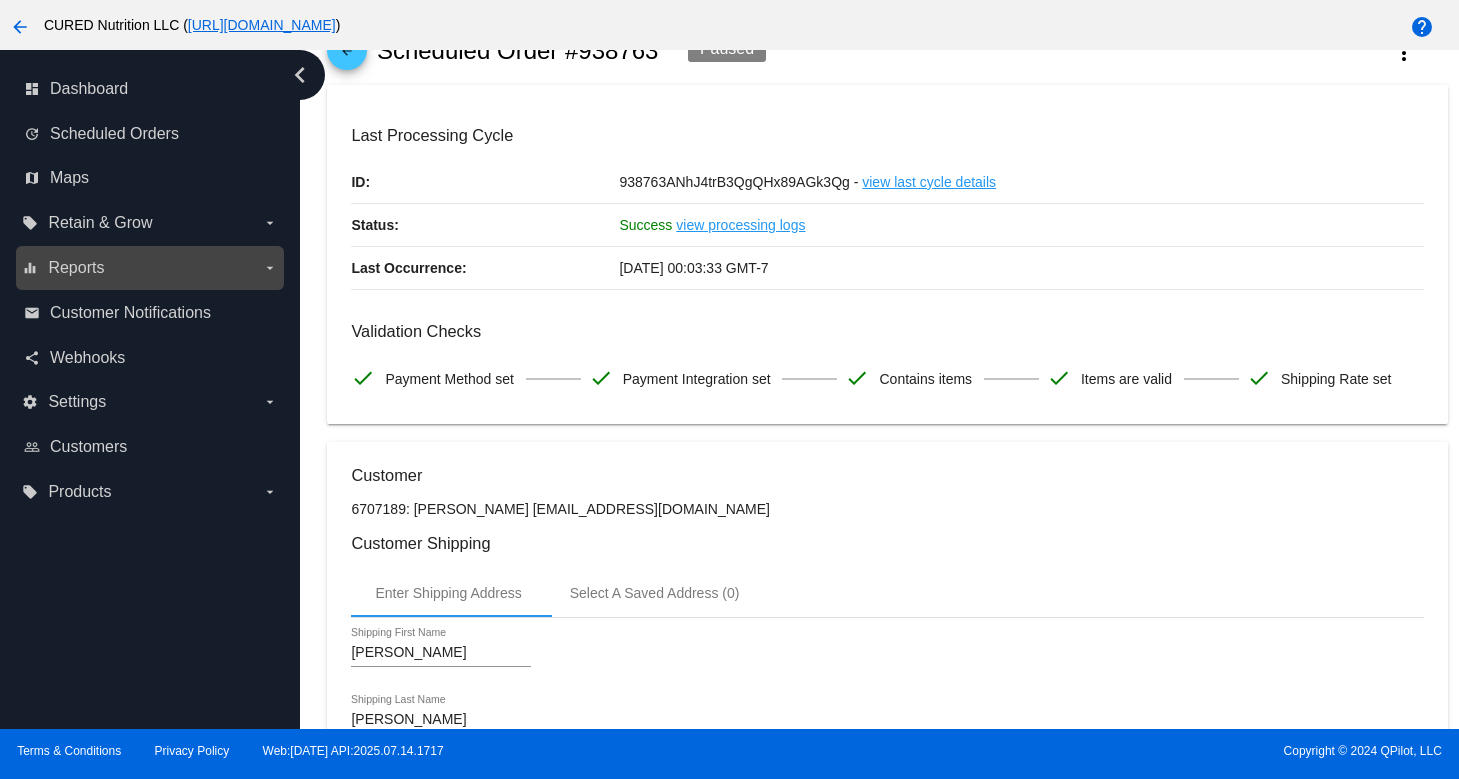 click on "equalizer
Reports
arrow_drop_down" at bounding box center (149, 268) 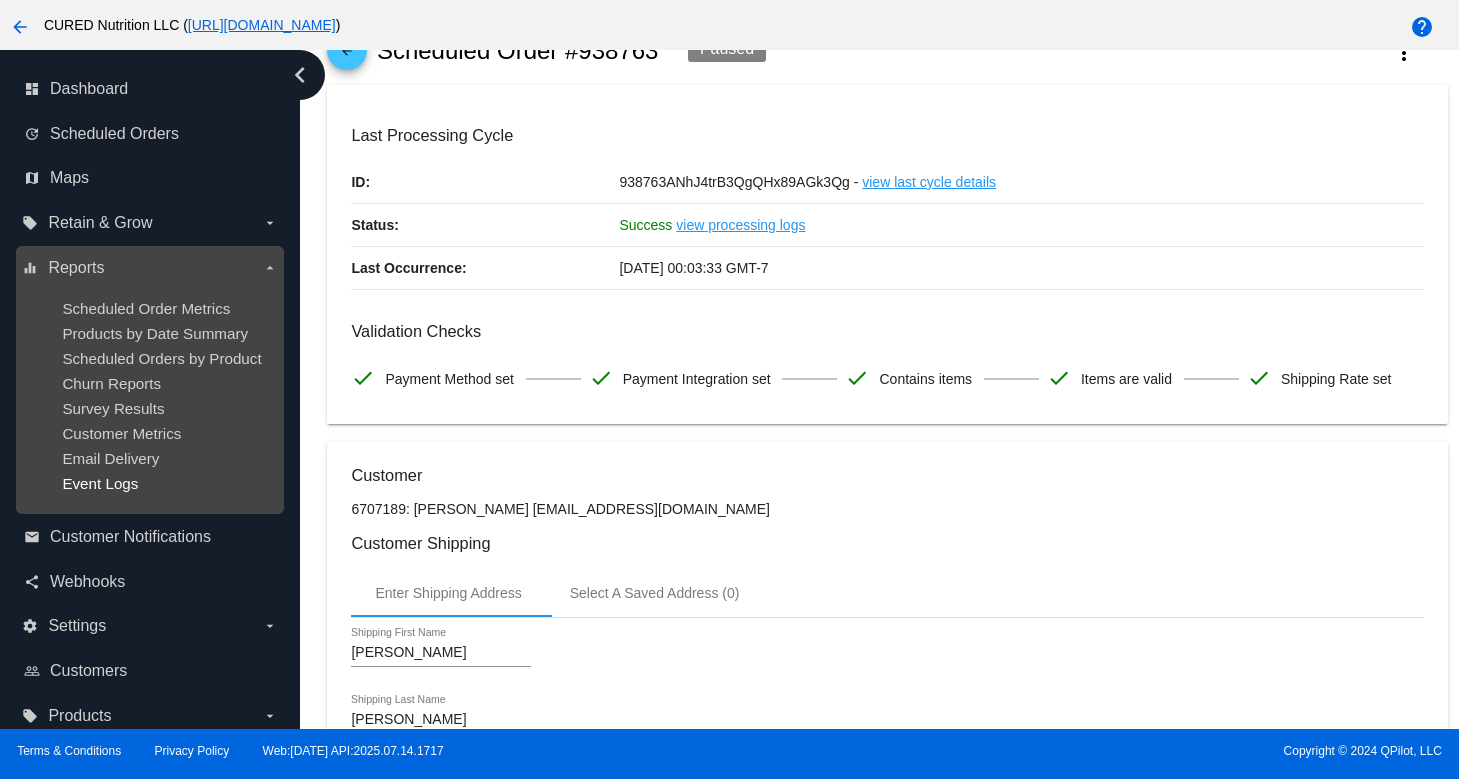 click on "Event Logs" at bounding box center [100, 483] 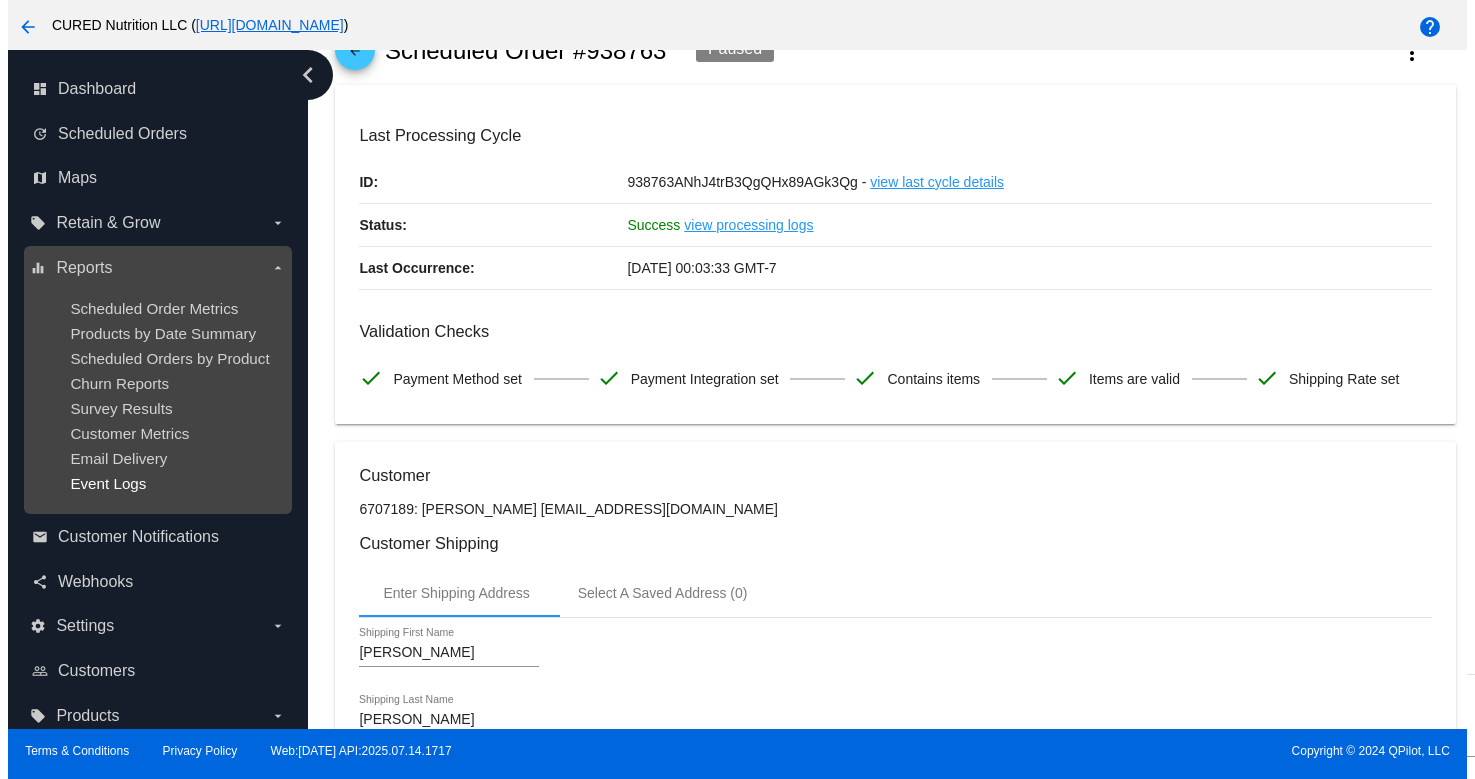 scroll, scrollTop: 0, scrollLeft: 0, axis: both 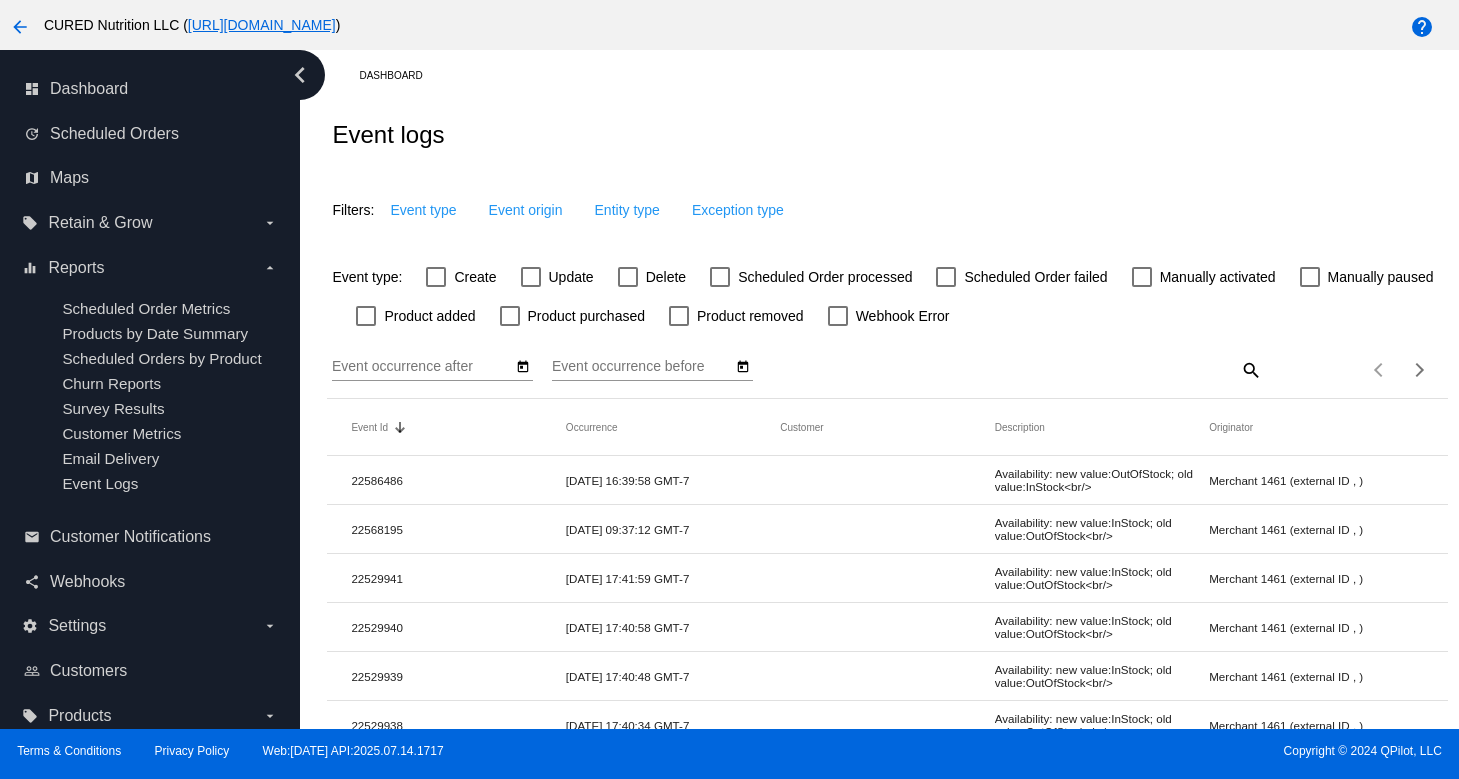 click at bounding box center (946, 277) 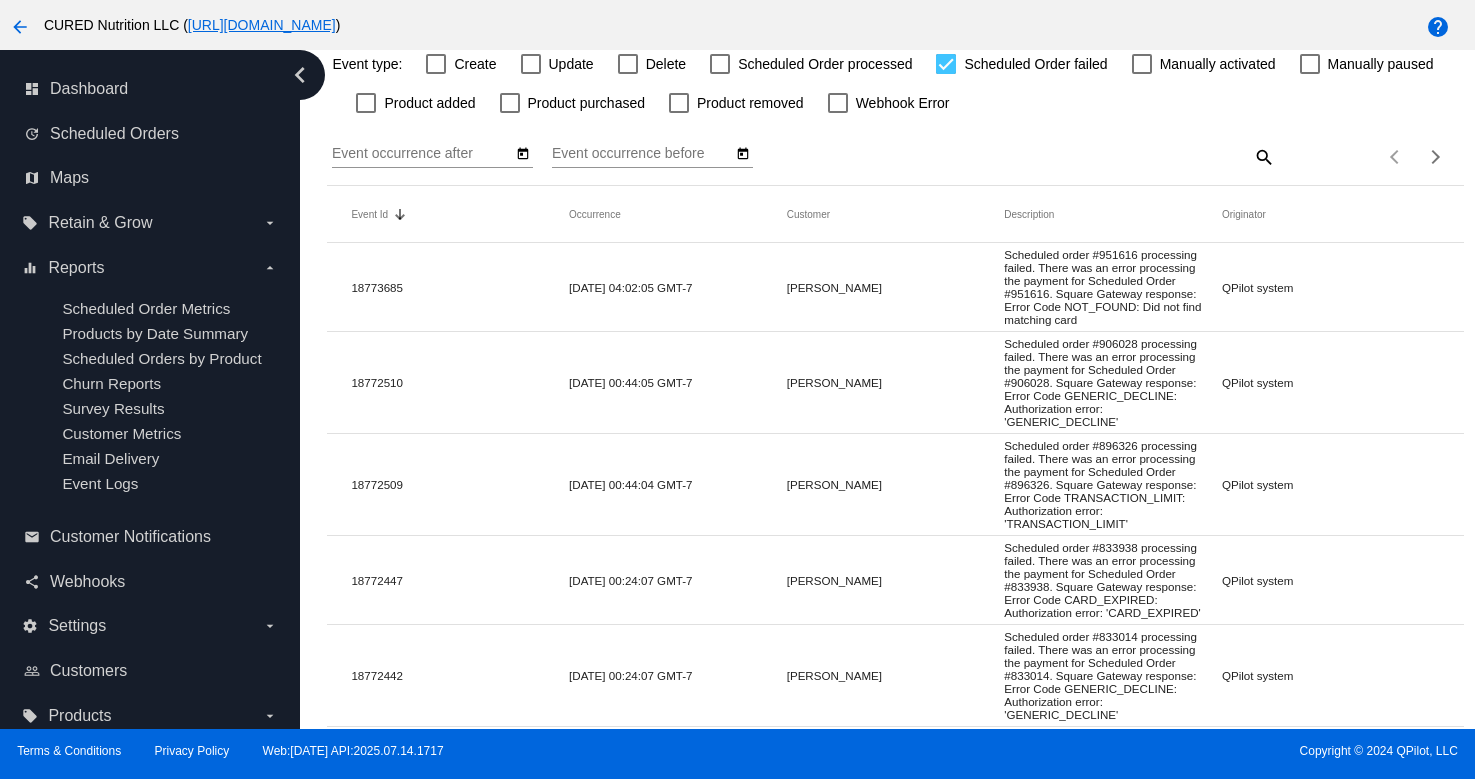 scroll, scrollTop: 0, scrollLeft: 0, axis: both 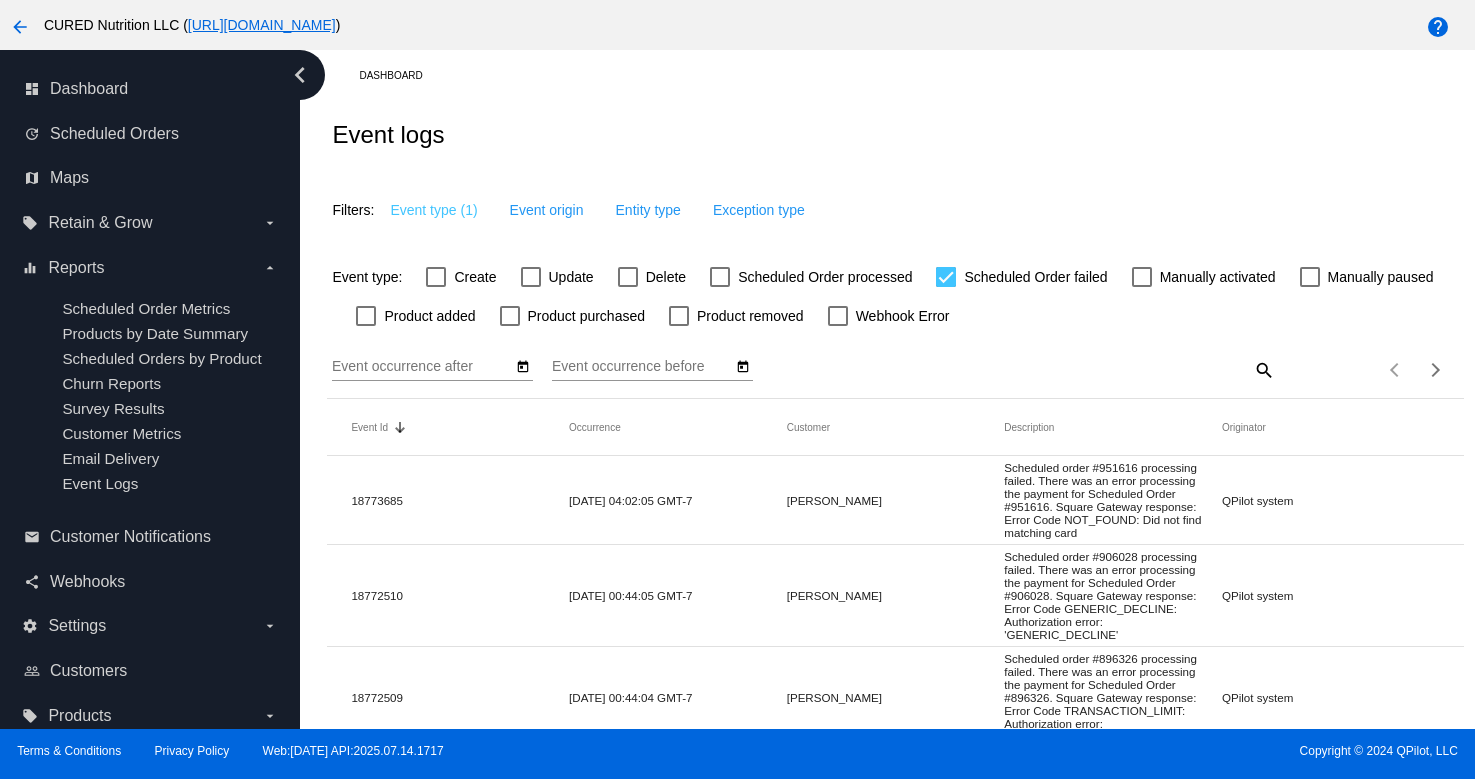 click 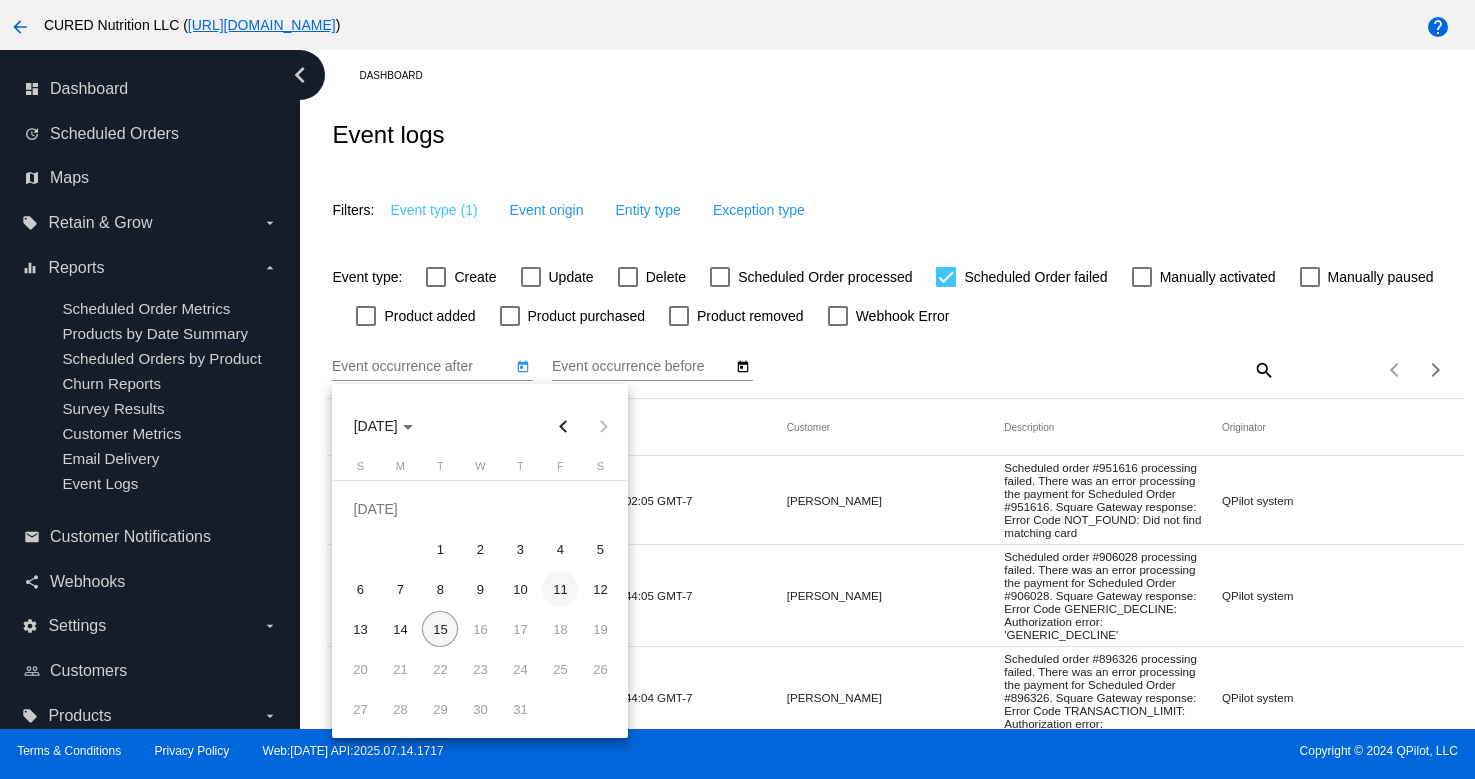 click on "11" at bounding box center (560, 589) 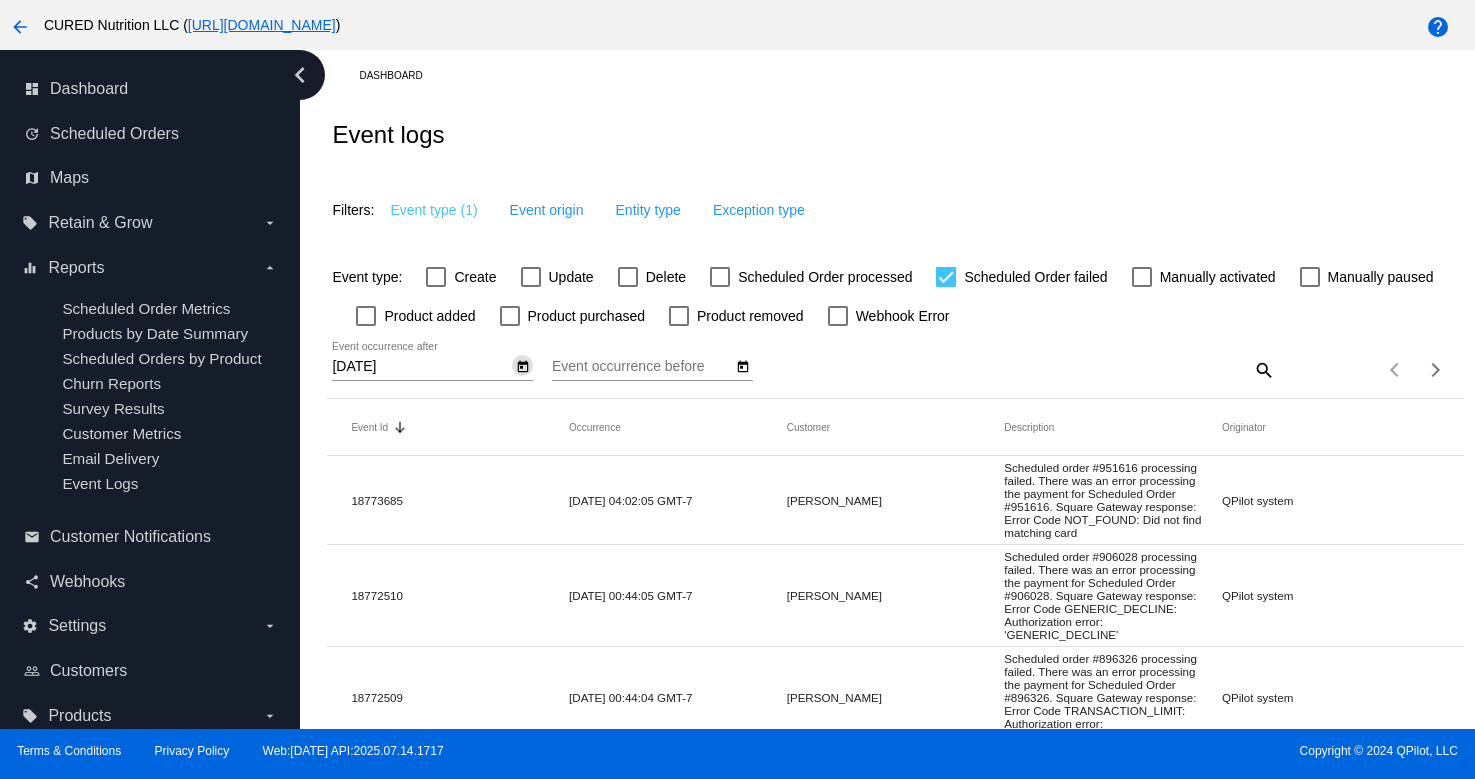 click 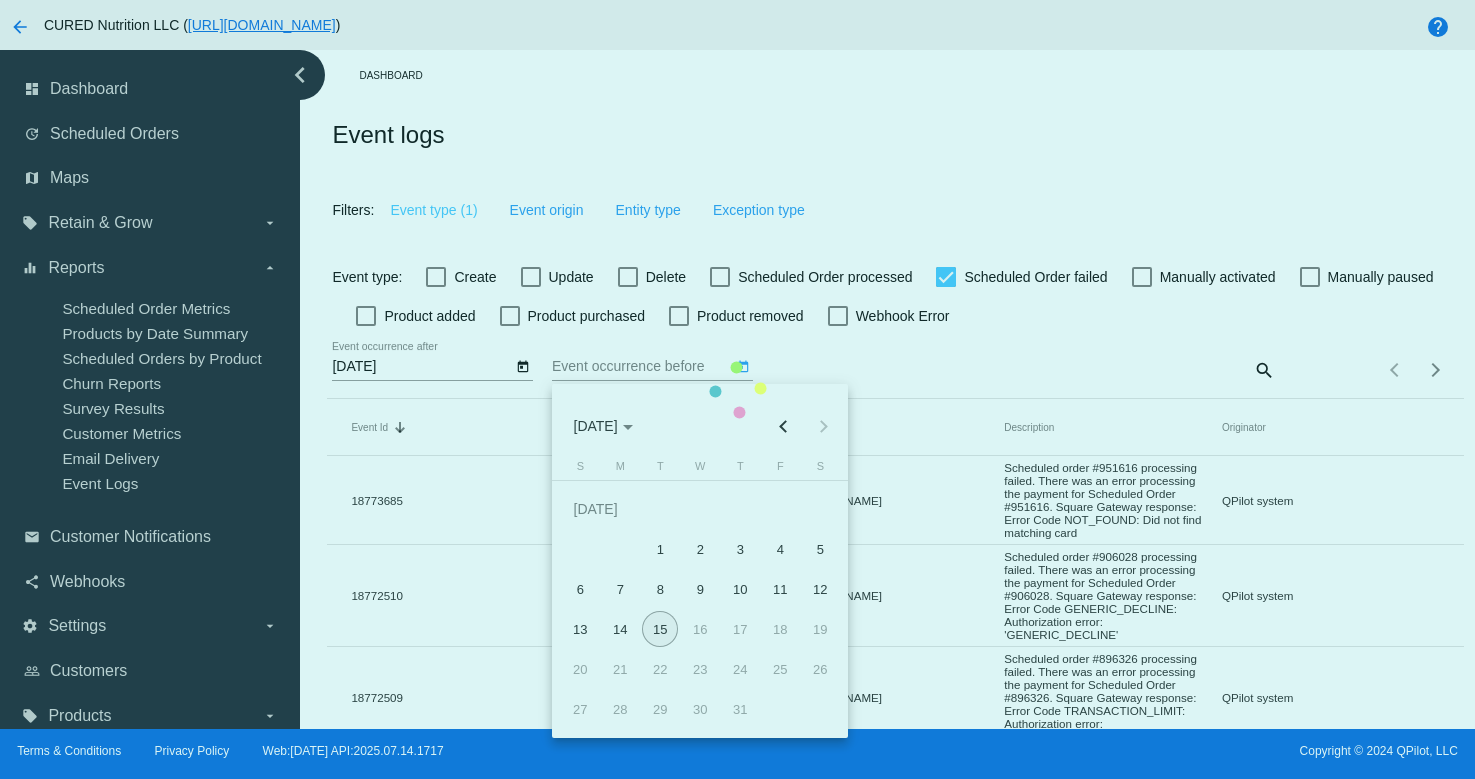 click on "Event Id   Sorted by Id descending  Occurrence   Customer   Description   Originator   18773685  [DATE] 04:02:05 GMT-7
[PERSON_NAME]
Scheduled order #951616 processing failed. There was an error processing the payment for Scheduled Order #951616. Square Gateway response: Error Code NOT_FOUND: Did not find matching card   QPilot system  18772510  [DATE] 00:44:05 GMT-7
[PERSON_NAME]
Scheduled order #906028 processing failed. There was an error processing the payment for Scheduled Order #906028. Square Gateway response: Error Code GENERIC_DECLINE: Authorization error: 'GENERIC_DECLINE'   QPilot system  18772509  [DATE] 00:44:04 GMT-7
[PERSON_NAME]
Scheduled order #896326 processing failed. There was an error processing the payment for Scheduled Order #896326. Square Gateway response: Error Code TRANSACTION_LIMIT: Authorization error: 'TRANSACTION_LIMIT'   QPilot system  18772447  [DATE] 00:24:07 GMT-7
[PERSON_NAME]" 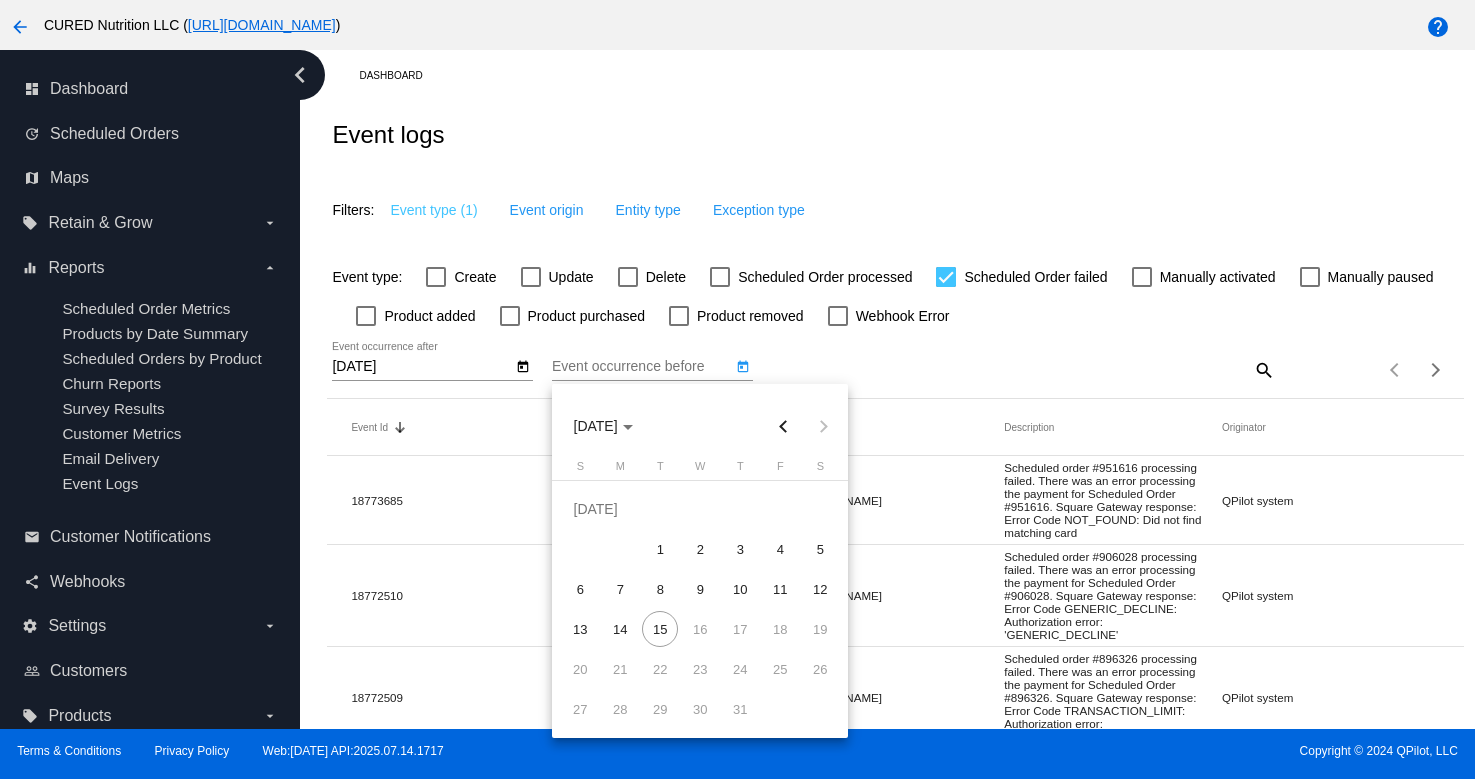 click on "15" at bounding box center (660, 629) 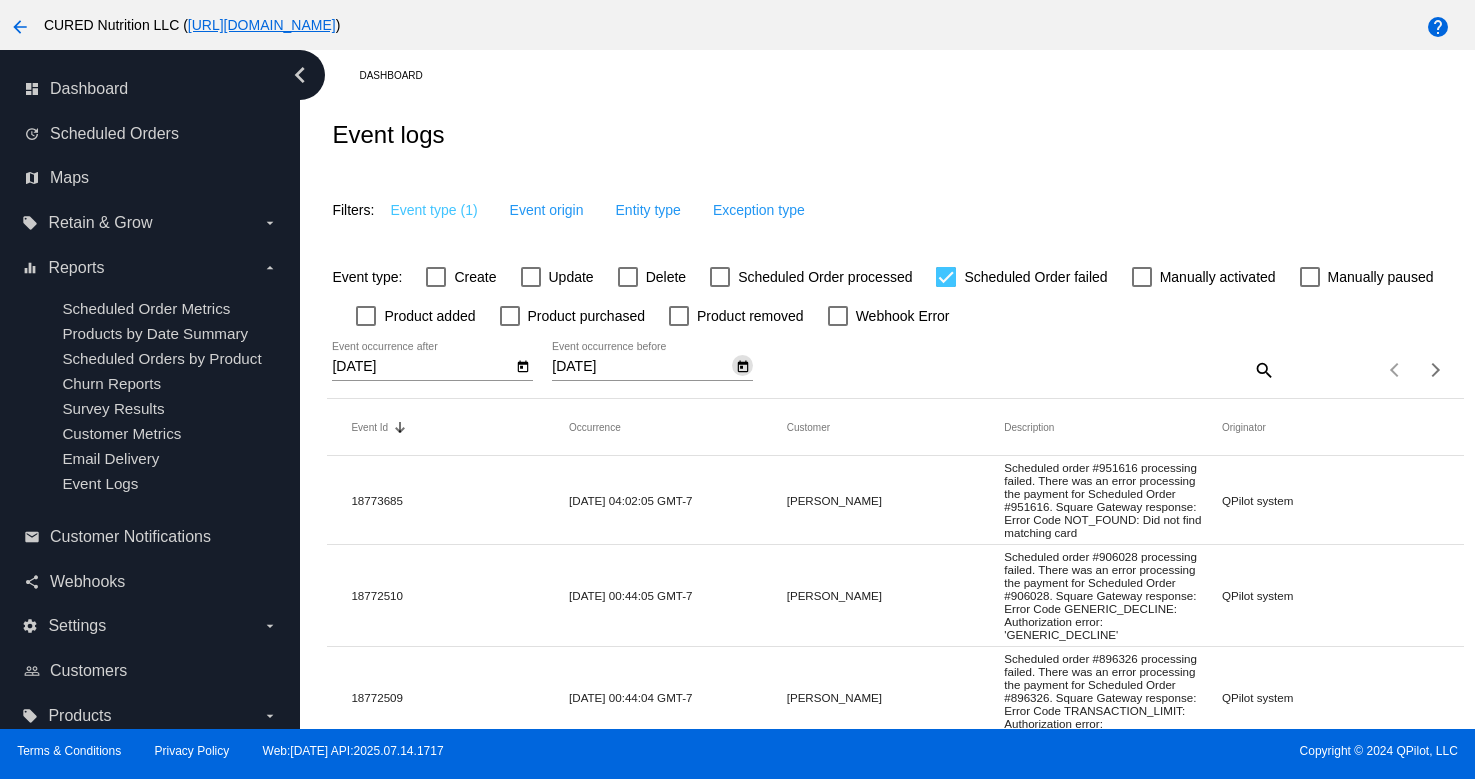 click on "[DATE]
Event occurrence after
[DATE]
Event occurrence before" 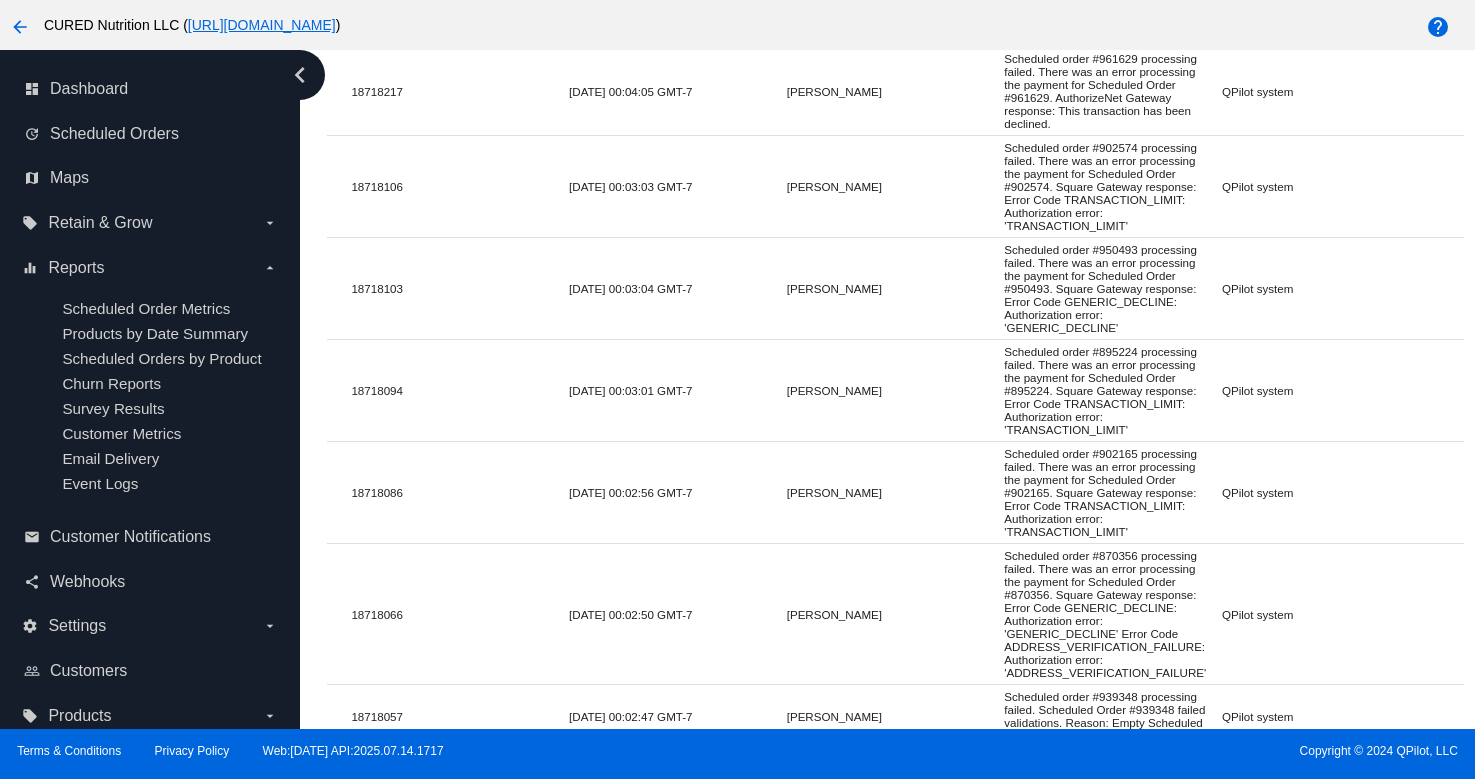 scroll, scrollTop: 1882, scrollLeft: 0, axis: vertical 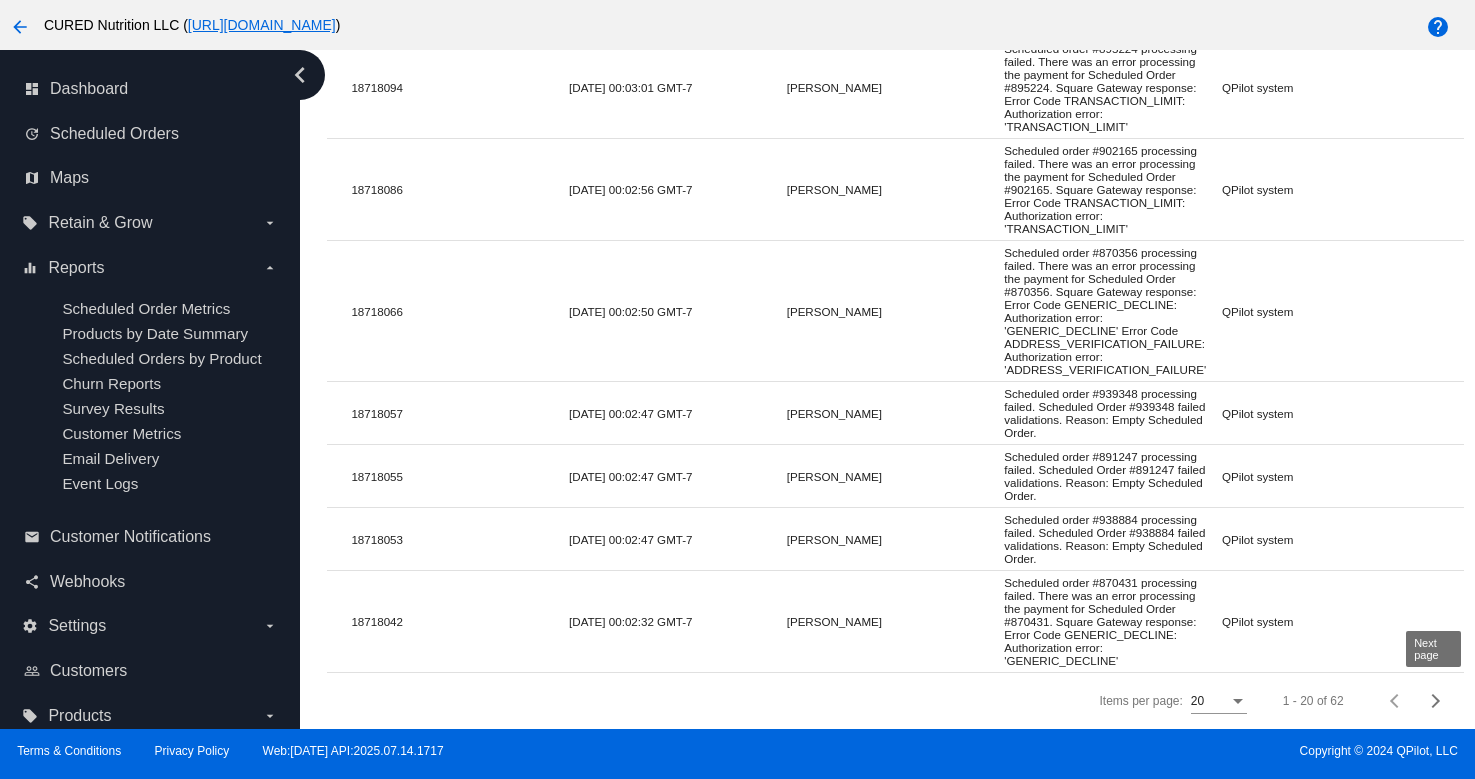 click 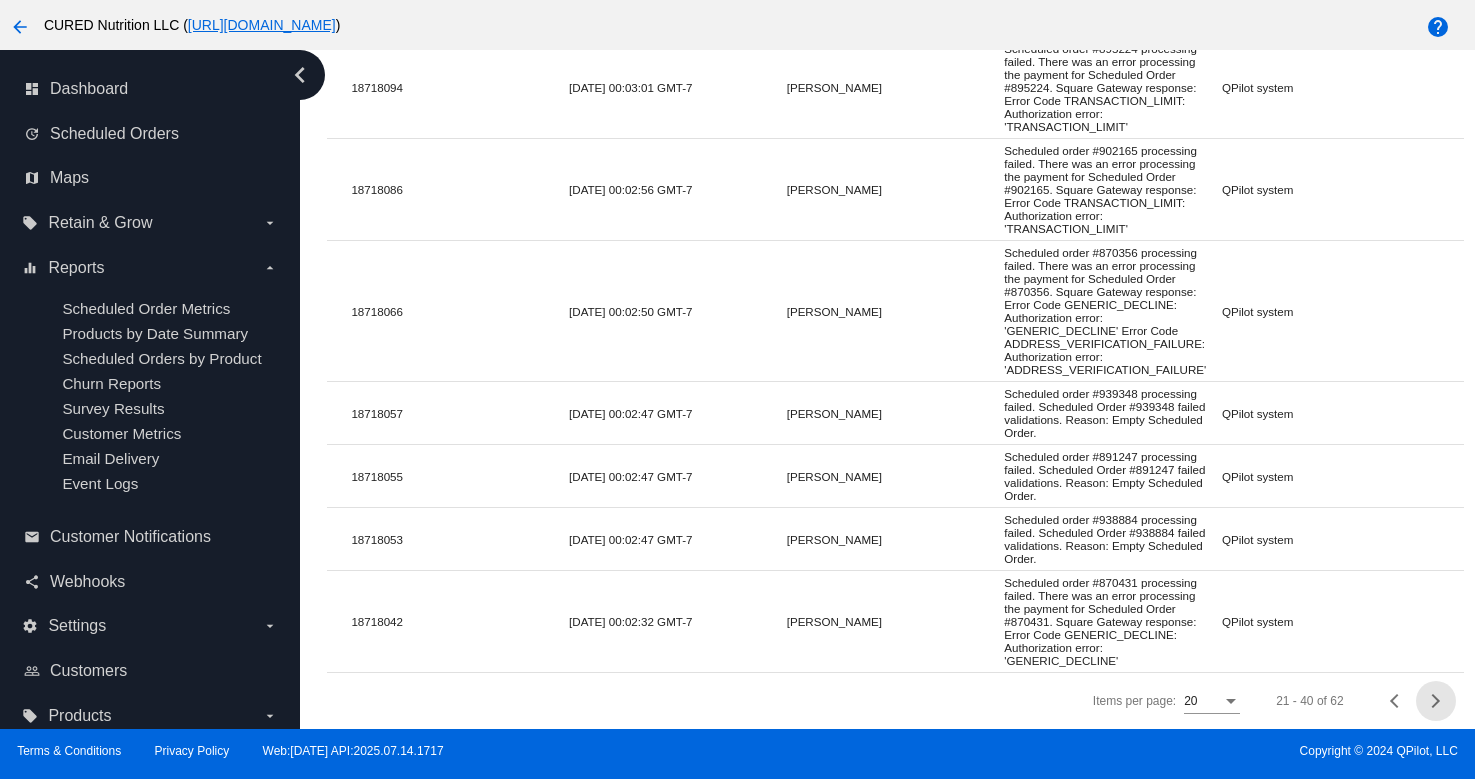 click 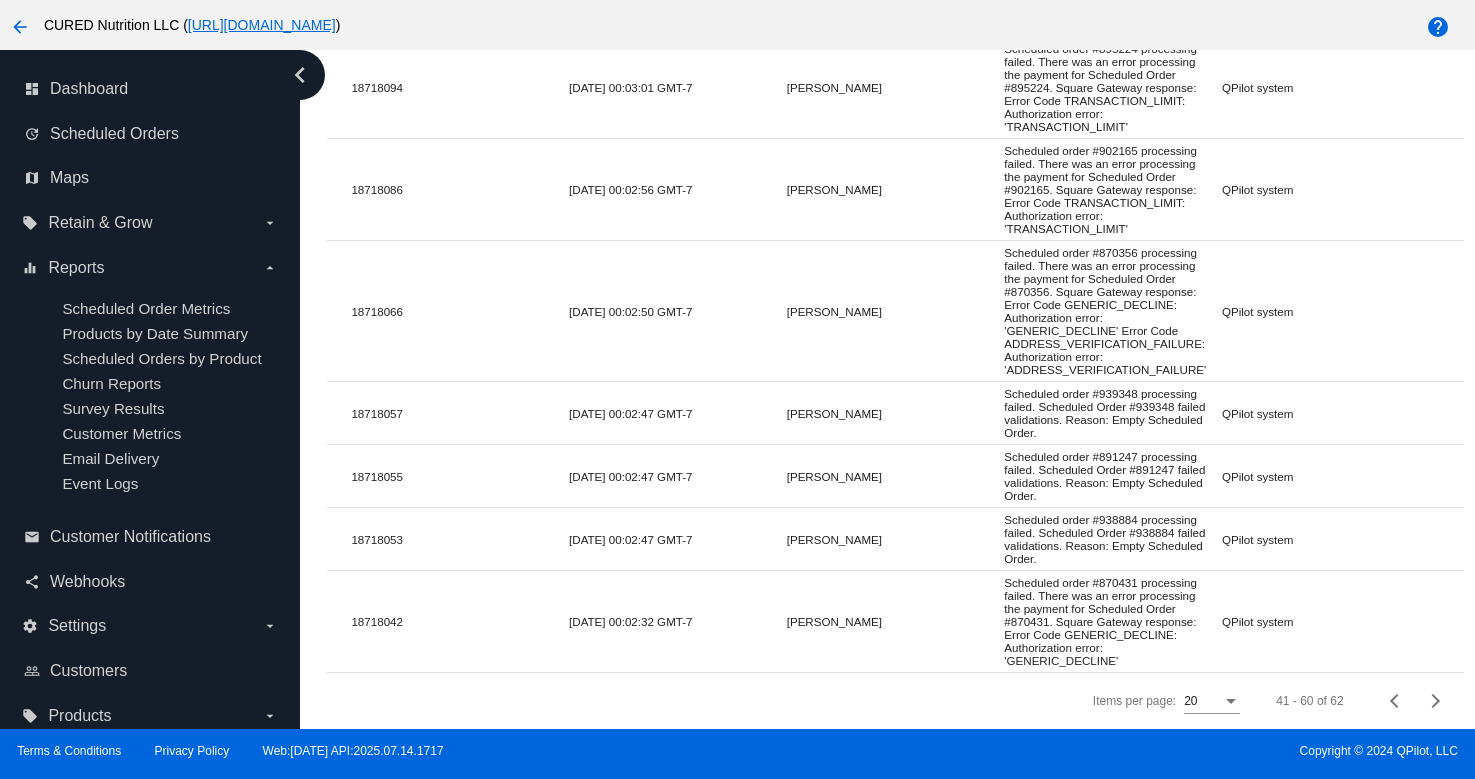 click 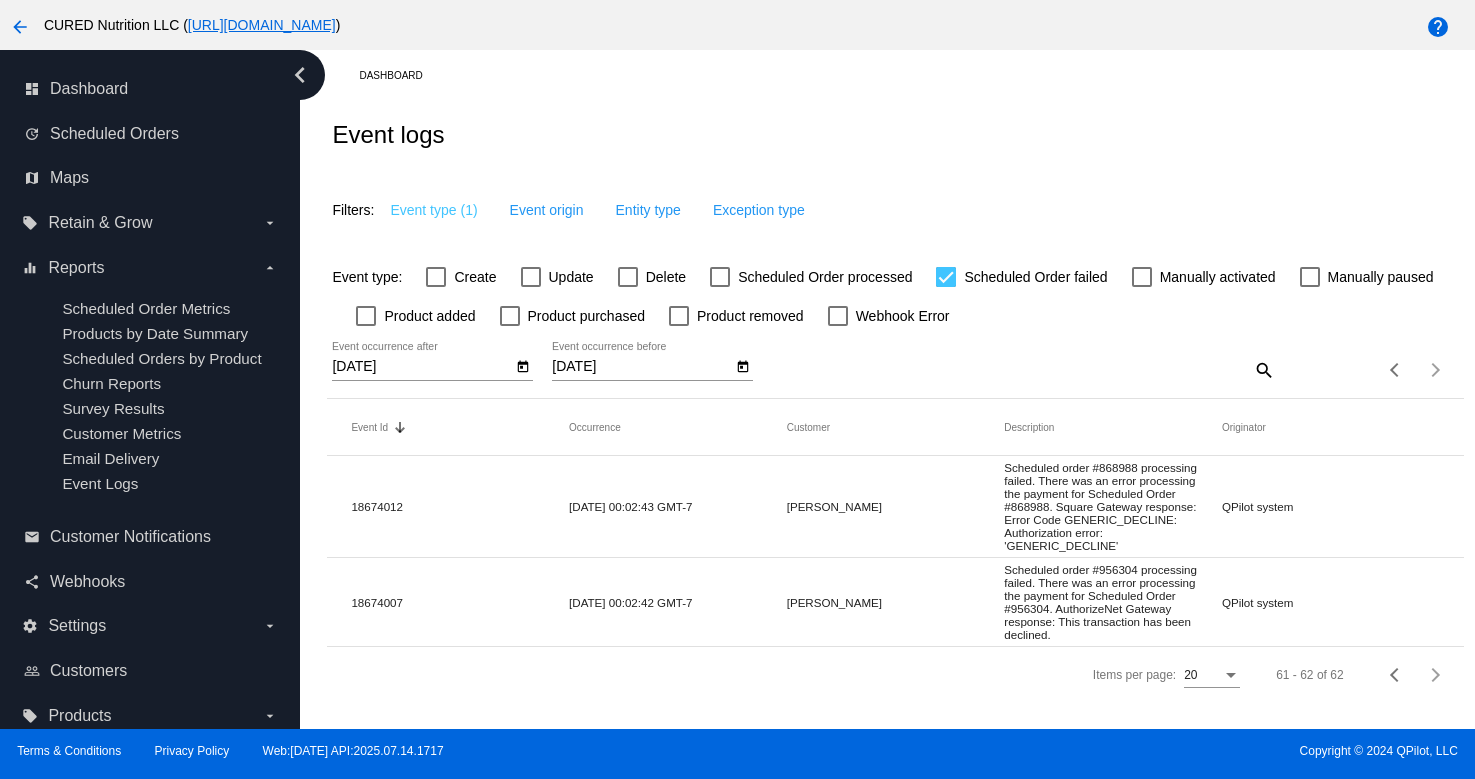 scroll, scrollTop: 0, scrollLeft: 0, axis: both 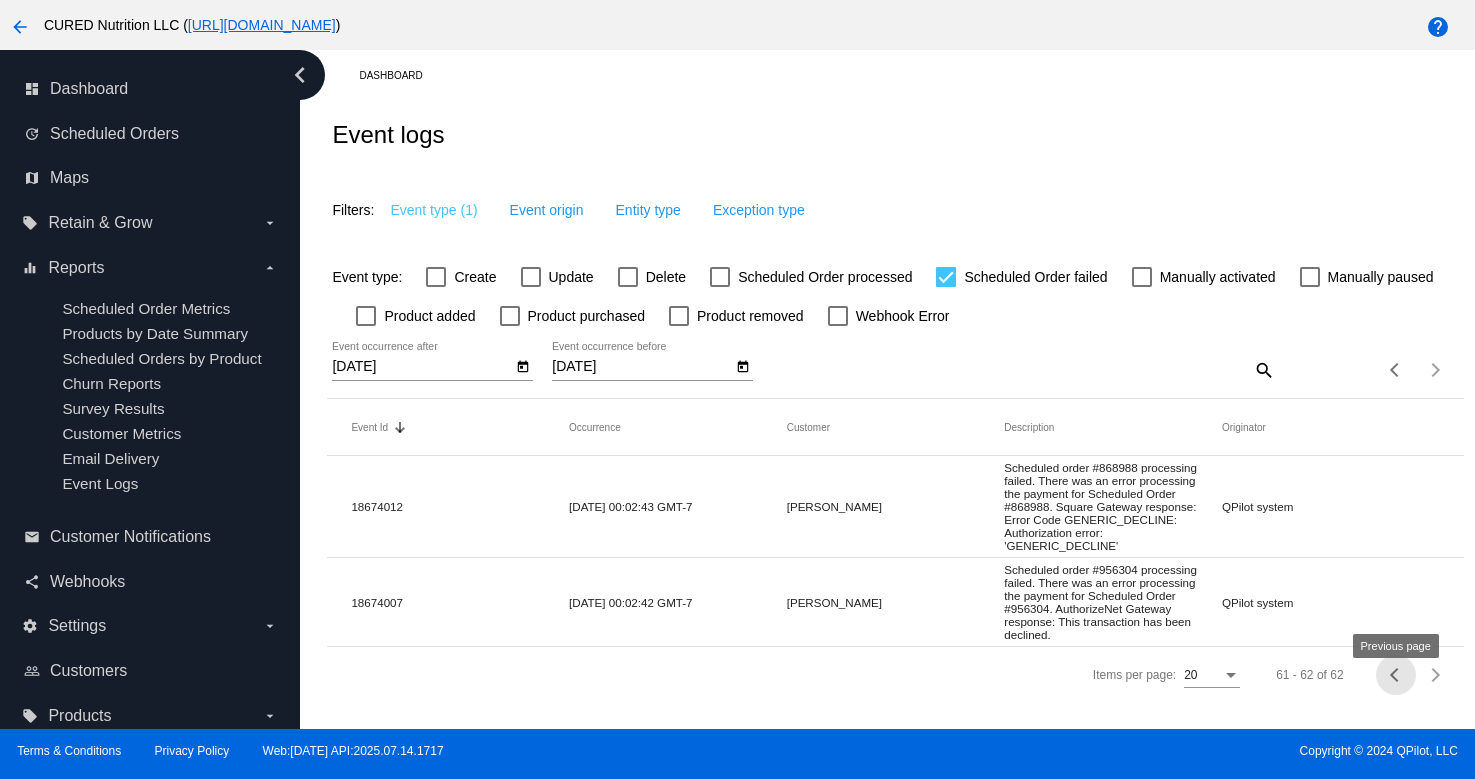 click 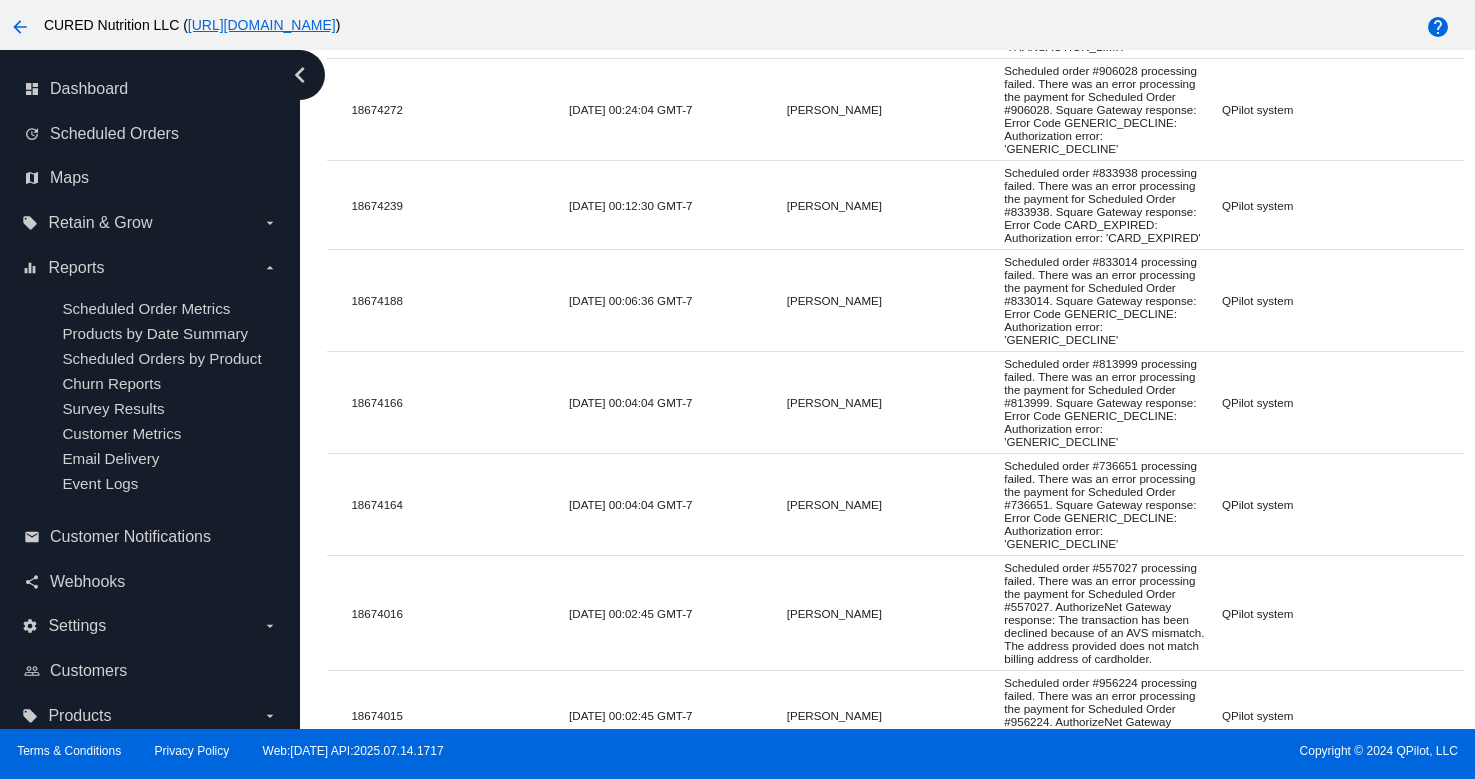 scroll, scrollTop: 1620, scrollLeft: 0, axis: vertical 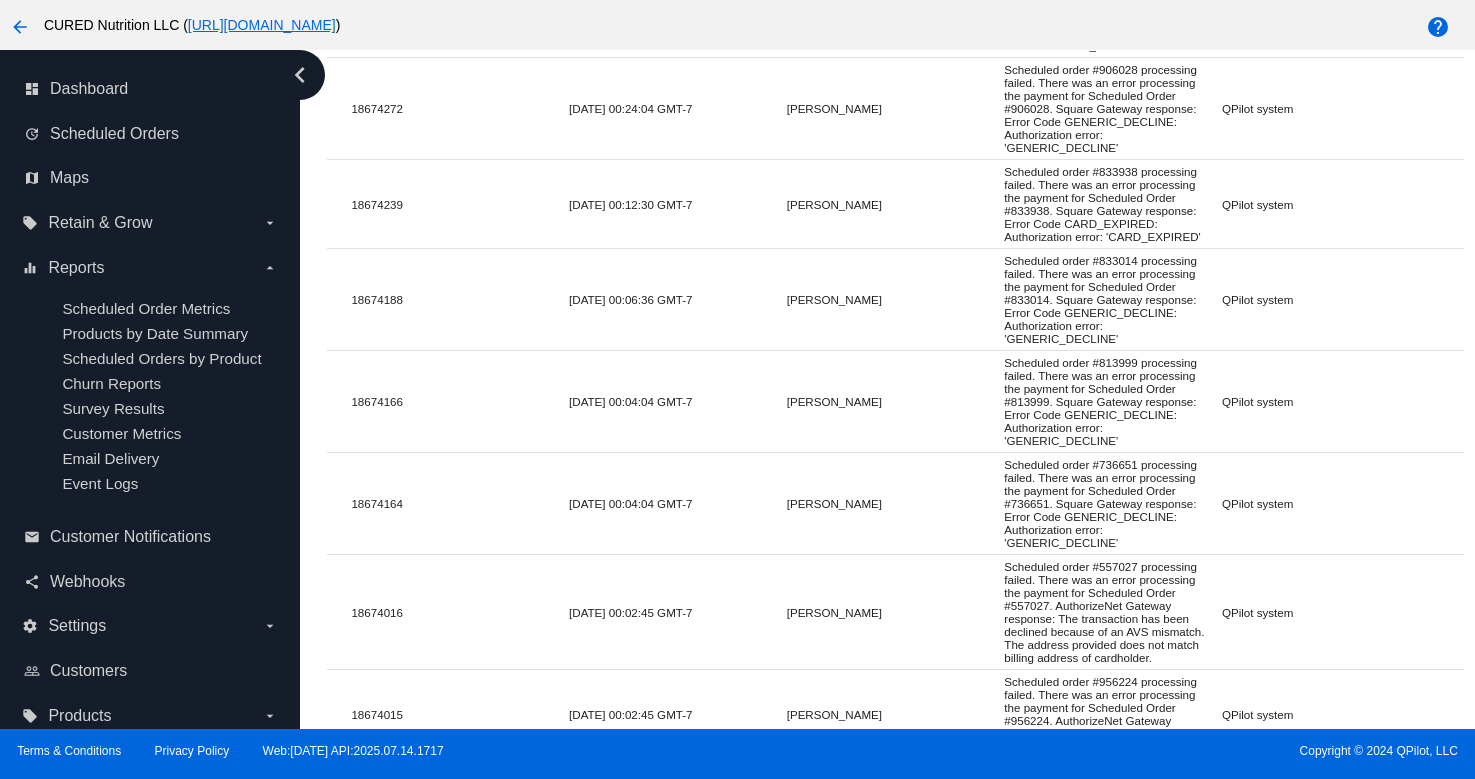 click on "Scheduled order #833938 processing failed. There was an error processing the payment for Scheduled Order #833938. Square Gateway response: Error Code CARD_EXPIRED: Authorization error: 'CARD_EXPIRED'" 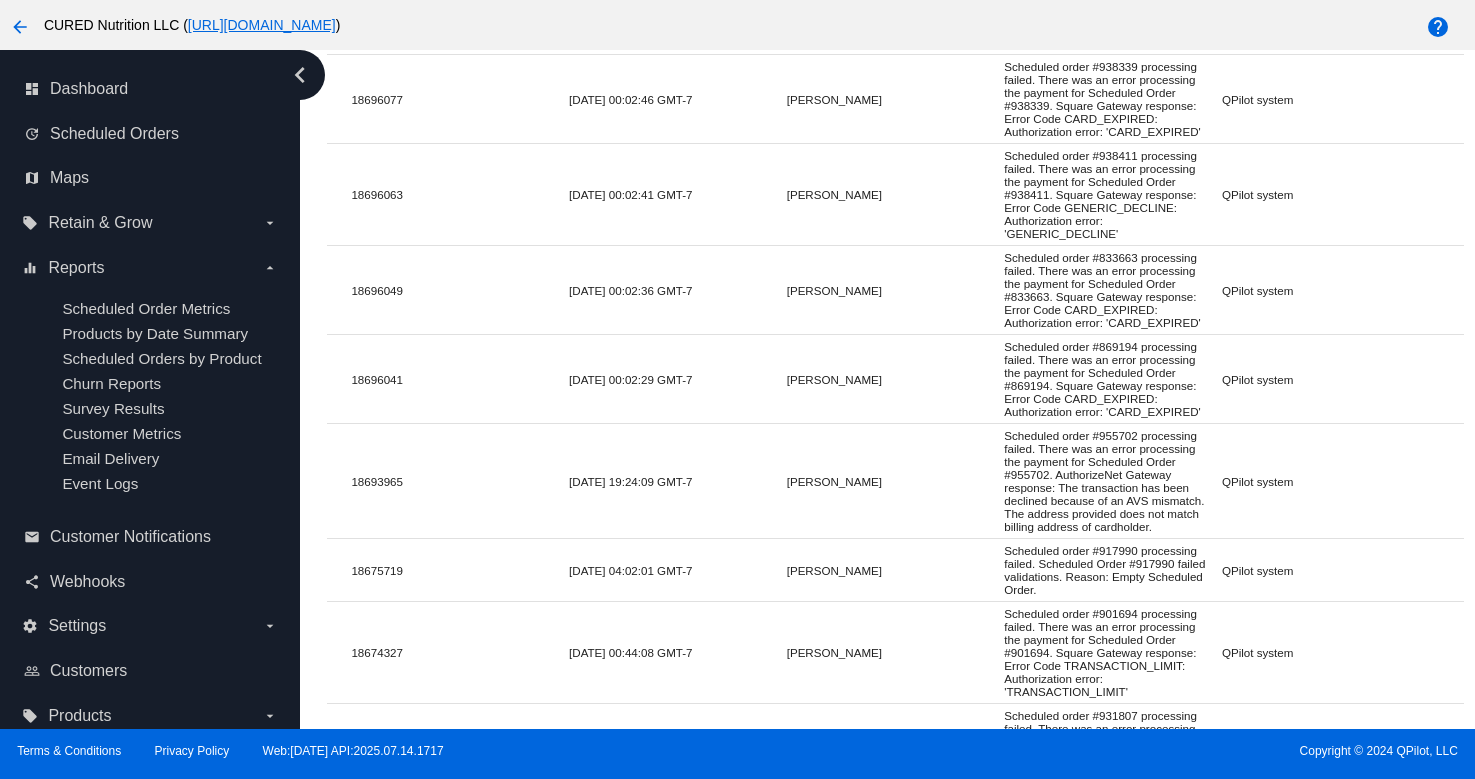 scroll, scrollTop: 688, scrollLeft: 0, axis: vertical 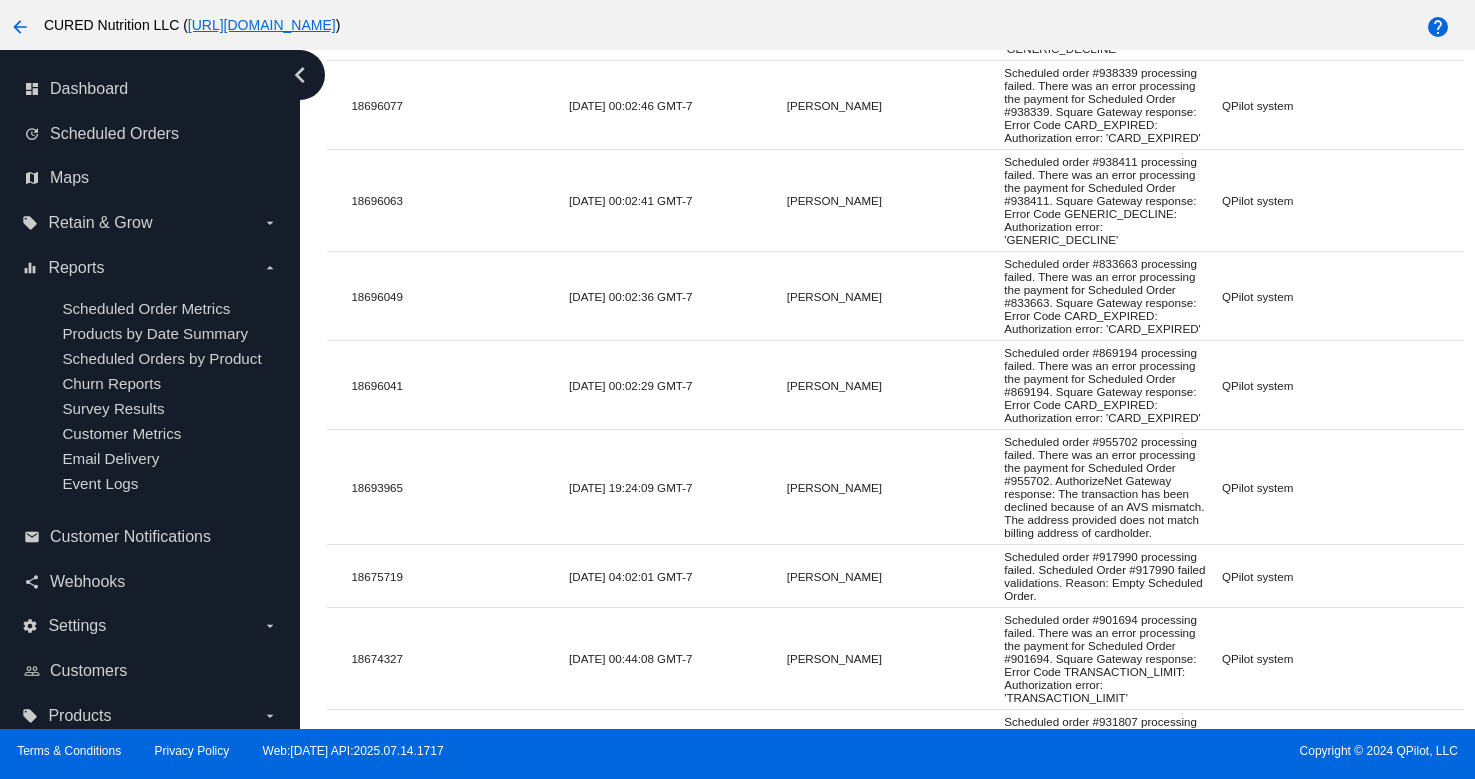 click on "Scheduled order #869194 processing failed. There was an error processing the payment for Scheduled Order #869194. Square Gateway response: Error Code CARD_EXPIRED: Authorization error: 'CARD_EXPIRED'" 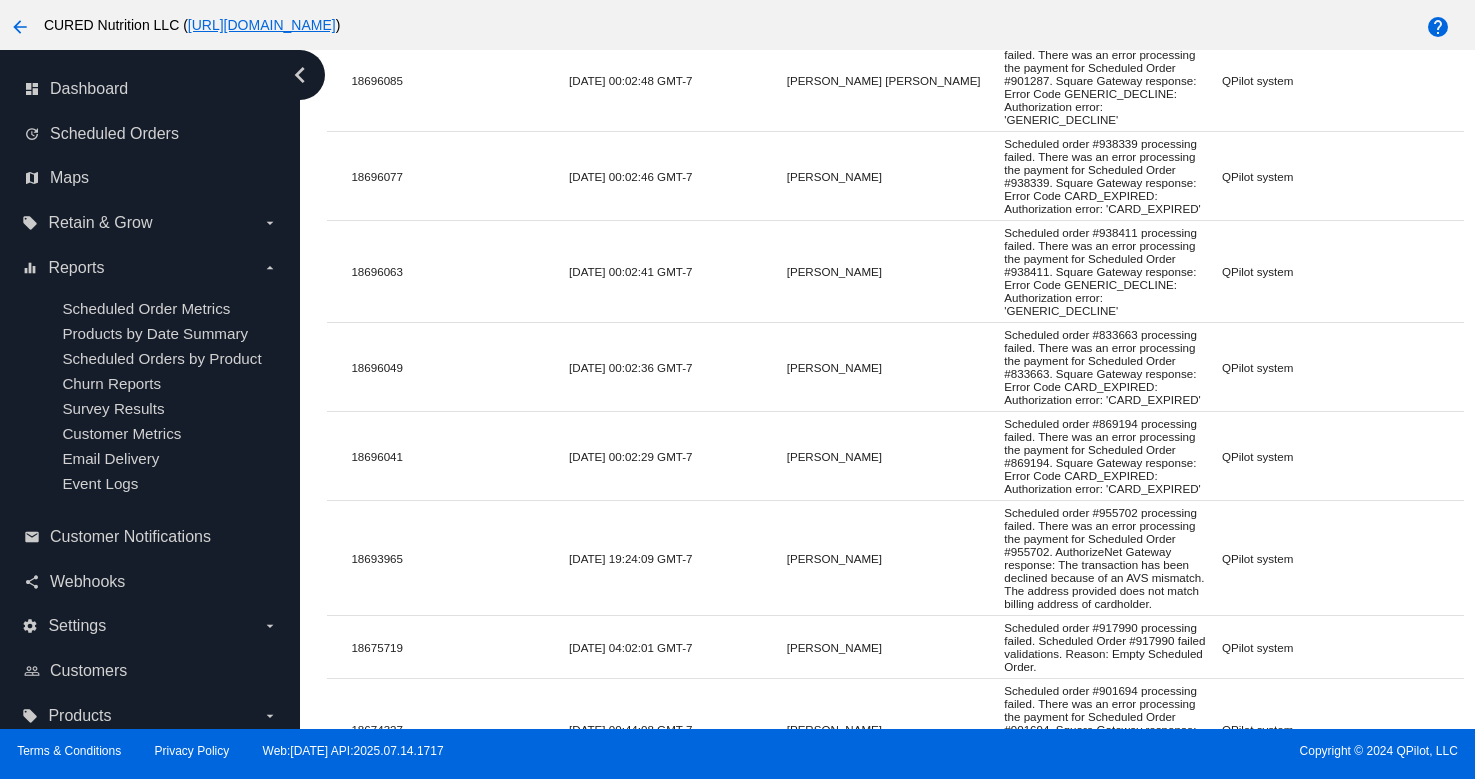 scroll, scrollTop: 538, scrollLeft: 0, axis: vertical 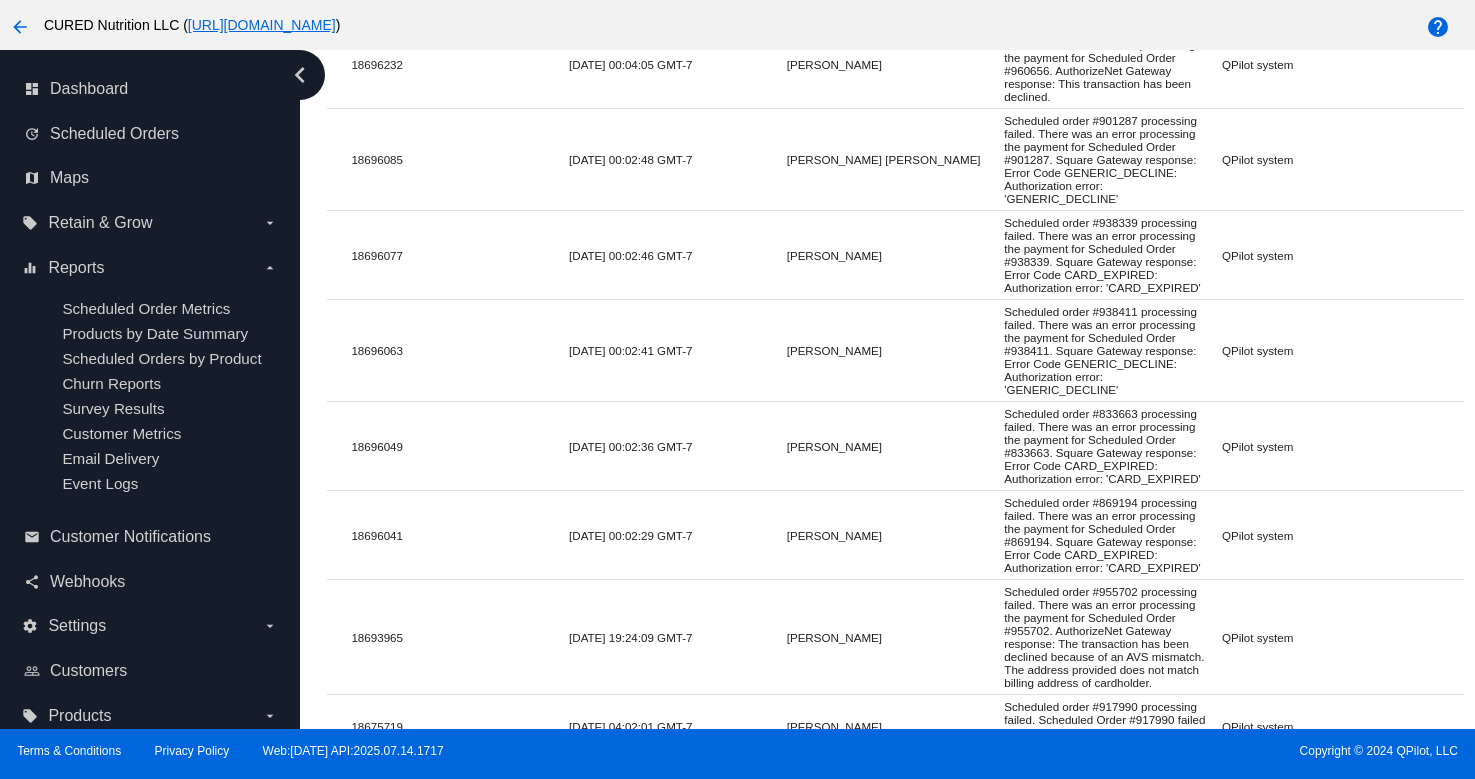 click on "Scheduled order #938339 processing failed. There was an error processing the payment for Scheduled Order #938339. Square Gateway response: Error Code CARD_EXPIRED: Authorization error: 'CARD_EXPIRED'" 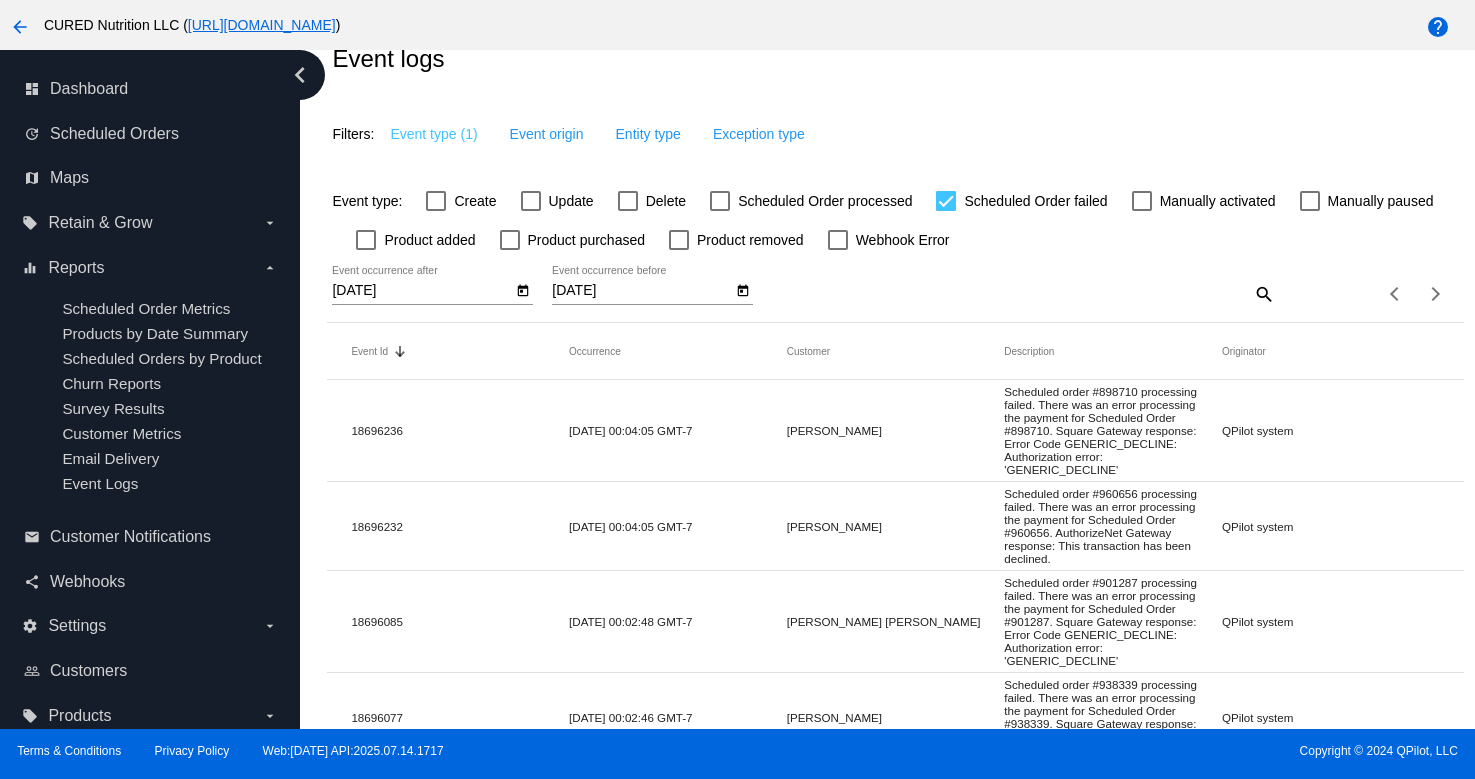 scroll, scrollTop: 67, scrollLeft: 0, axis: vertical 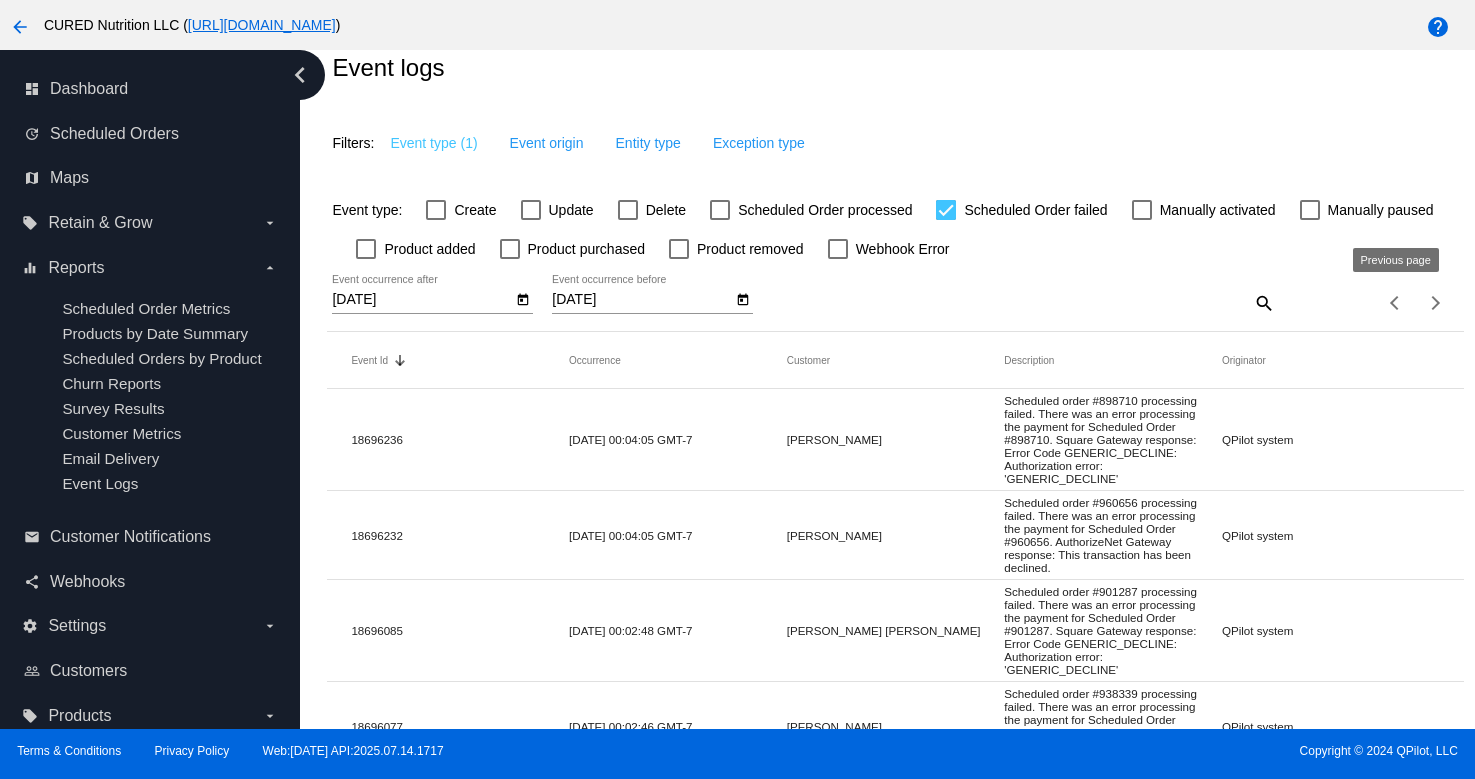 click 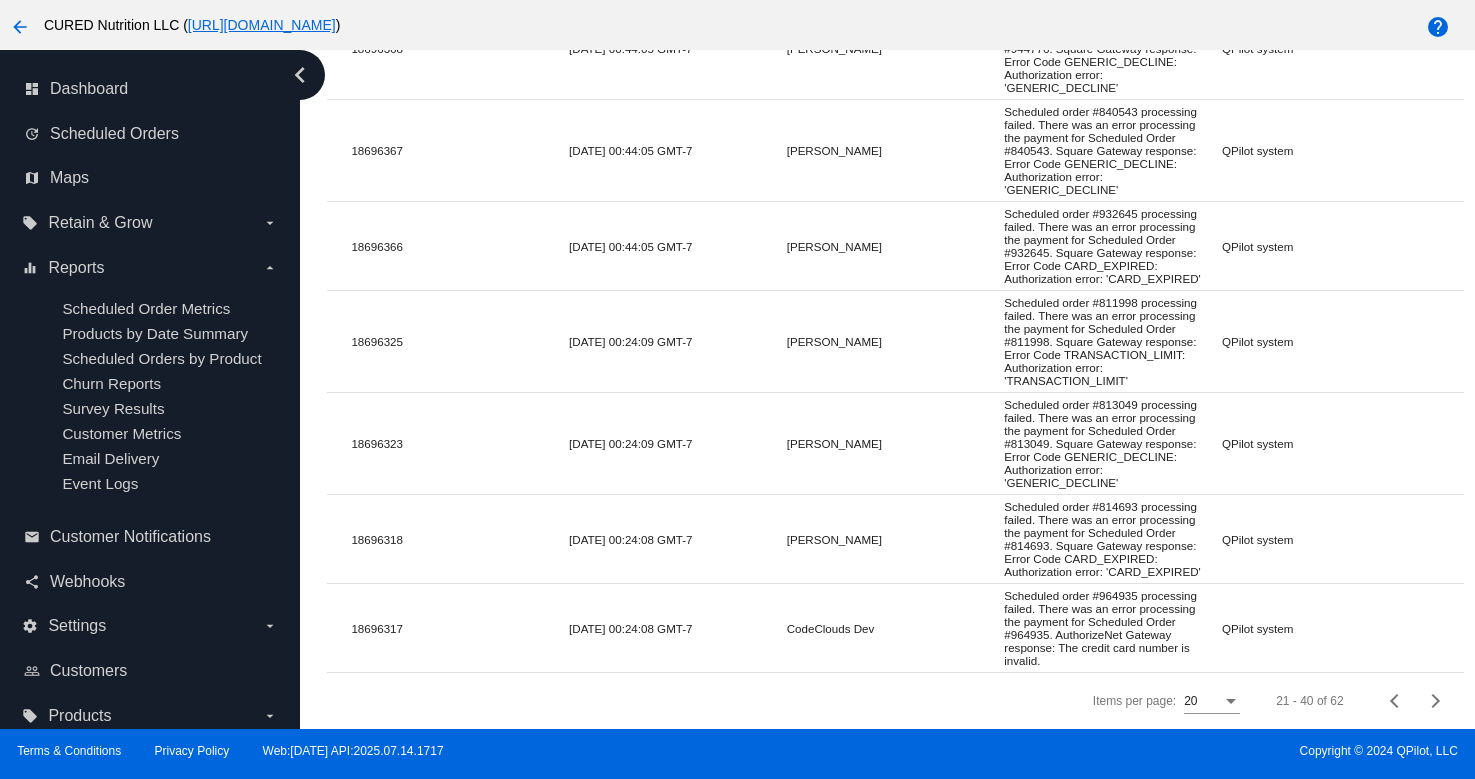scroll, scrollTop: 1761, scrollLeft: 0, axis: vertical 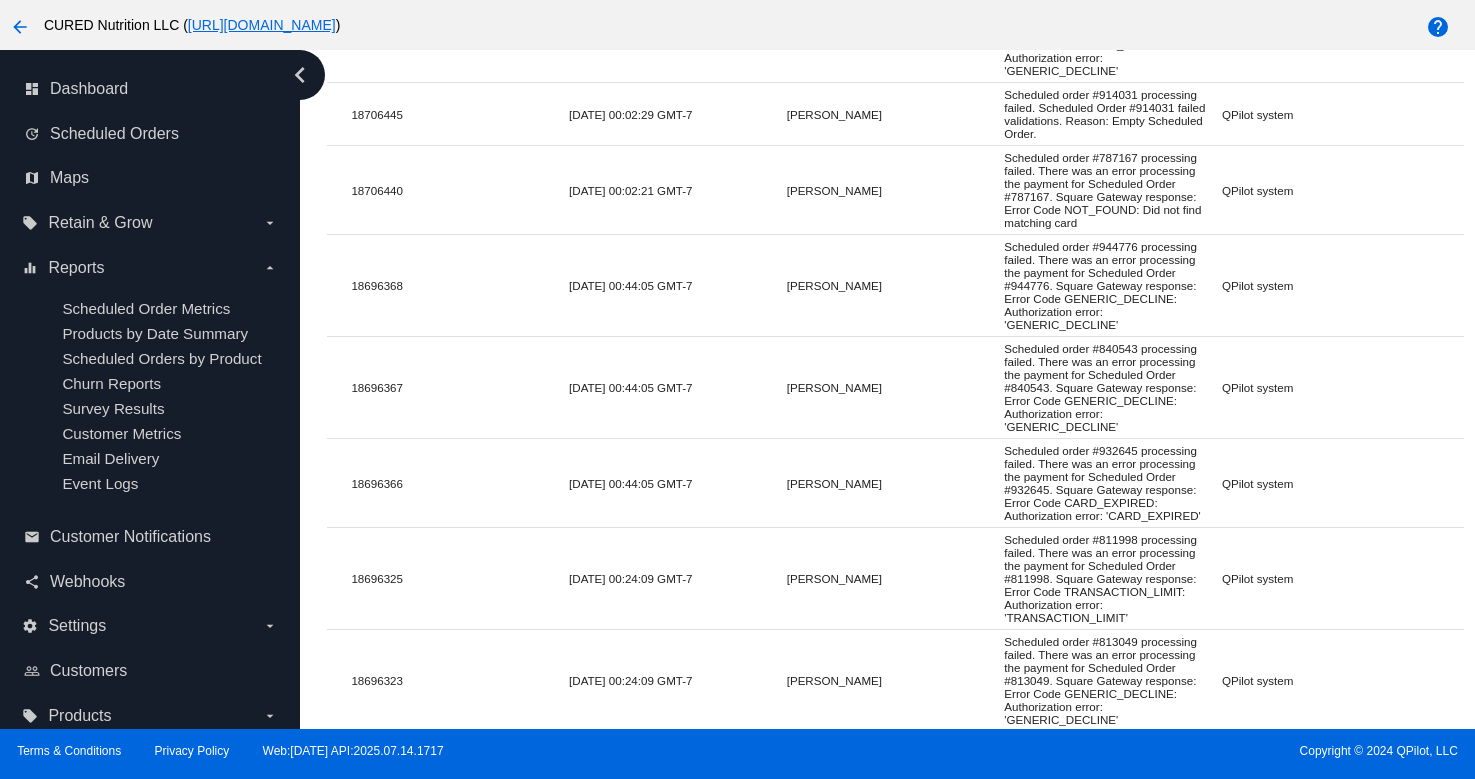 click on "Scheduled order #787167 processing failed. There was an error processing the payment for Scheduled Order #787167. Square Gateway response: Error Code NOT_FOUND: Did not find matching card" 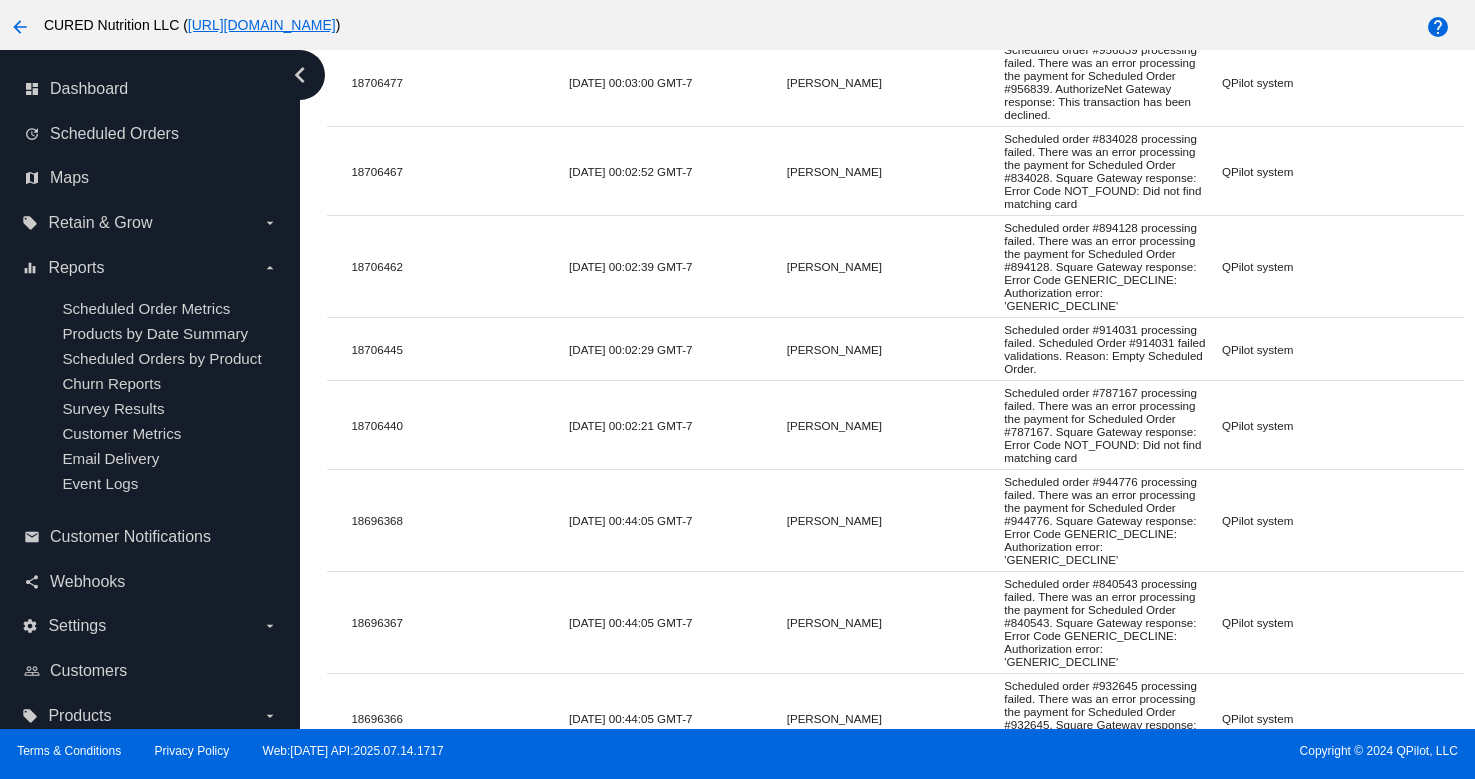 scroll, scrollTop: 1215, scrollLeft: 0, axis: vertical 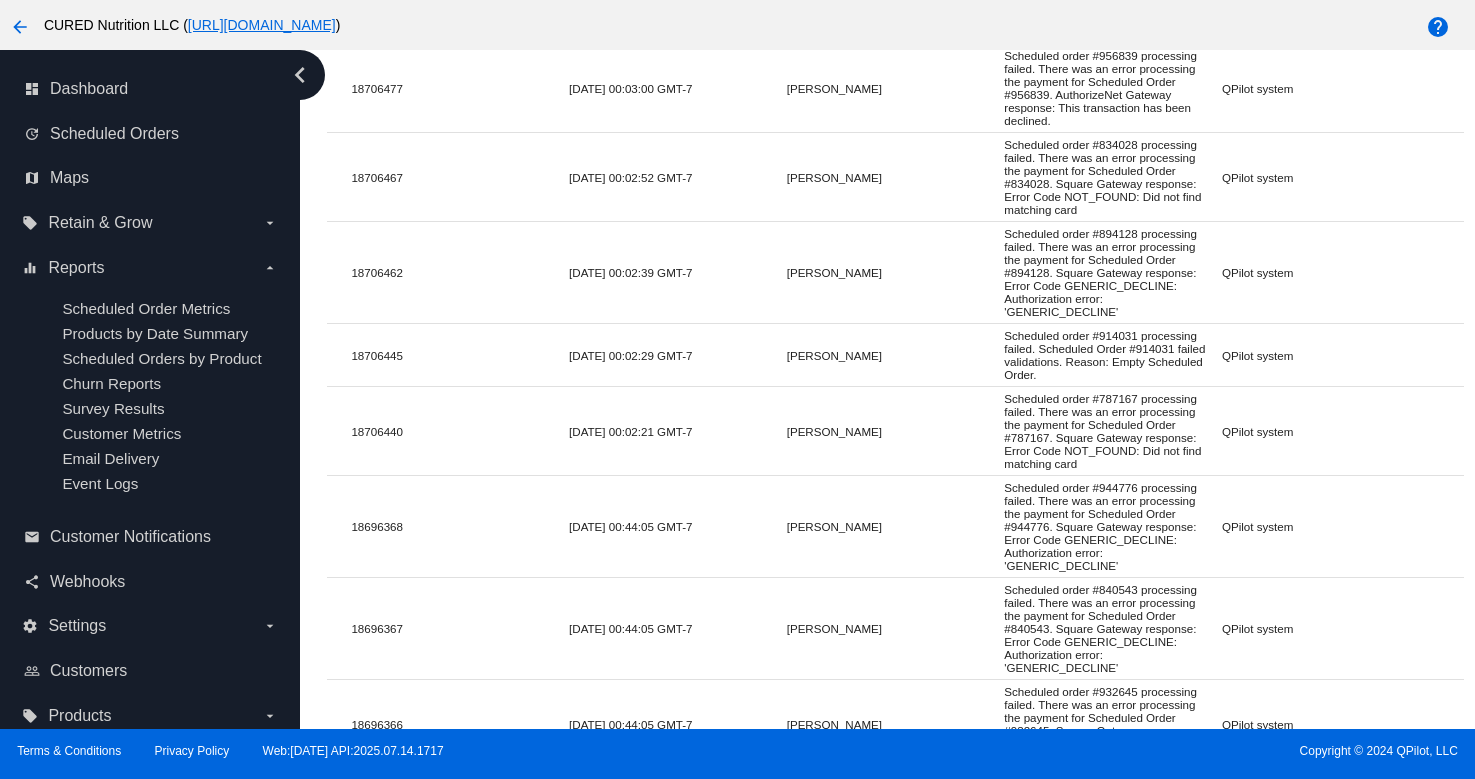 drag, startPoint x: 788, startPoint y: 241, endPoint x: 884, endPoint y: 244, distance: 96.04687 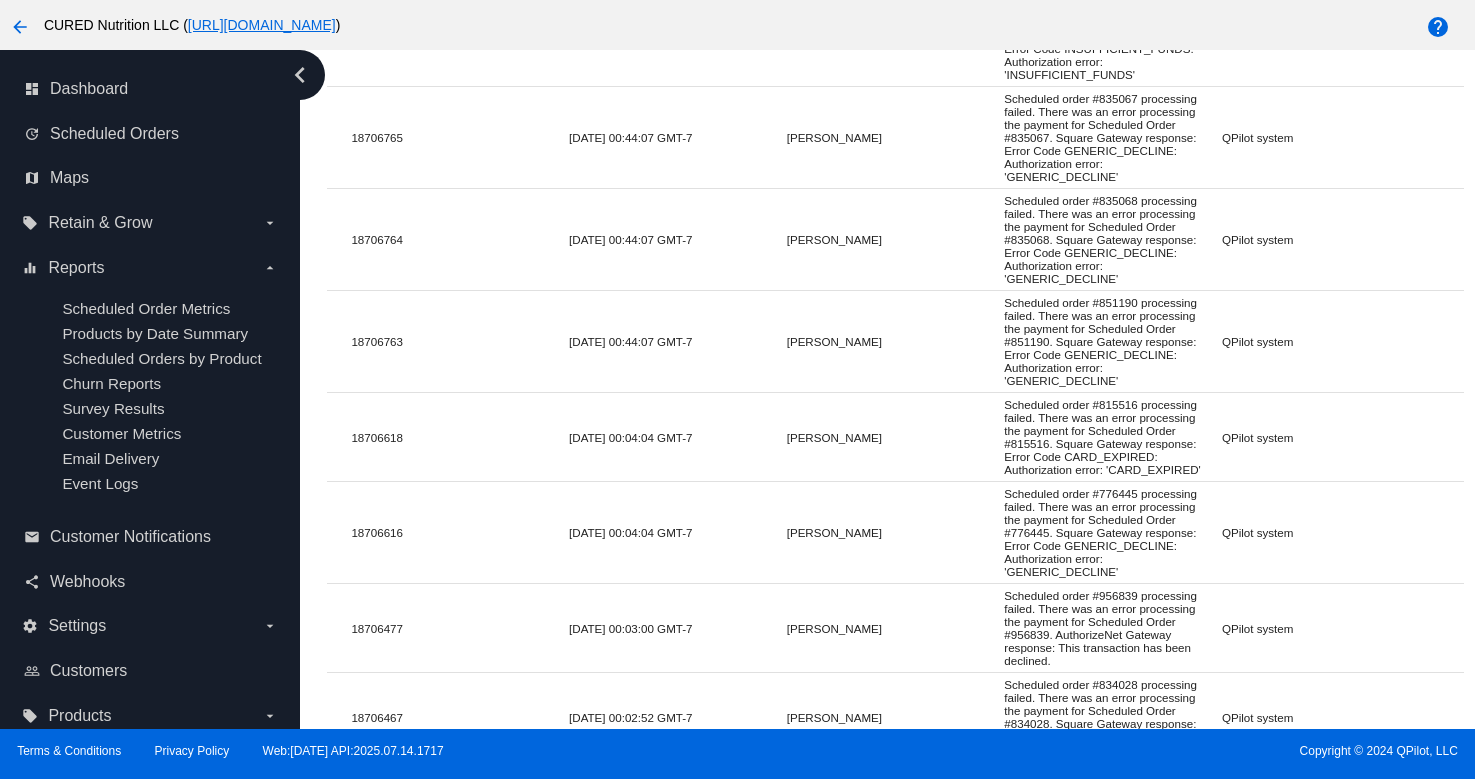 scroll, scrollTop: 670, scrollLeft: 0, axis: vertical 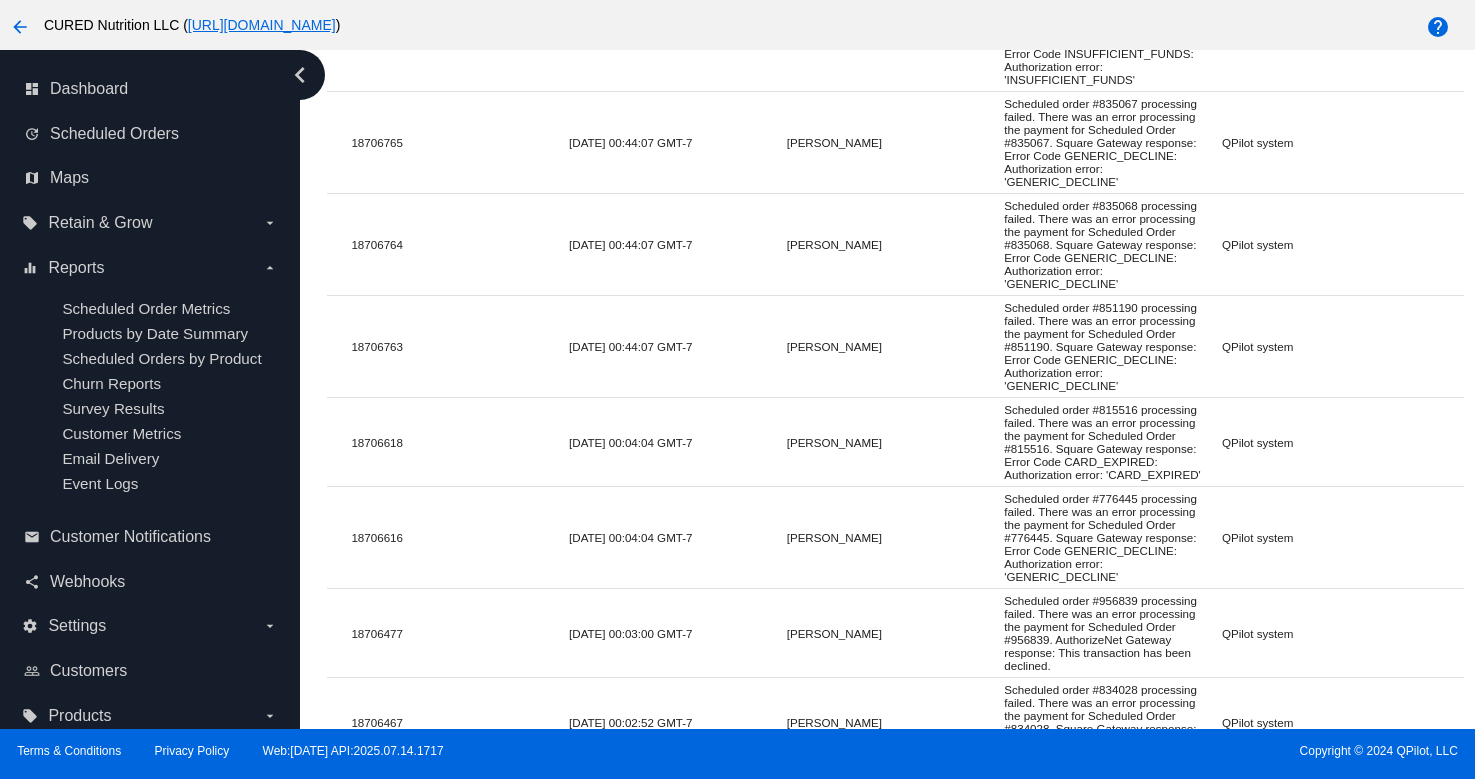 drag, startPoint x: 787, startPoint y: 489, endPoint x: 881, endPoint y: 489, distance: 94 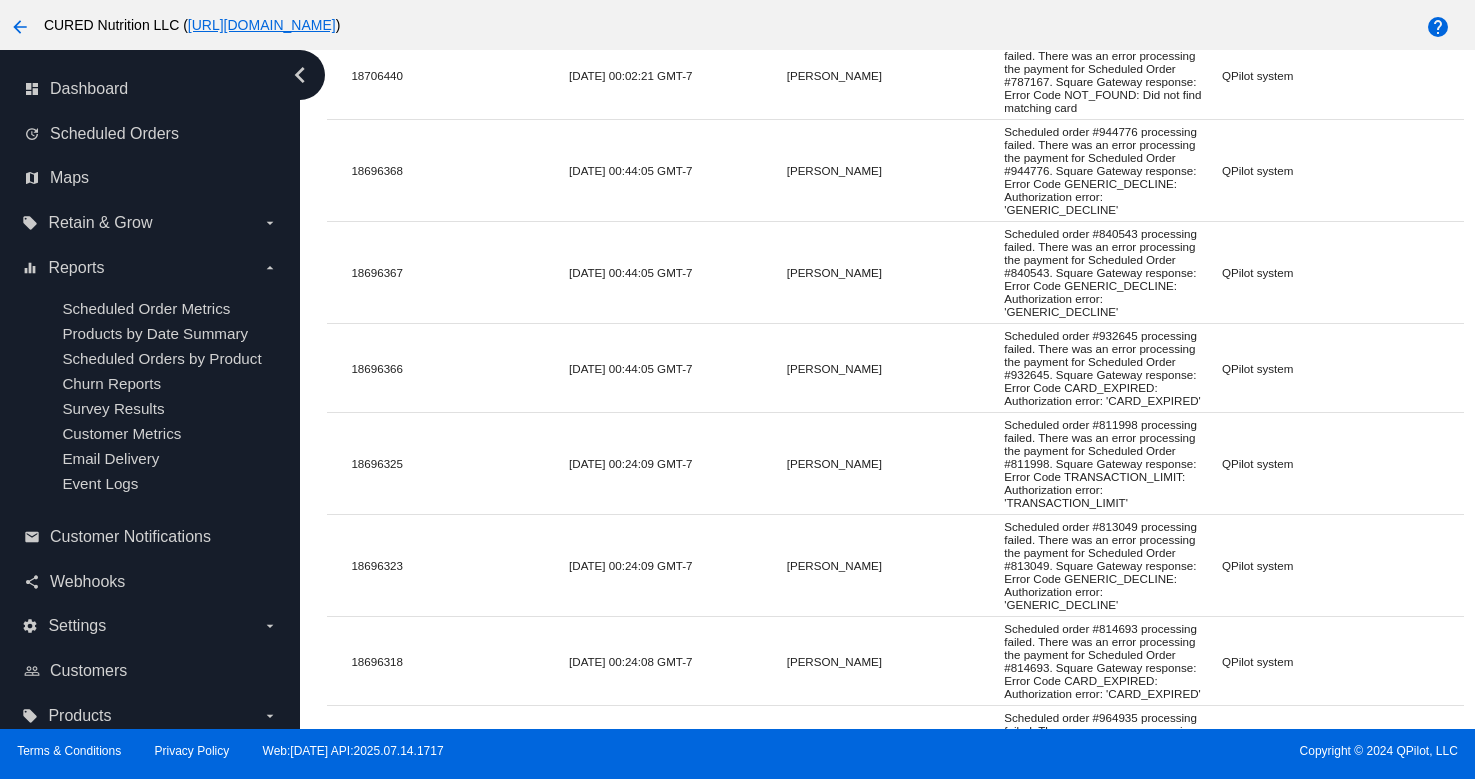 scroll, scrollTop: 1826, scrollLeft: 0, axis: vertical 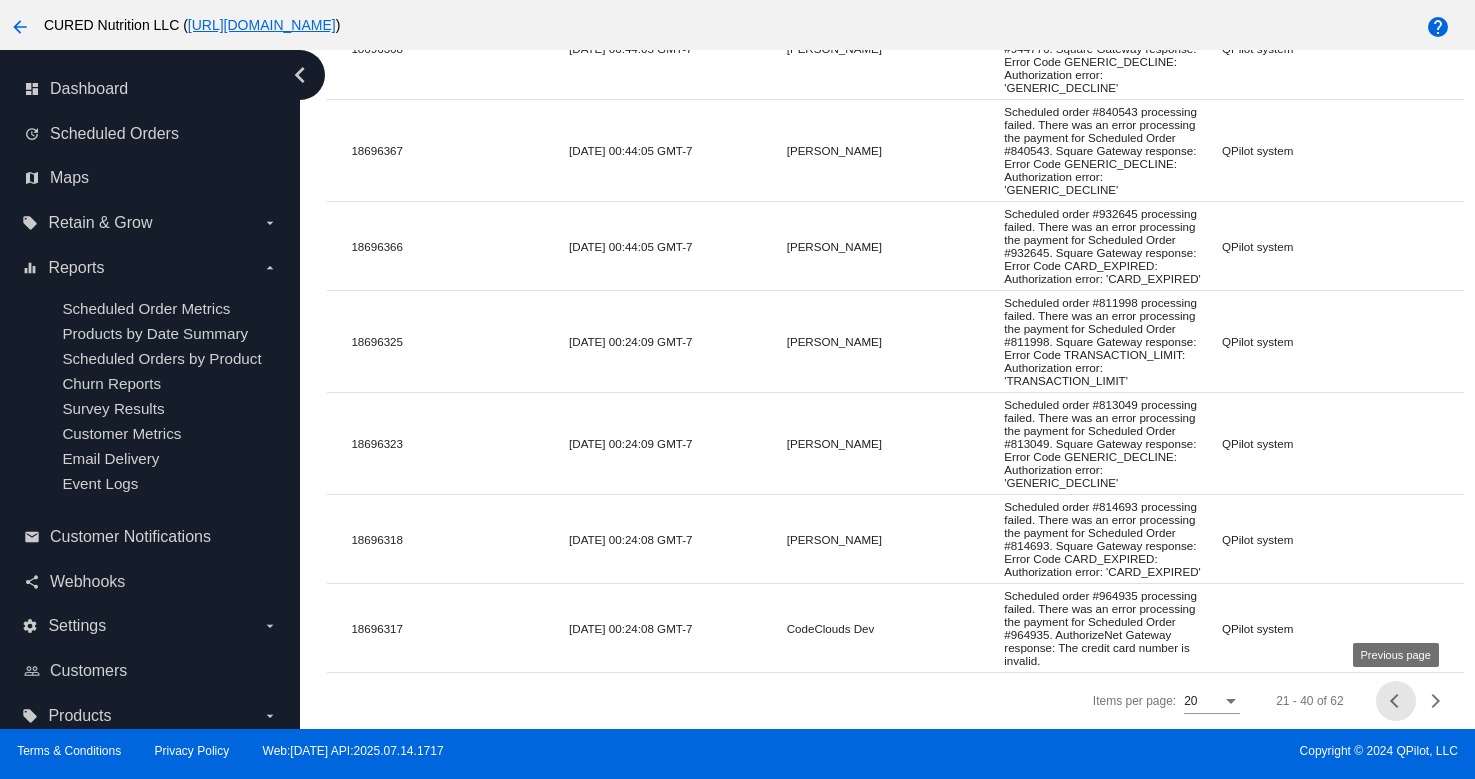 click 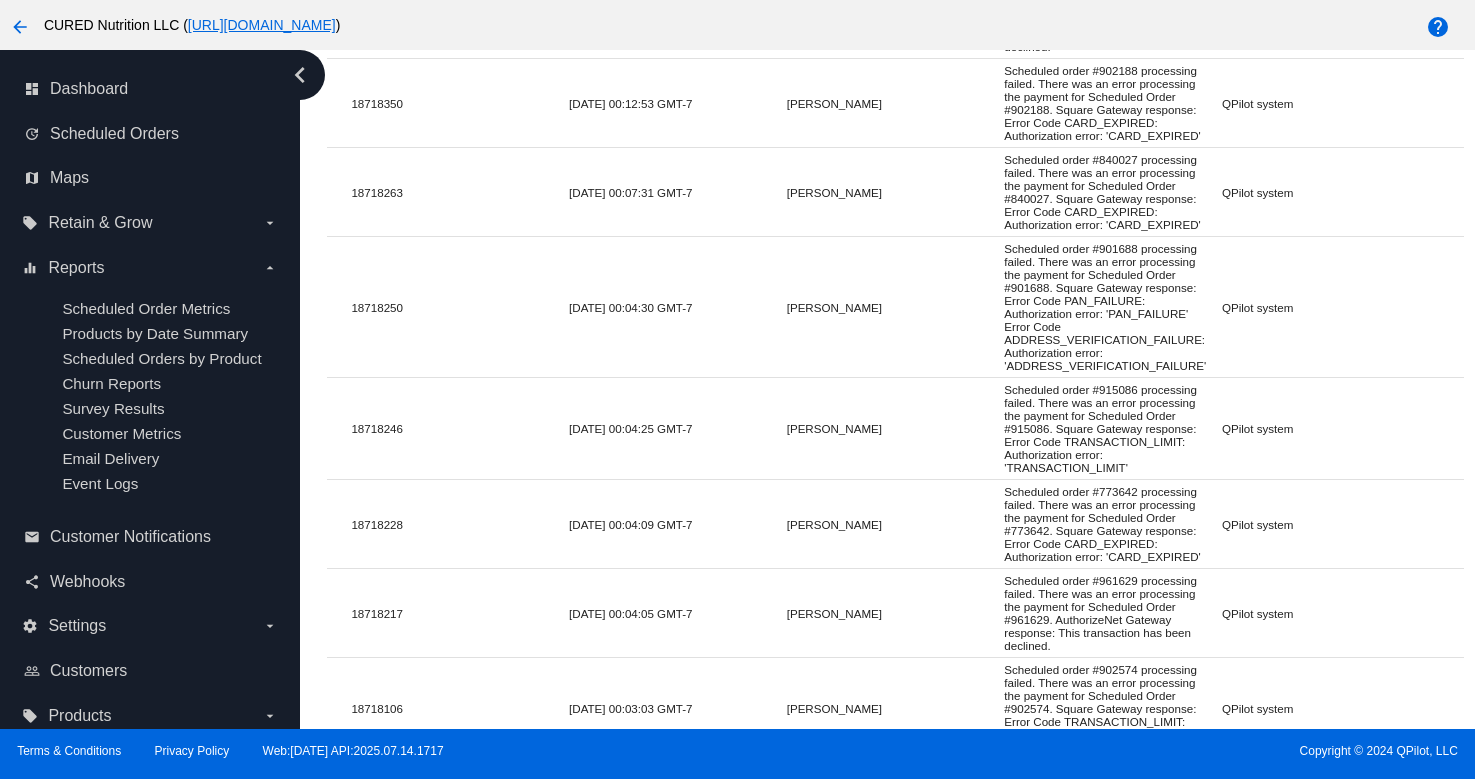 scroll, scrollTop: 917, scrollLeft: 0, axis: vertical 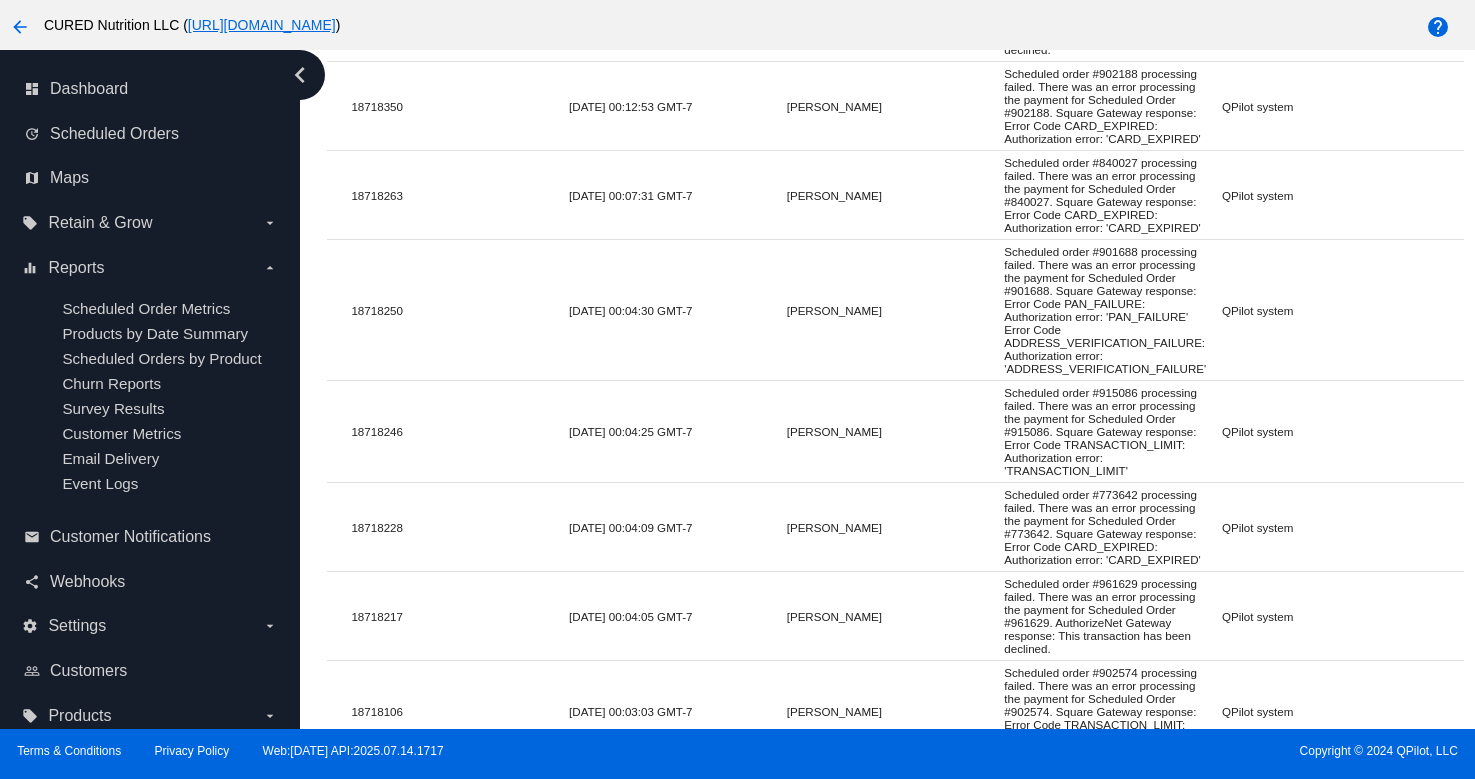 click on "Scheduled order #840027 processing failed. There was an error processing the payment for Scheduled Order #840027. Square Gateway response: Error Code CARD_EXPIRED: Authorization error: 'CARD_EXPIRED'" 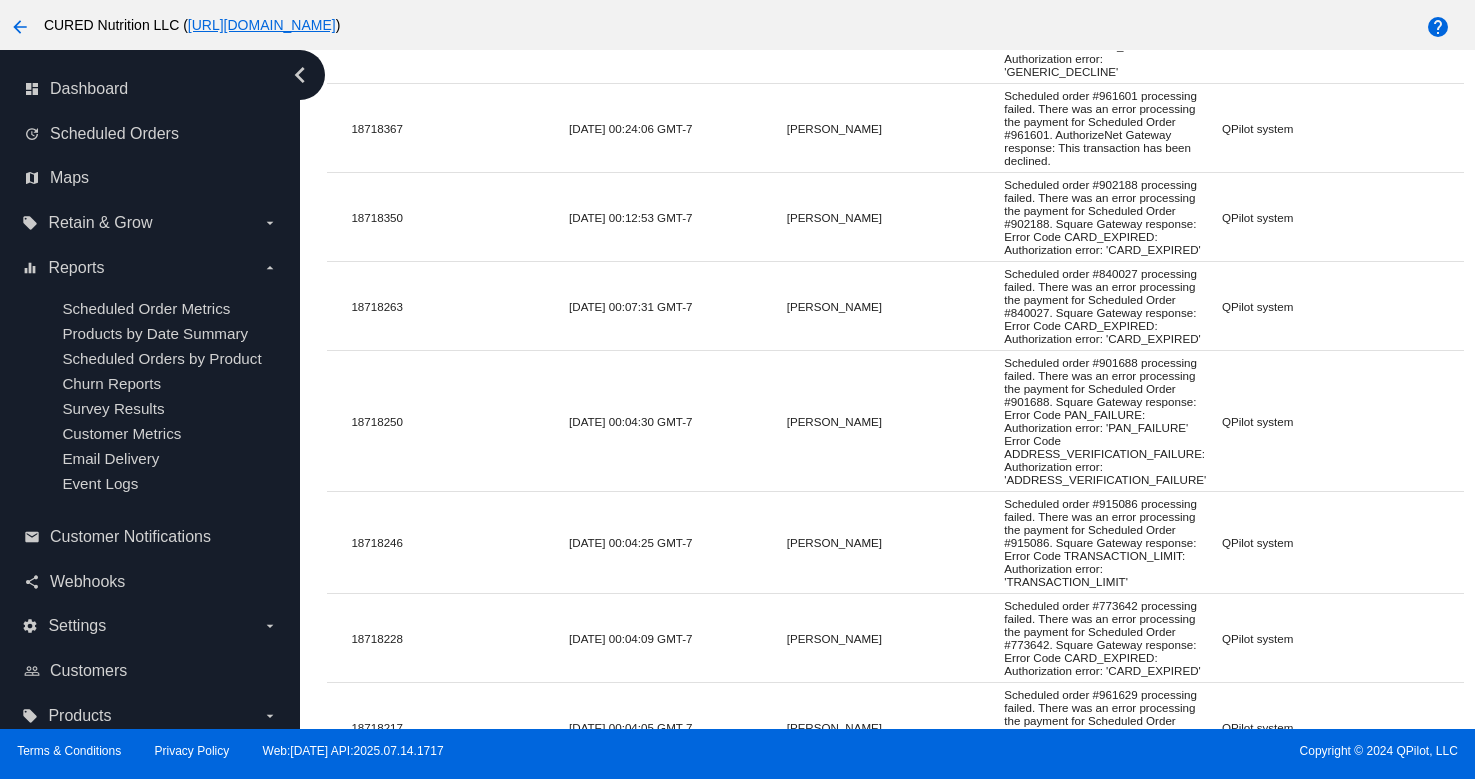 scroll, scrollTop: 778, scrollLeft: 0, axis: vertical 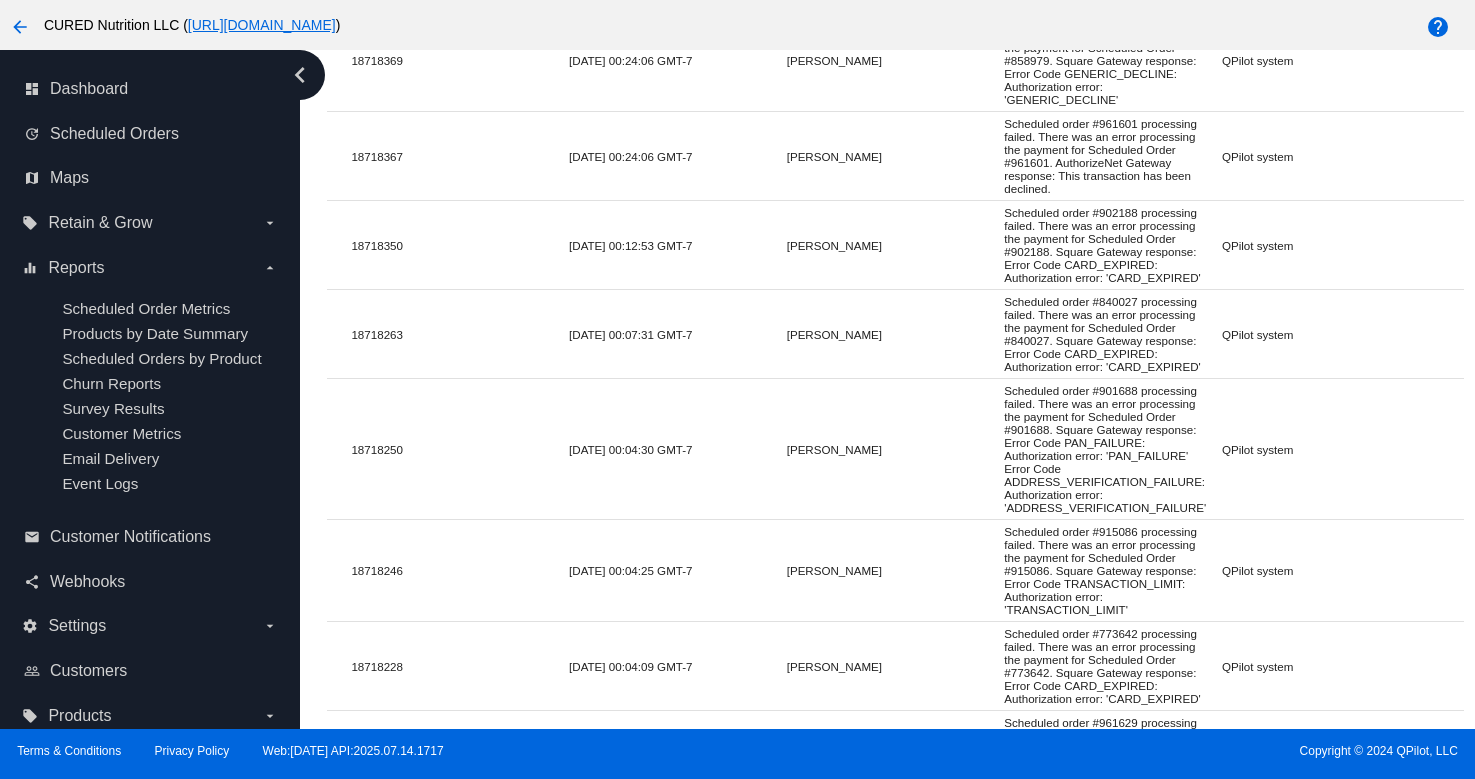 drag, startPoint x: 785, startPoint y: 286, endPoint x: 896, endPoint y: 286, distance: 111 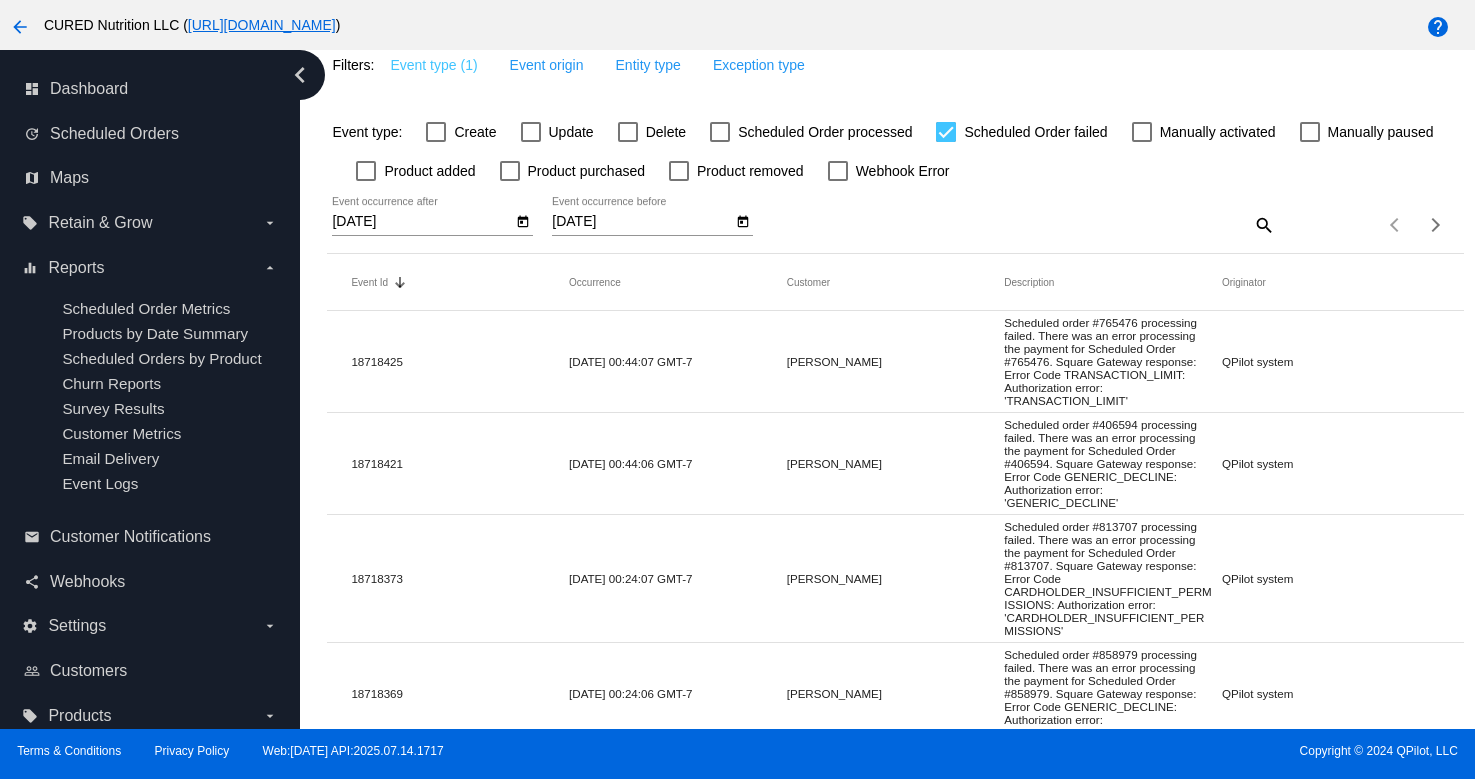 scroll, scrollTop: 0, scrollLeft: 0, axis: both 